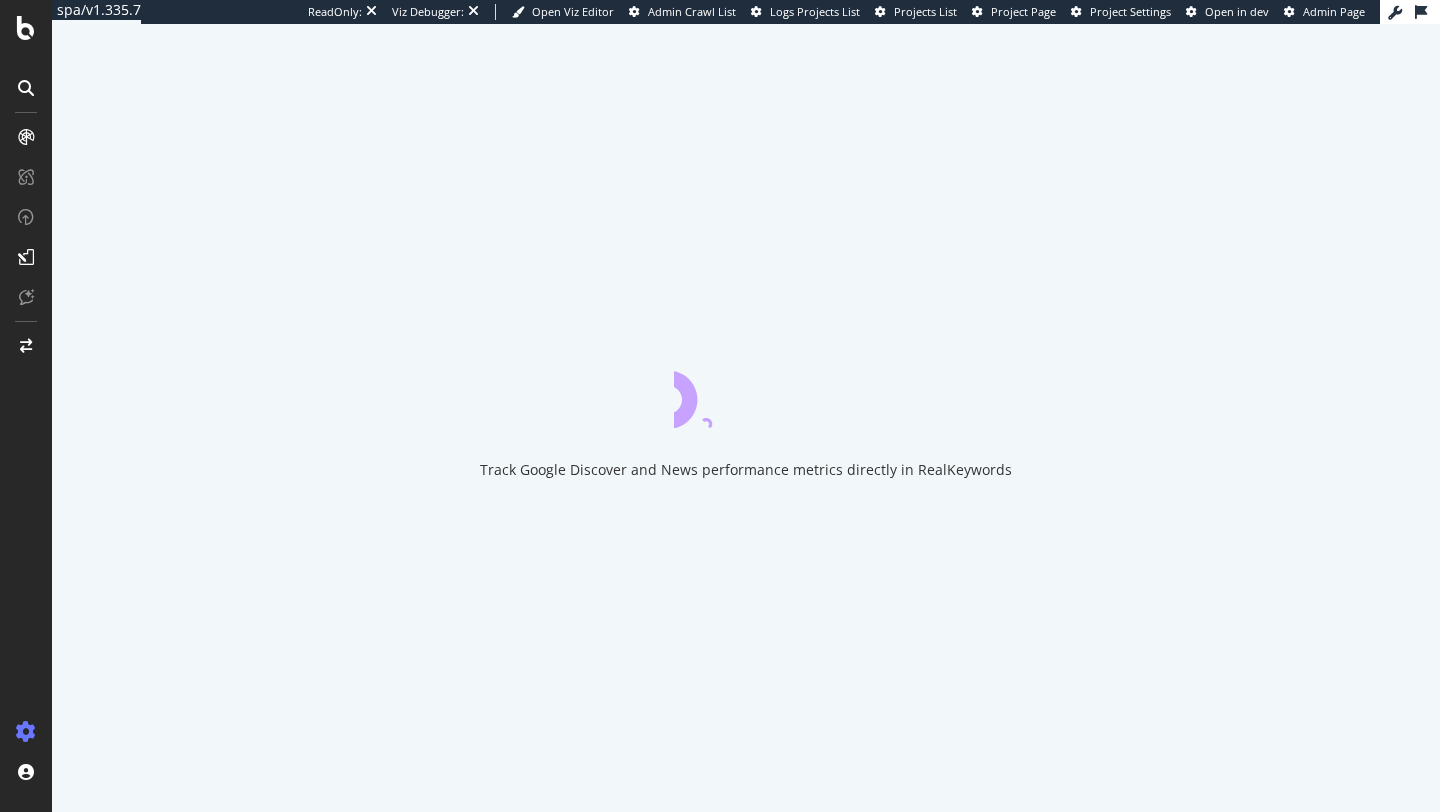 scroll, scrollTop: 0, scrollLeft: 0, axis: both 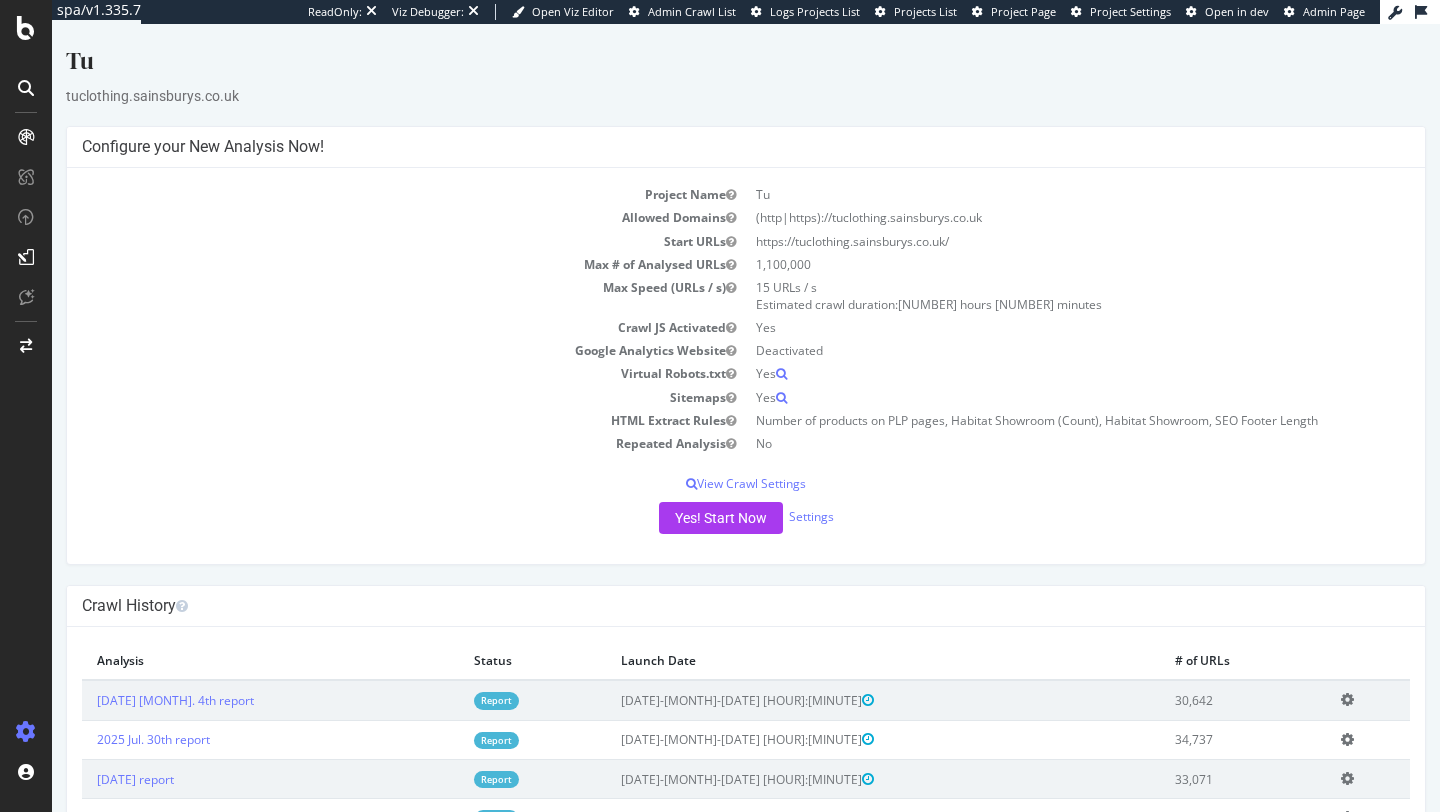 click on "Report" at bounding box center [496, 700] 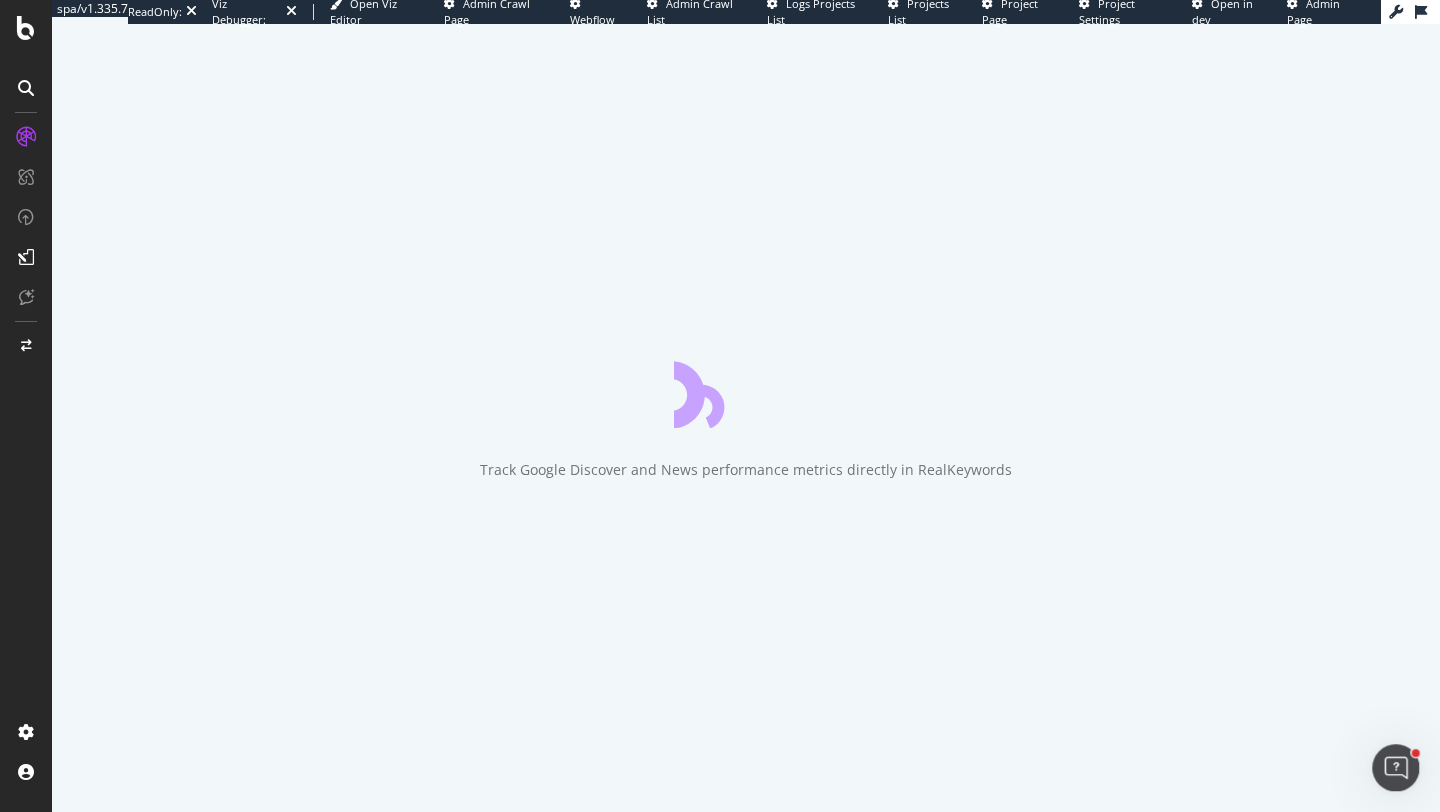 scroll, scrollTop: 0, scrollLeft: 0, axis: both 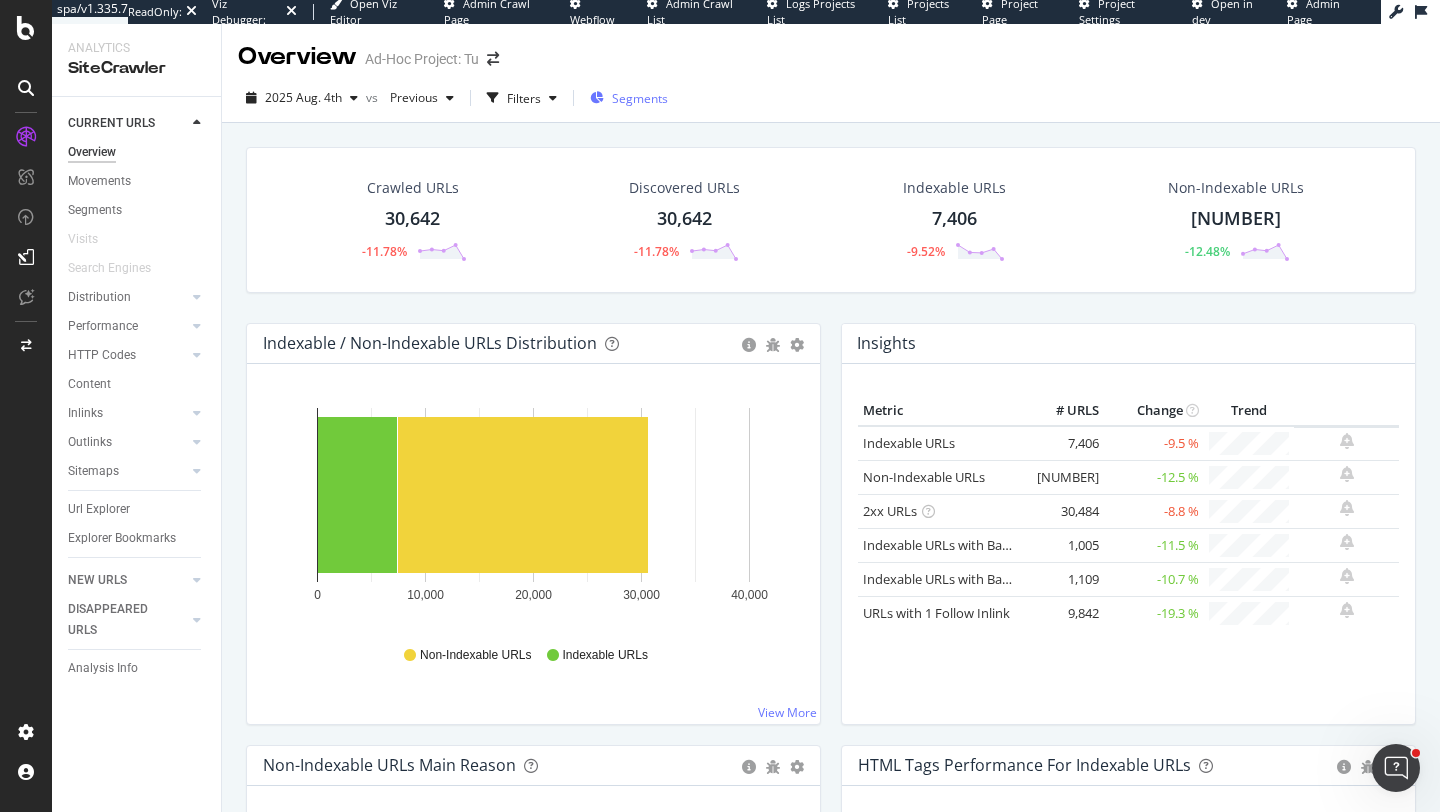 click on "Segments" at bounding box center (629, 98) 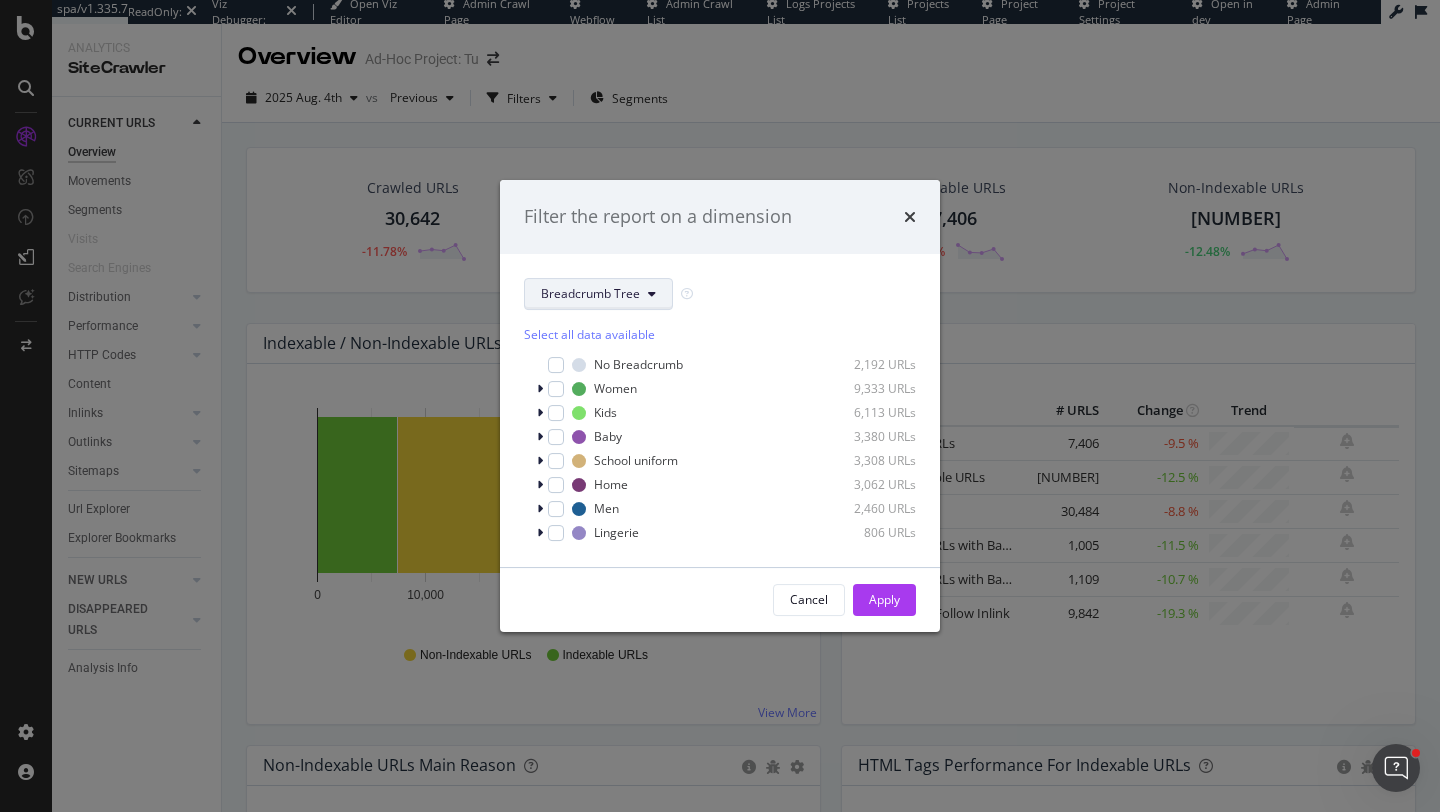click on "Breadcrumb Tree" at bounding box center [590, 293] 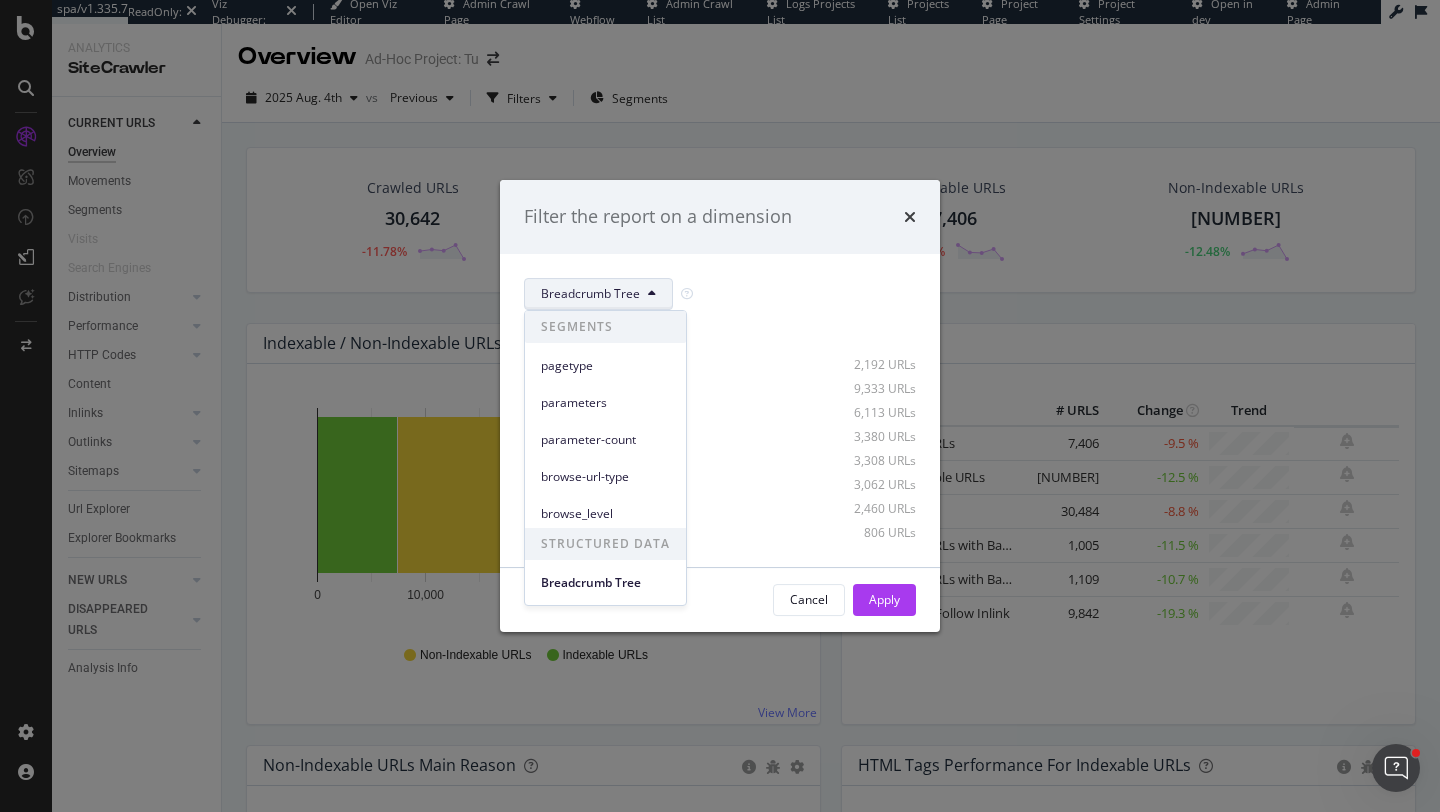 click on "pagetype" at bounding box center (605, 361) 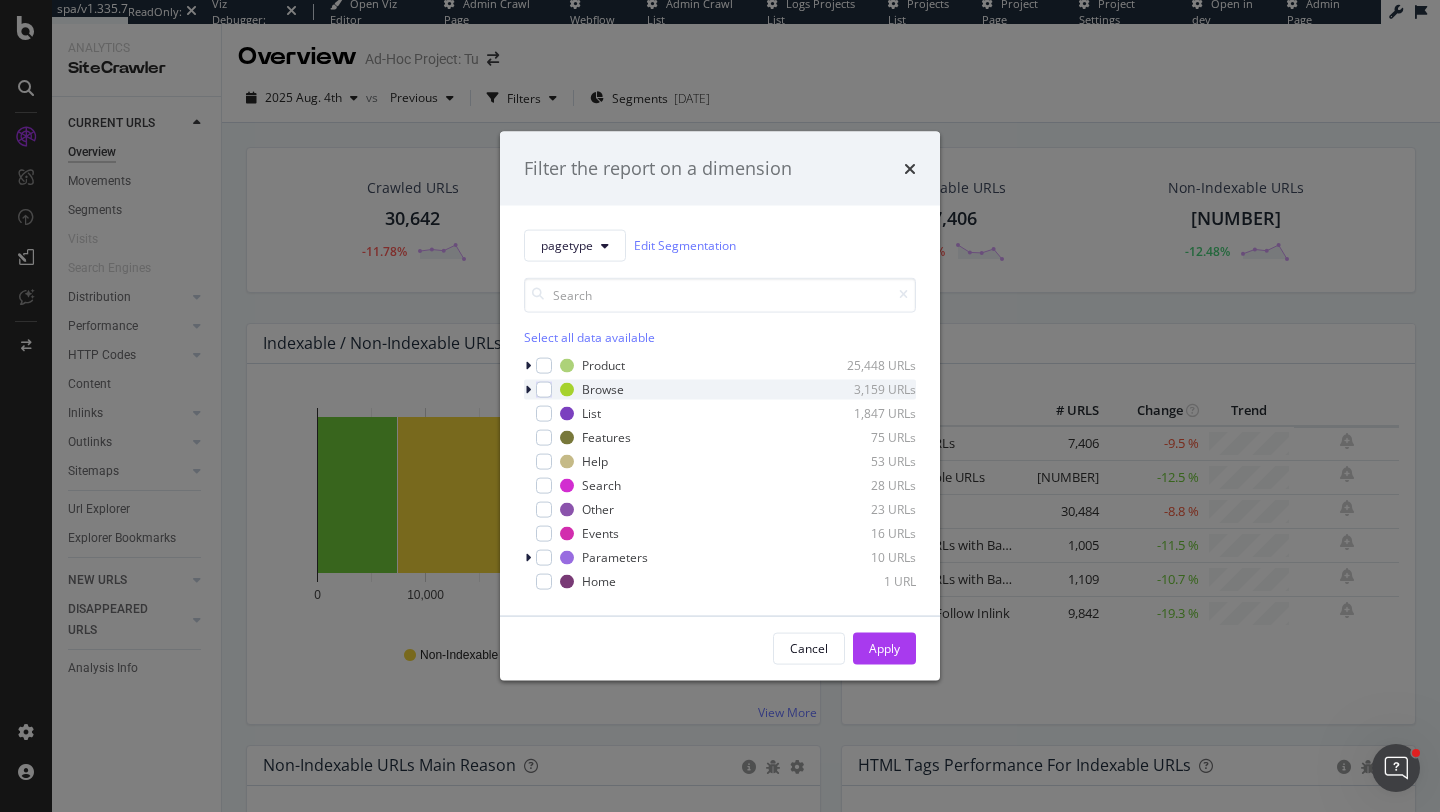 click at bounding box center [530, 389] 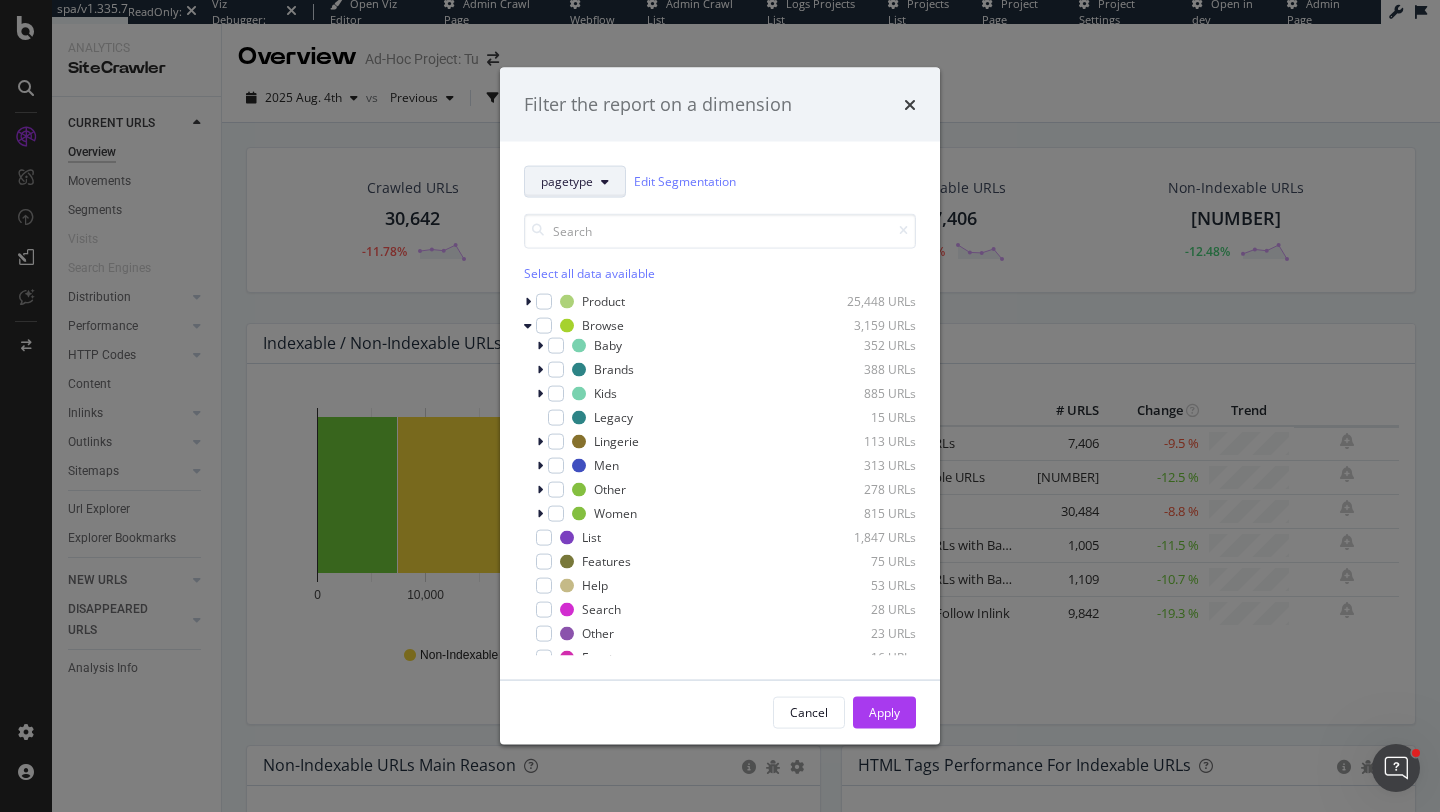 click on "pagetype" at bounding box center (567, 181) 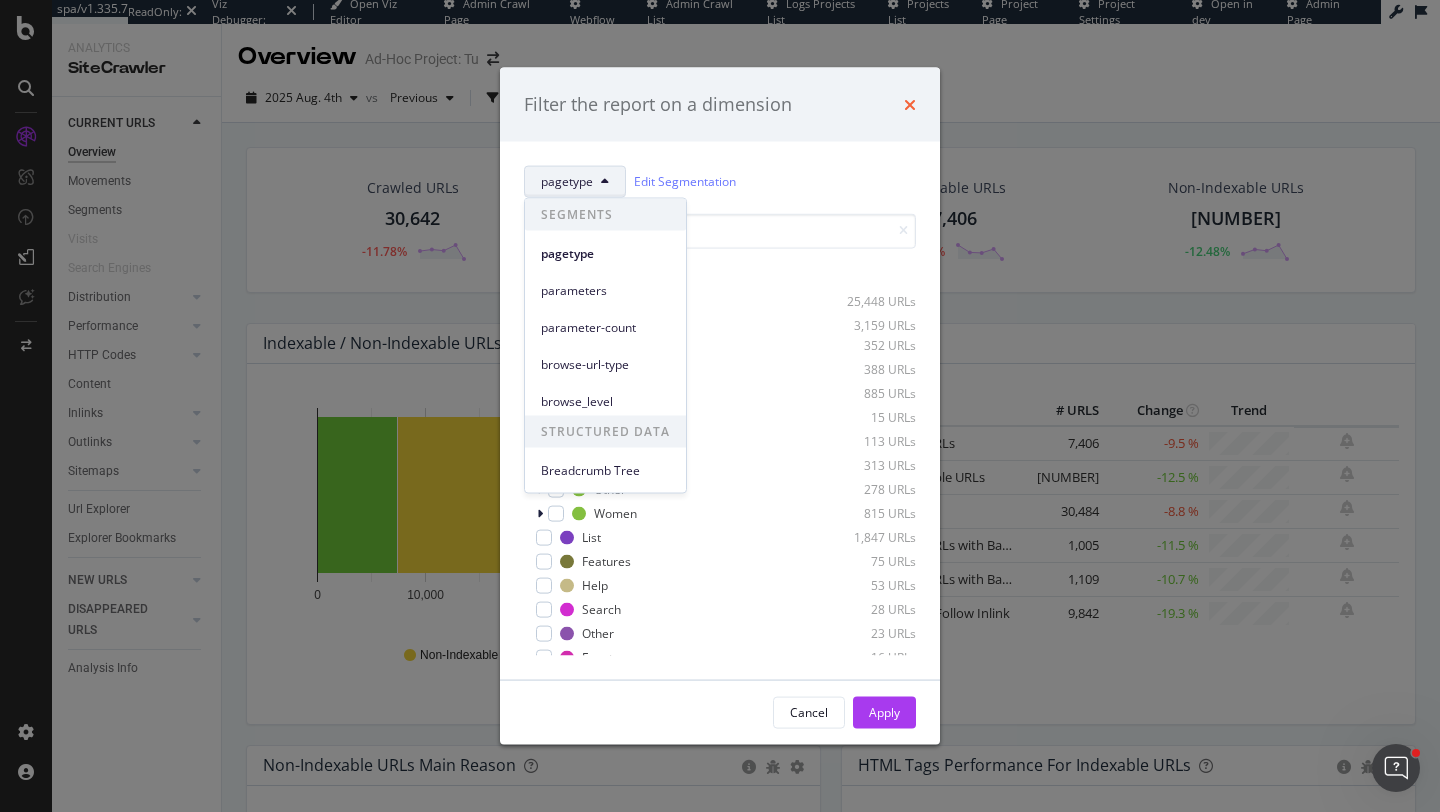 click at bounding box center (910, 104) 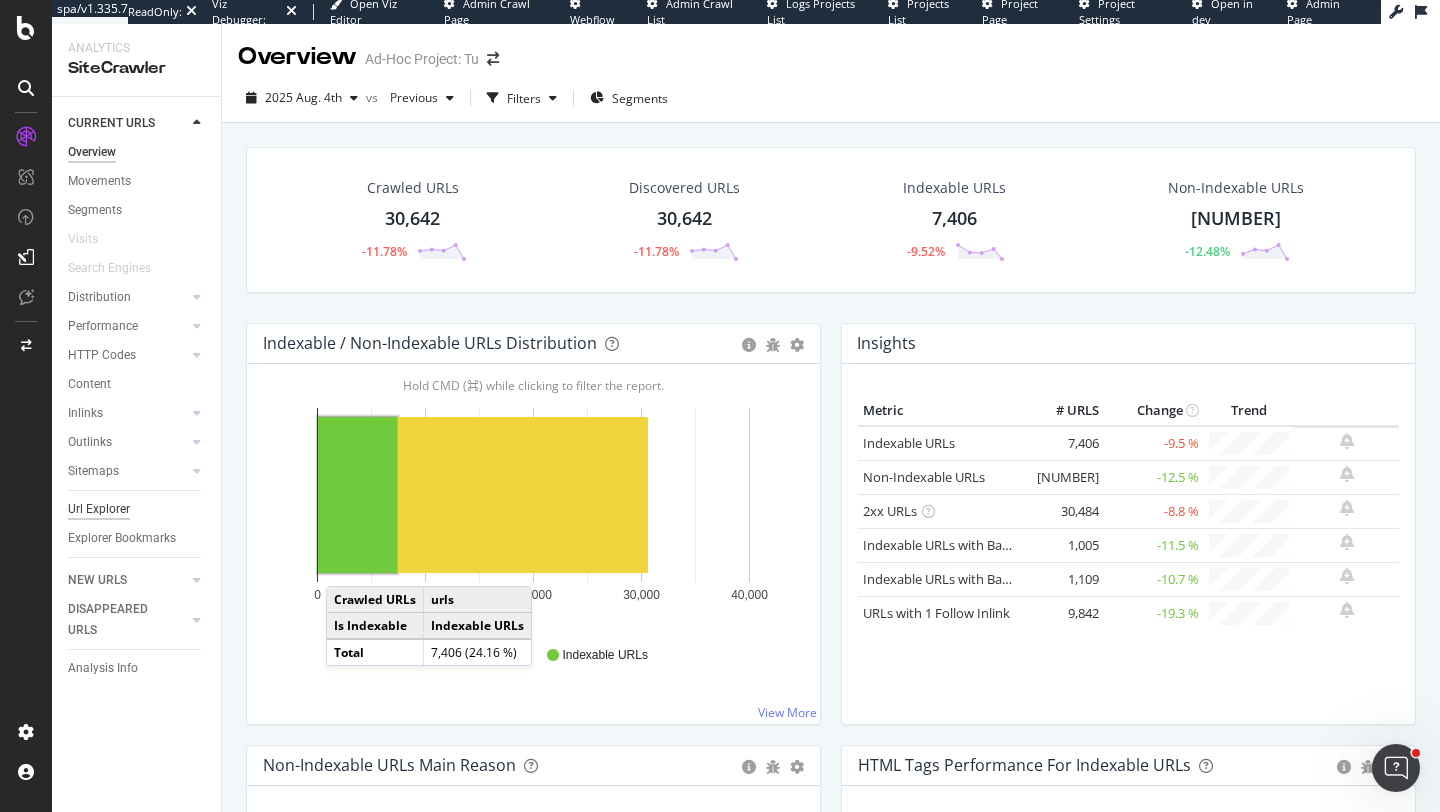 click on "Url Explorer" at bounding box center (99, 509) 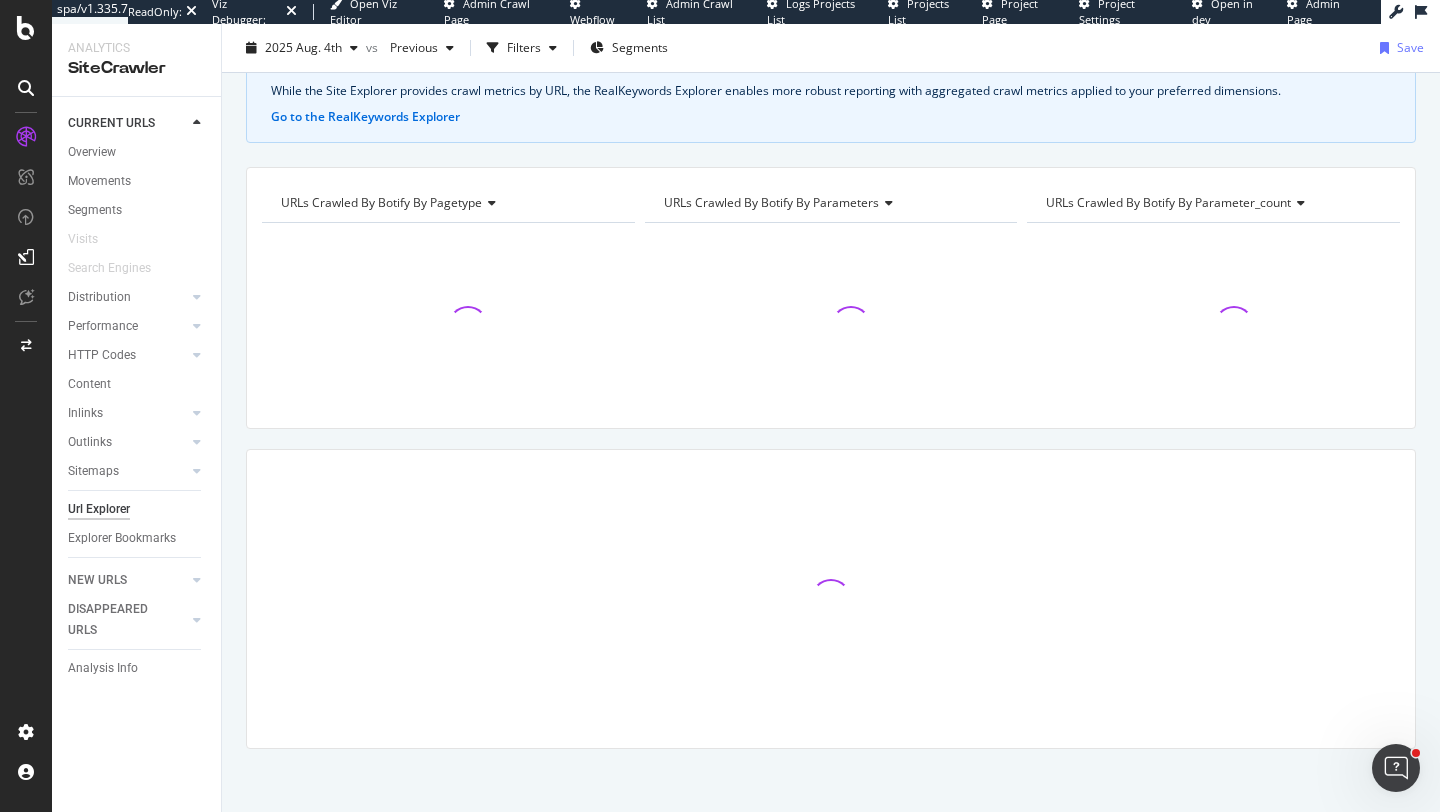 scroll, scrollTop: 116, scrollLeft: 0, axis: vertical 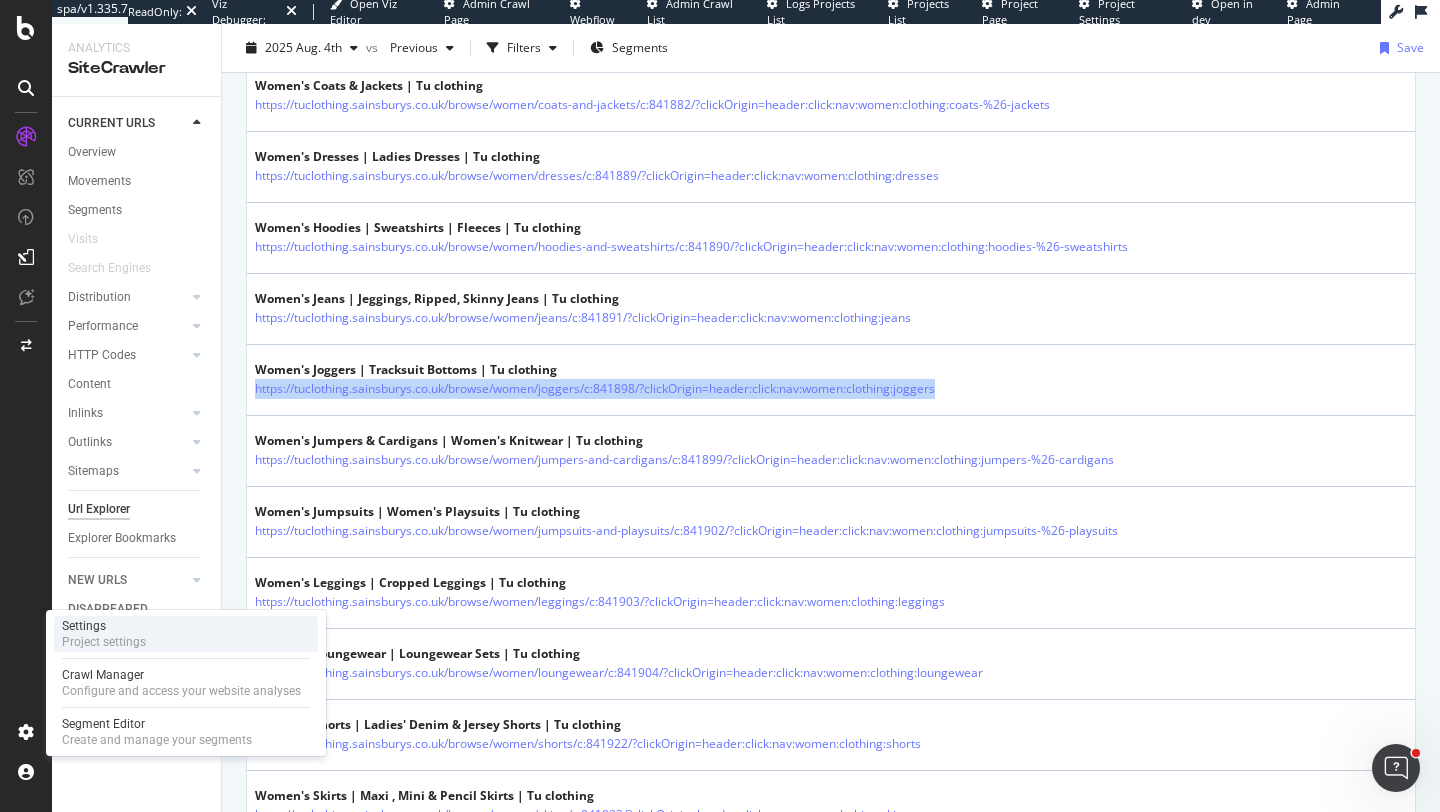 click on "Settings Project settings" at bounding box center (186, 634) 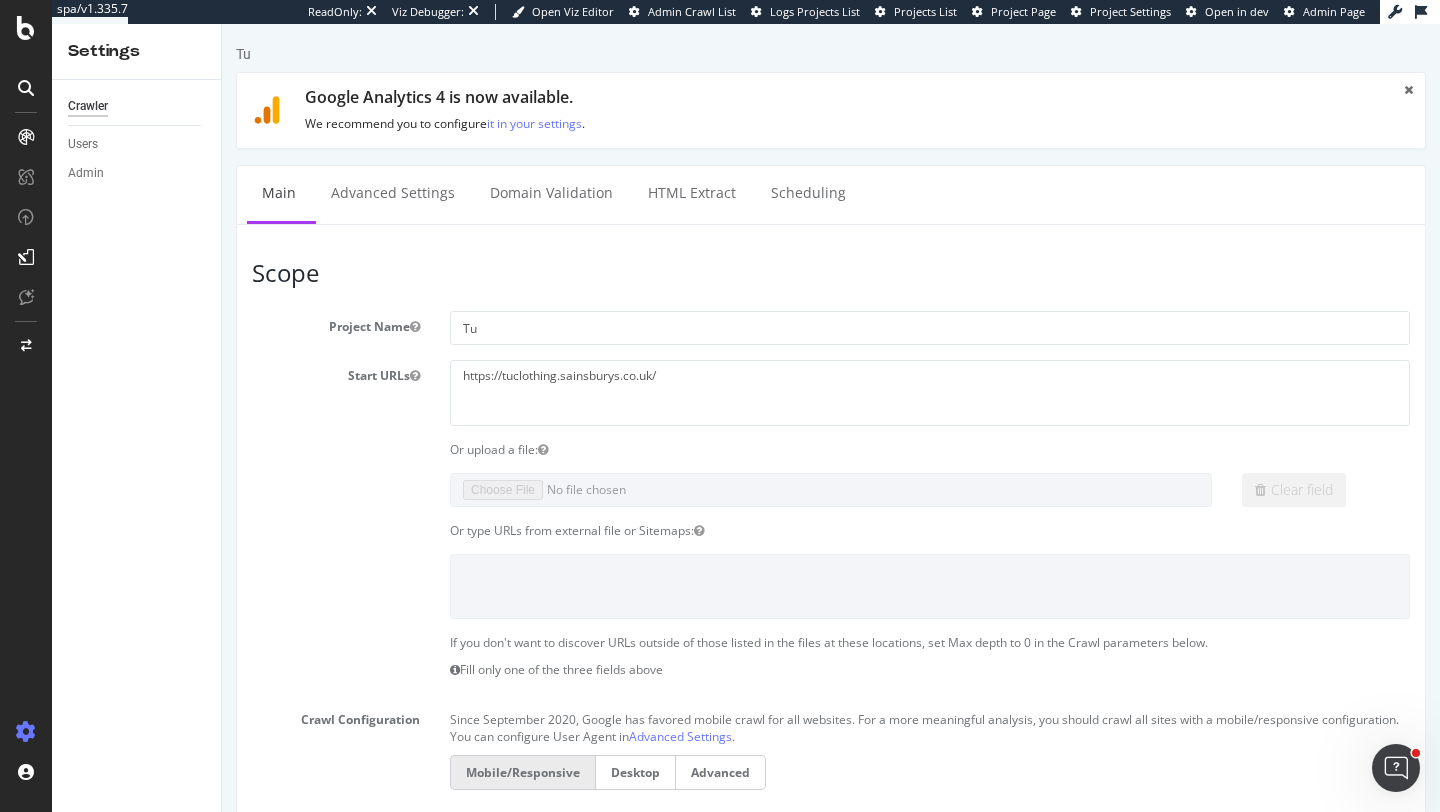 scroll, scrollTop: 0, scrollLeft: 0, axis: both 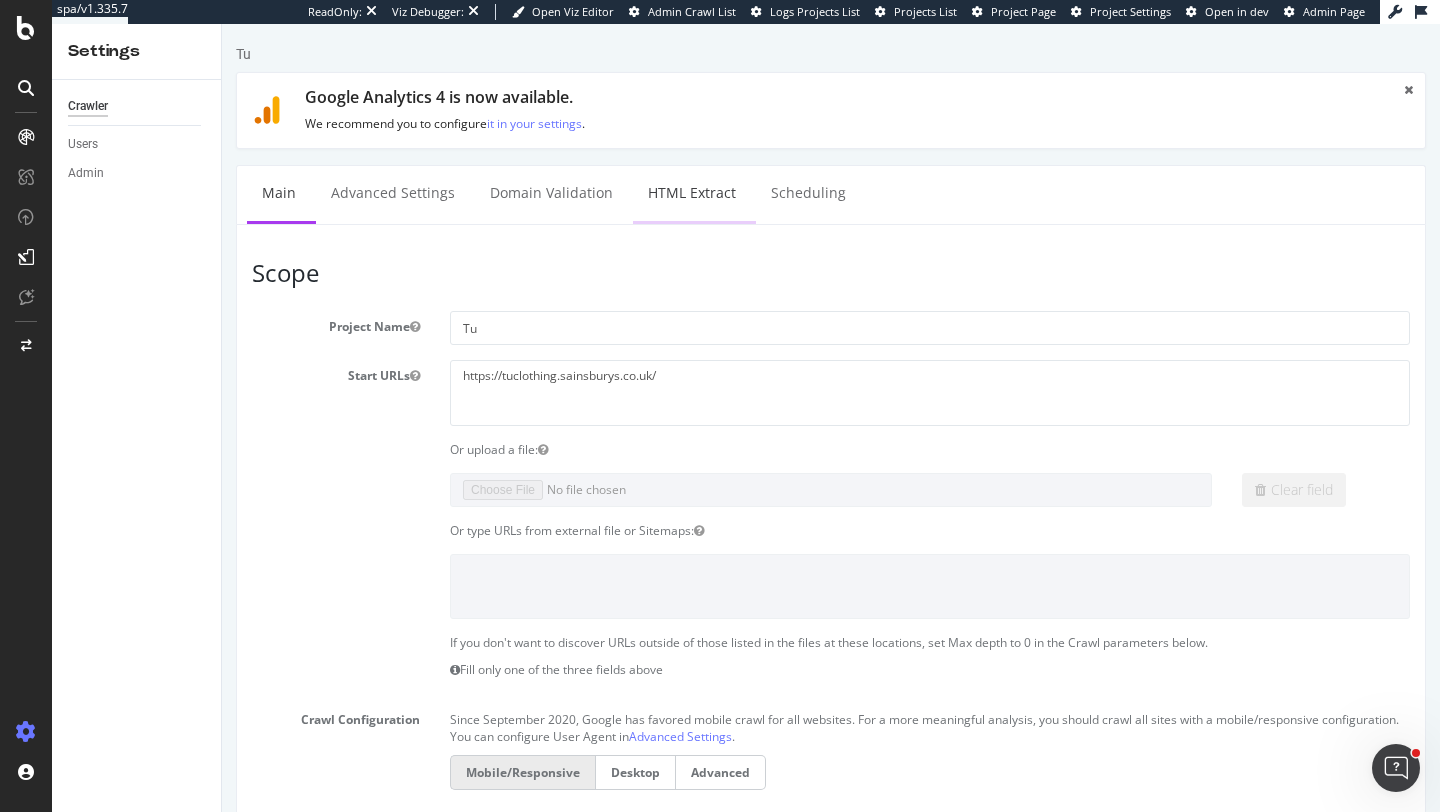 click on "HTML Extract" at bounding box center (692, 193) 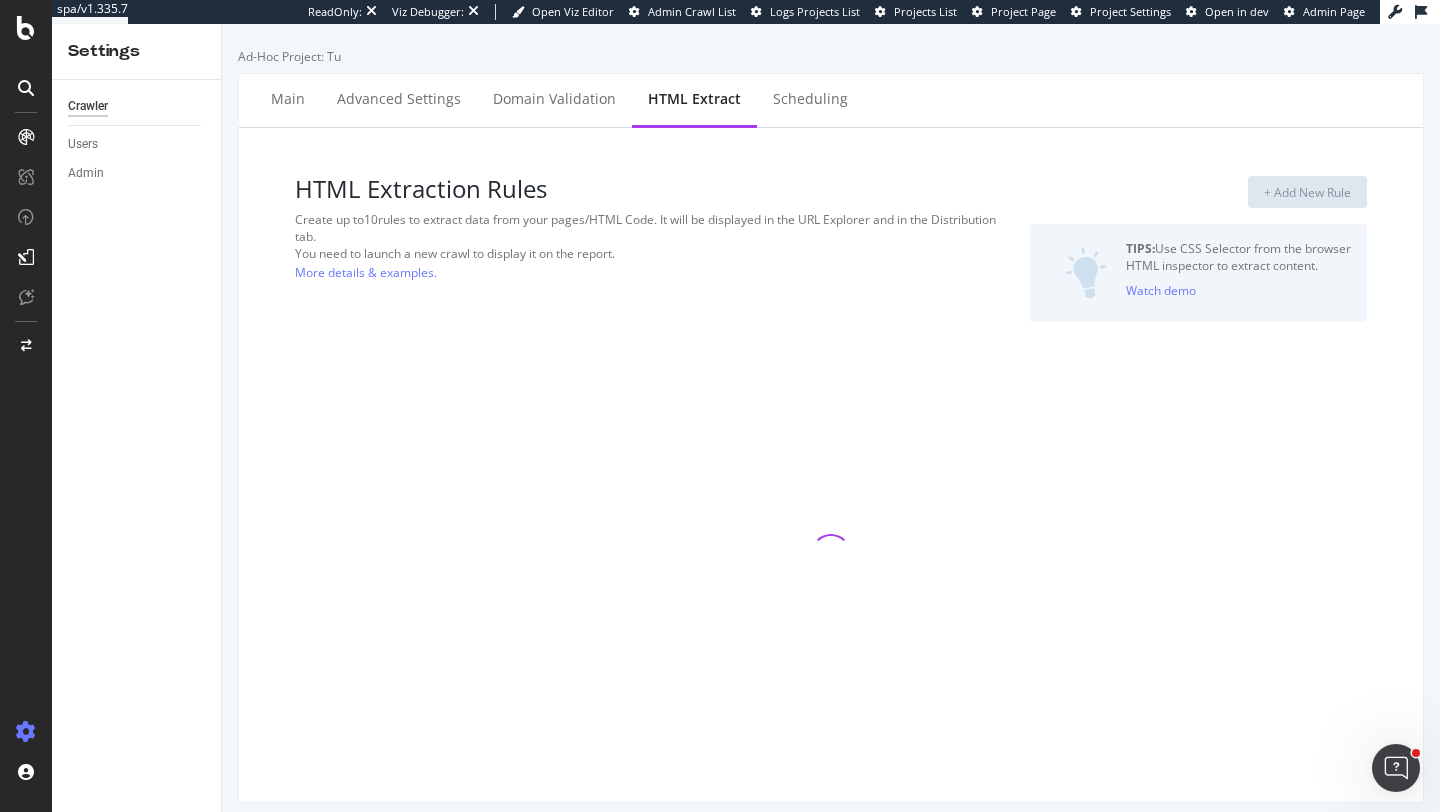 select on "i" 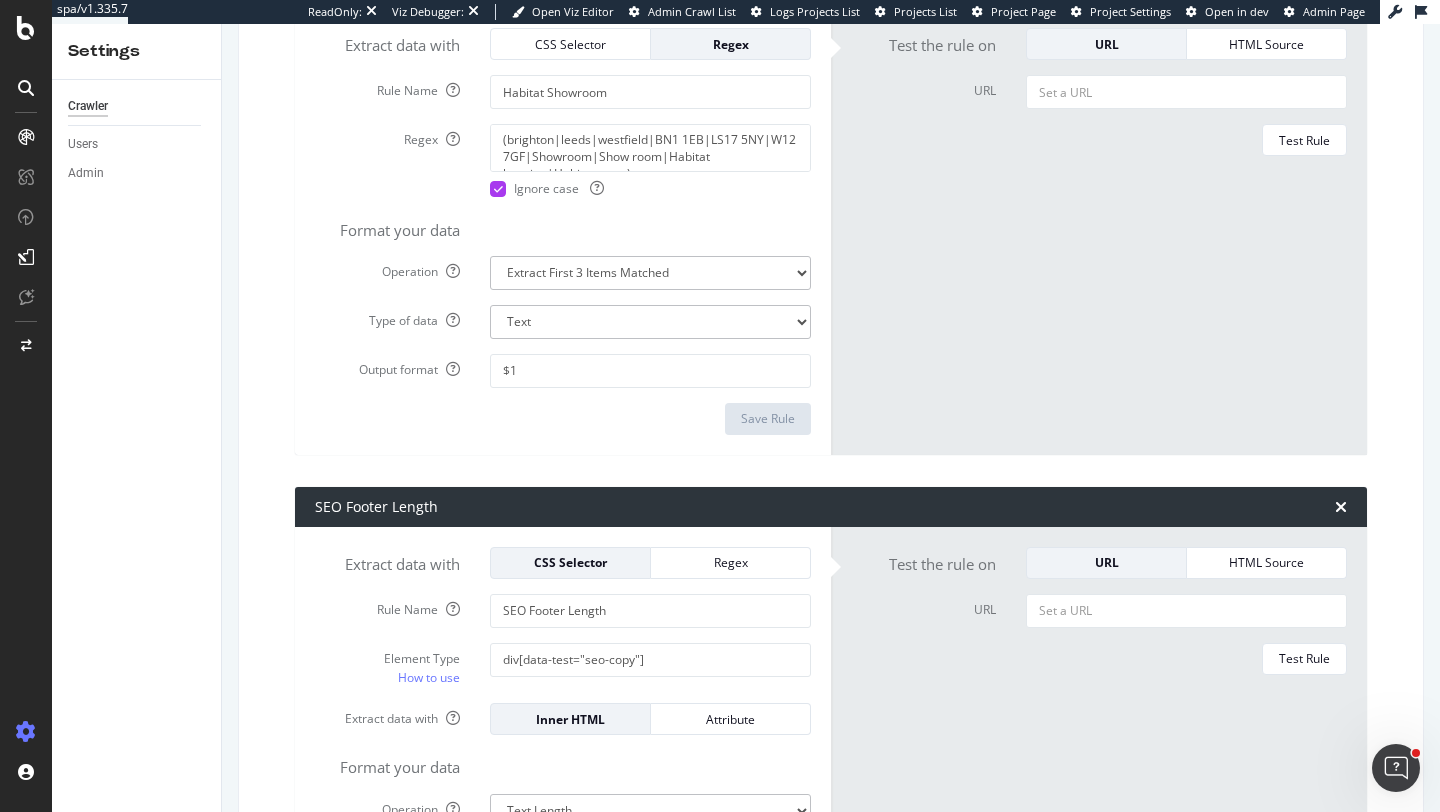 scroll, scrollTop: 1643, scrollLeft: 0, axis: vertical 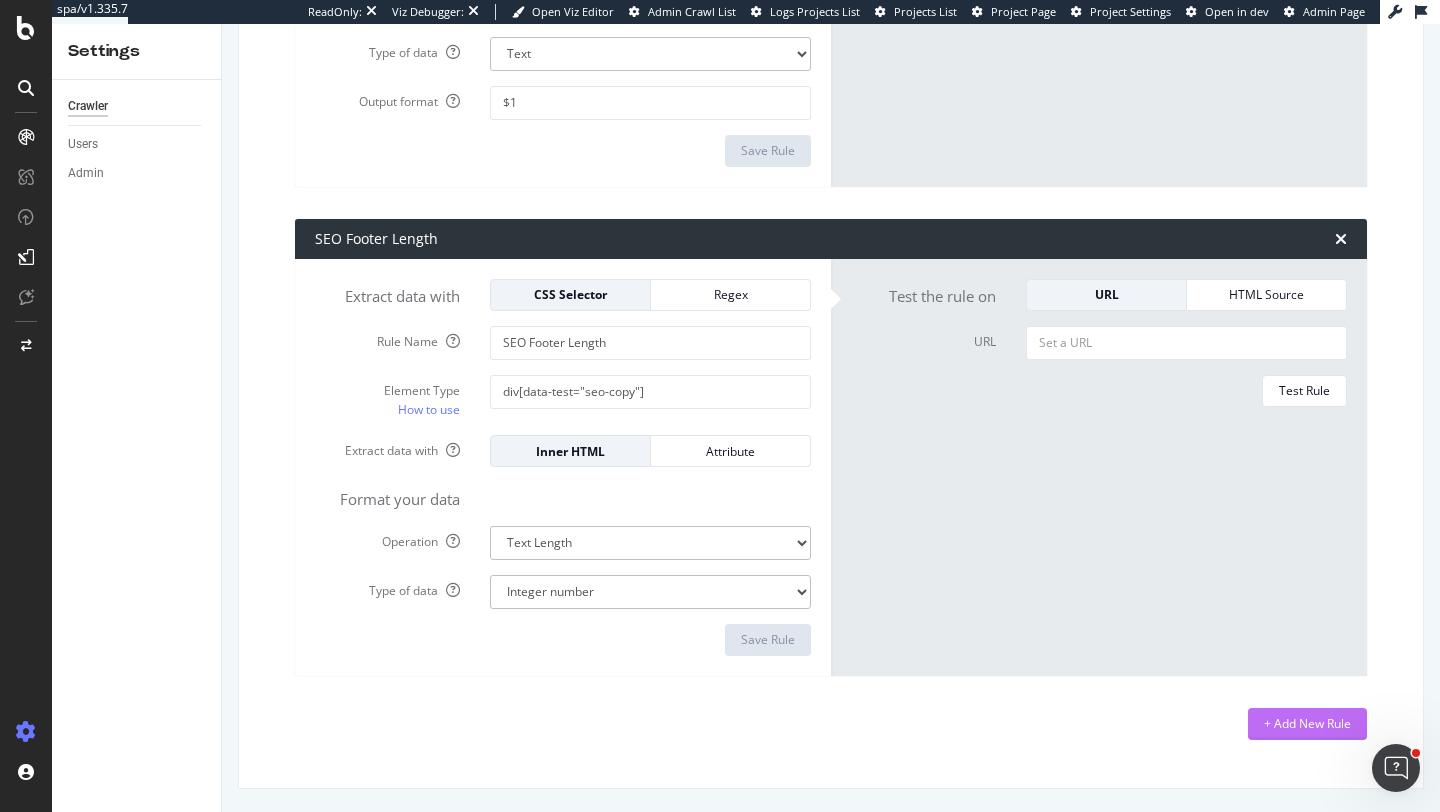 click on "+ Add New Rule" at bounding box center [1307, 723] 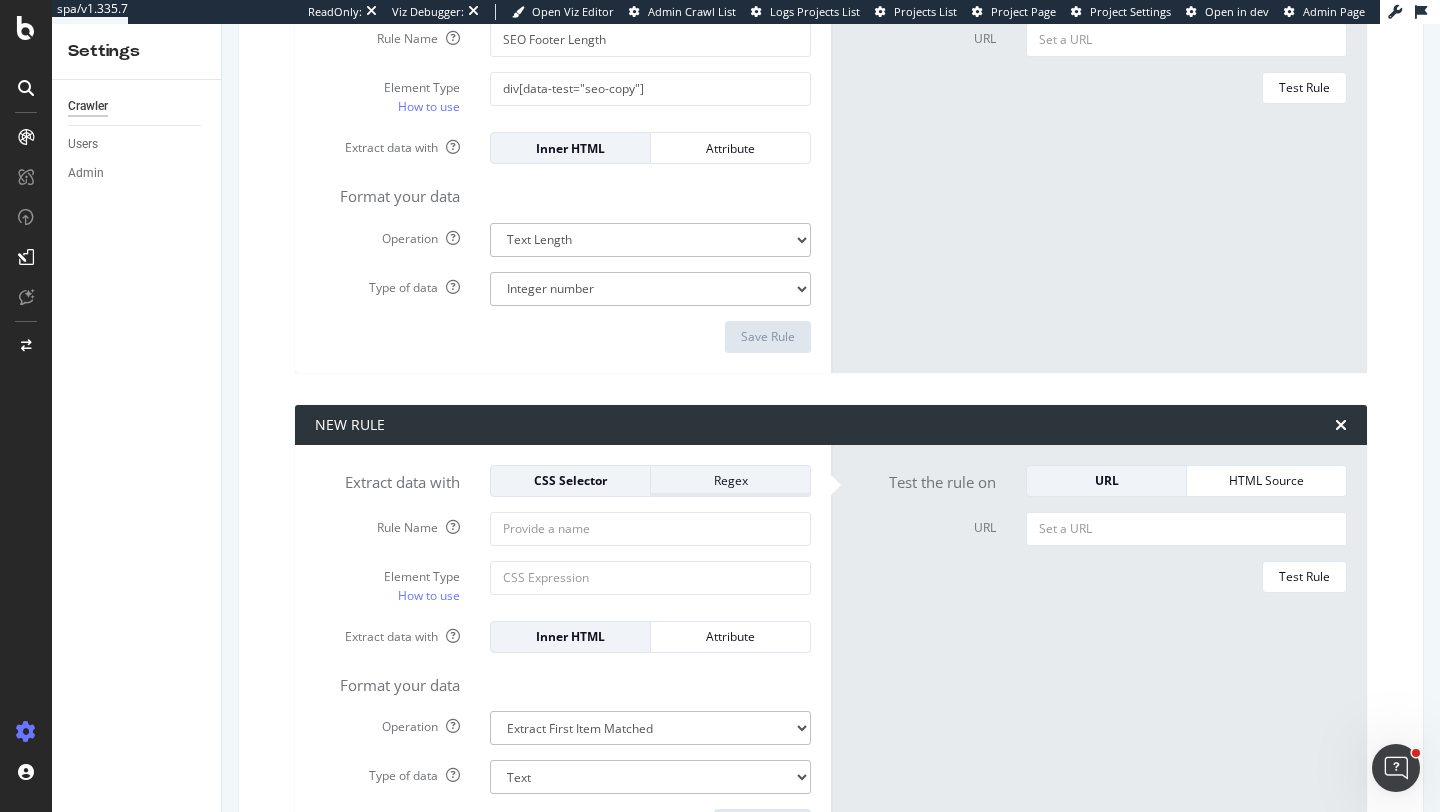 scroll, scrollTop: 1812, scrollLeft: 0, axis: vertical 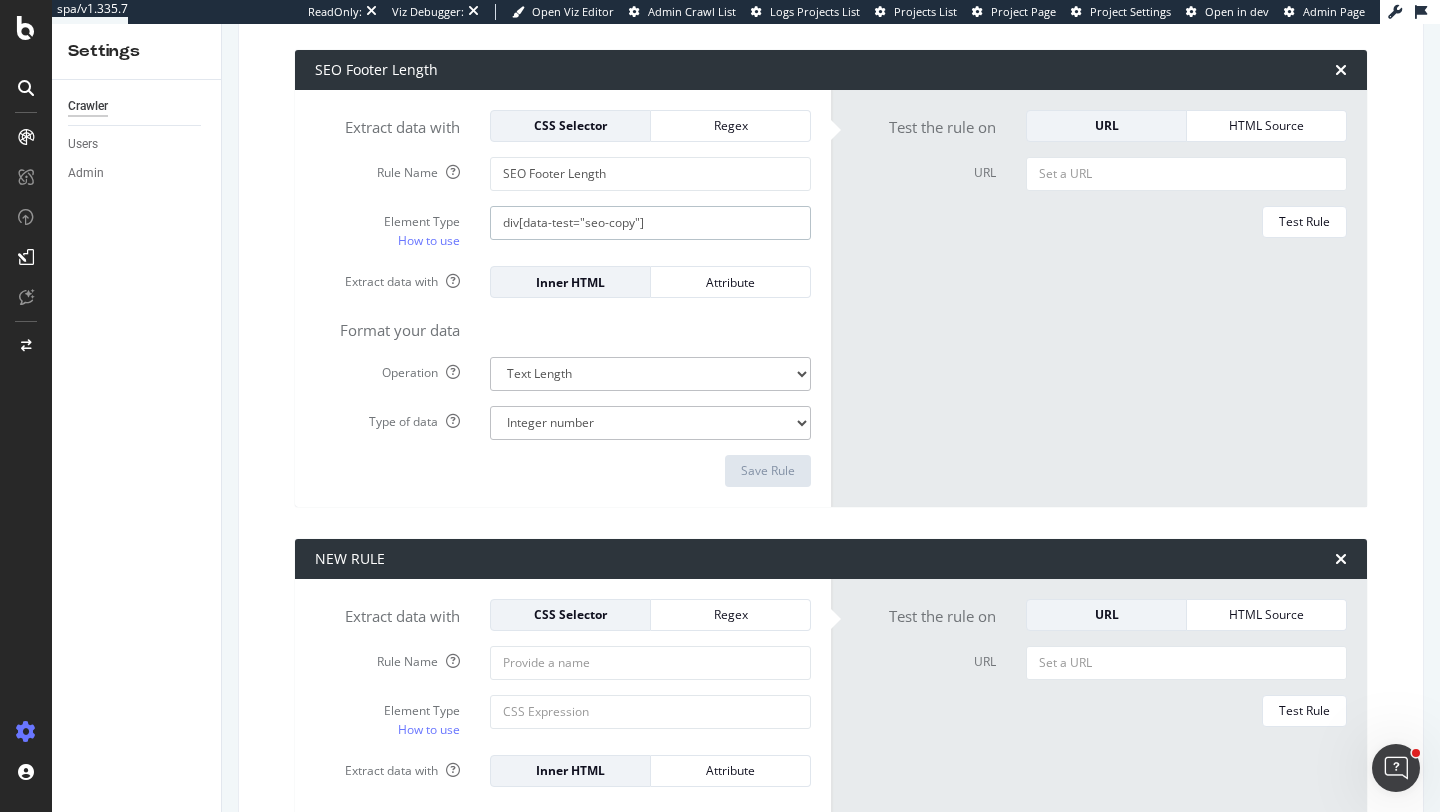 click on "div[data-test="seo-copy"]" at bounding box center [650, 223] 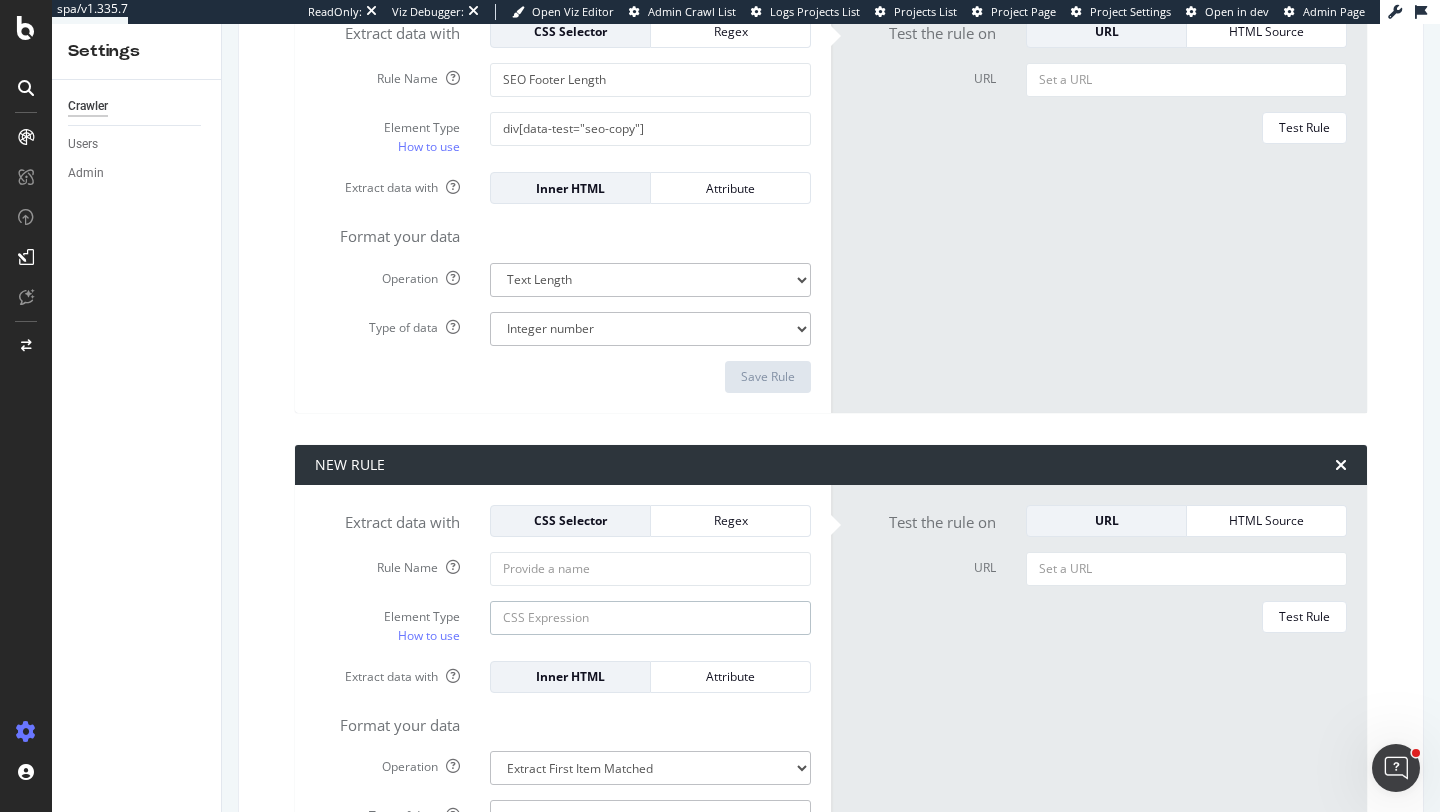 click on "Element Type How to use" at bounding box center (650, 129) 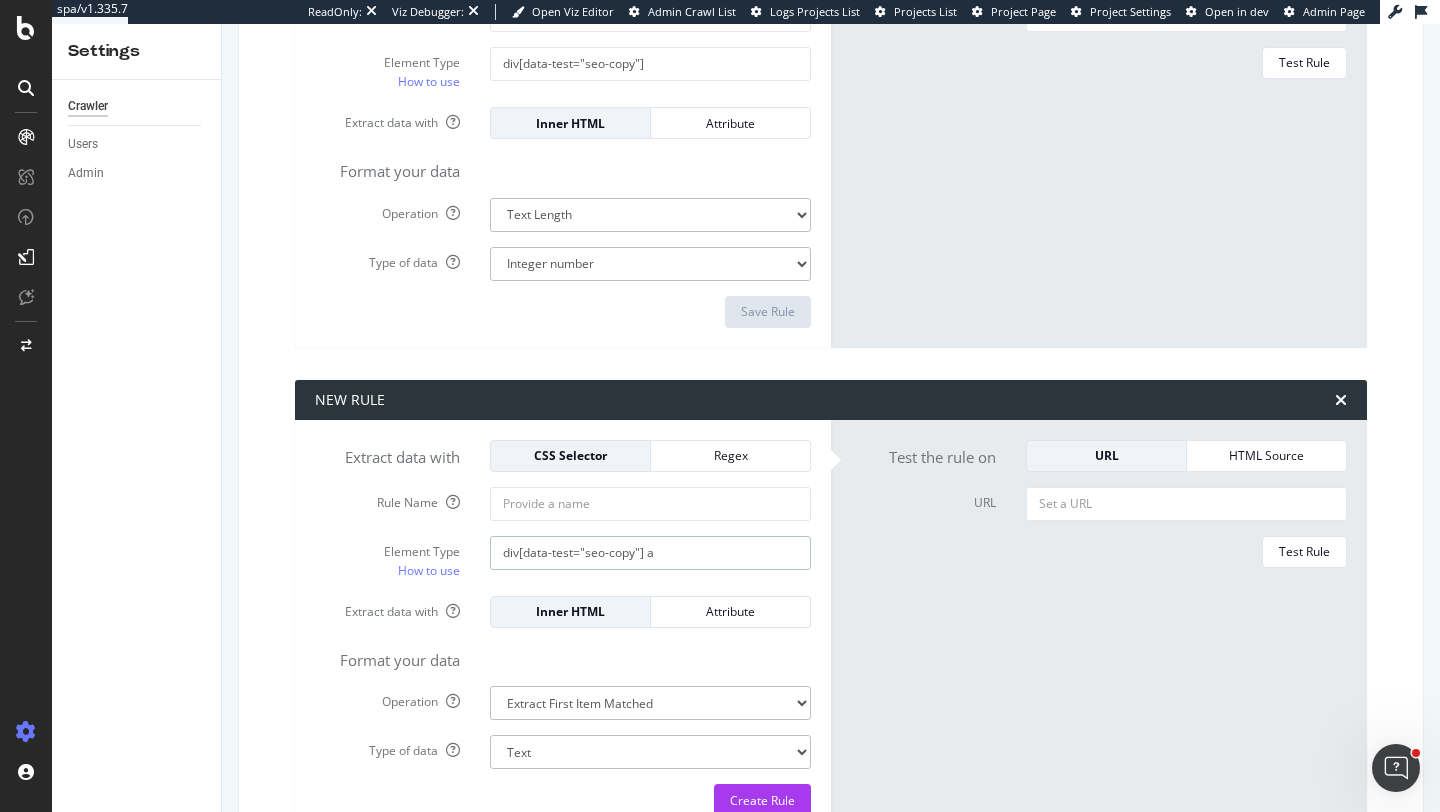 scroll, scrollTop: 2041, scrollLeft: 0, axis: vertical 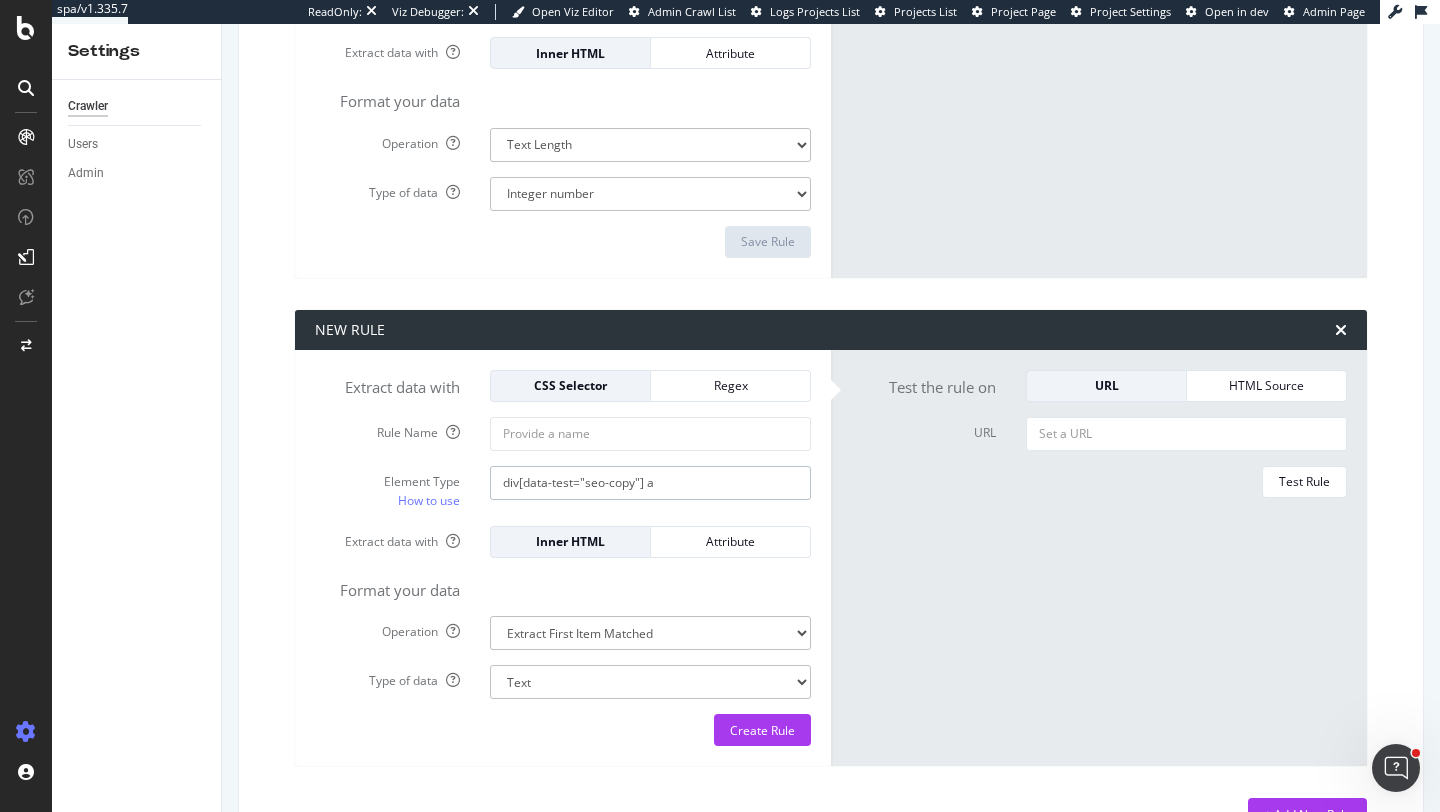 type on "div[data-test="seo-copy"] a" 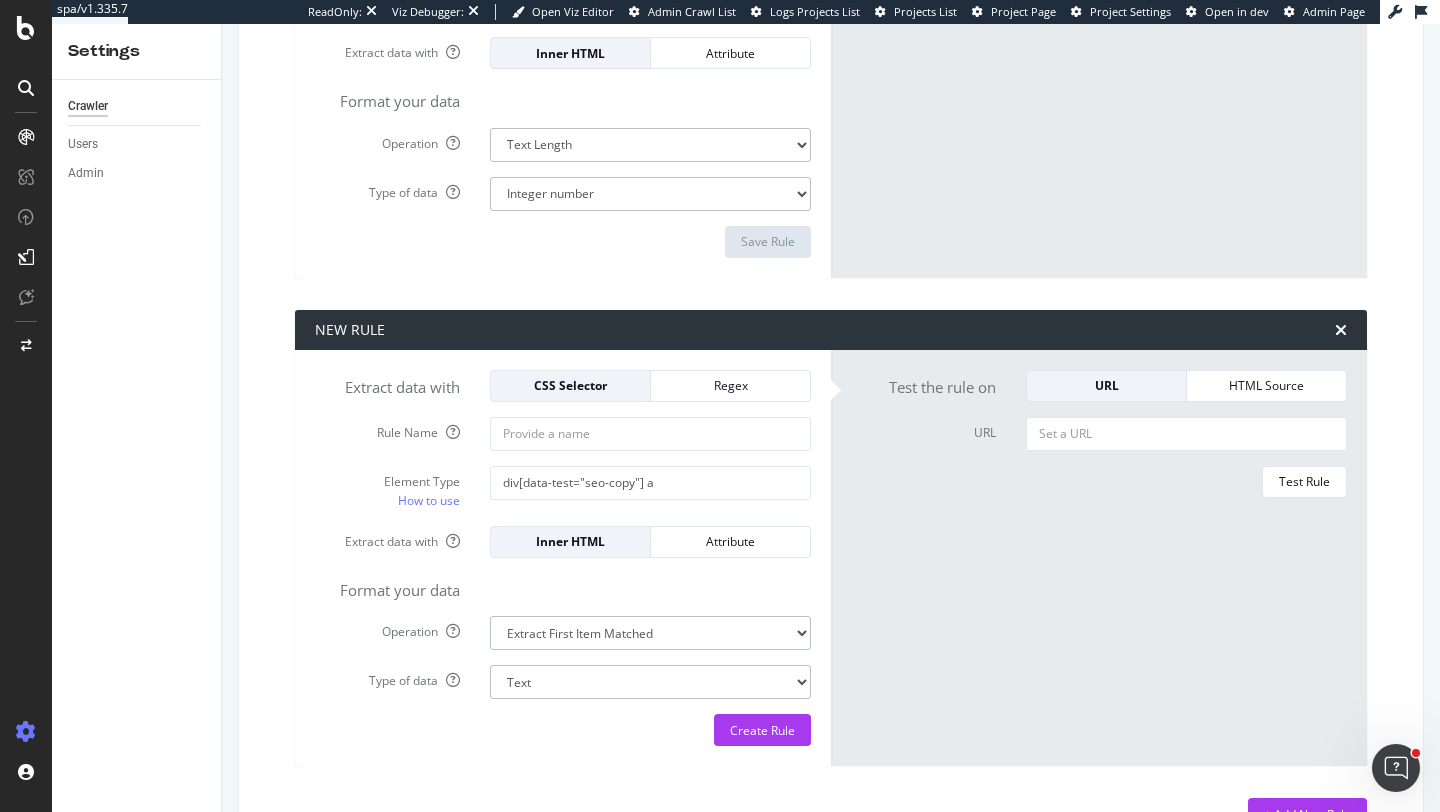 click on "Extract First Item Matched Extract First 3 Items Matched Count Number of Occurences Check if exists Text Length" at bounding box center [650, -1382] 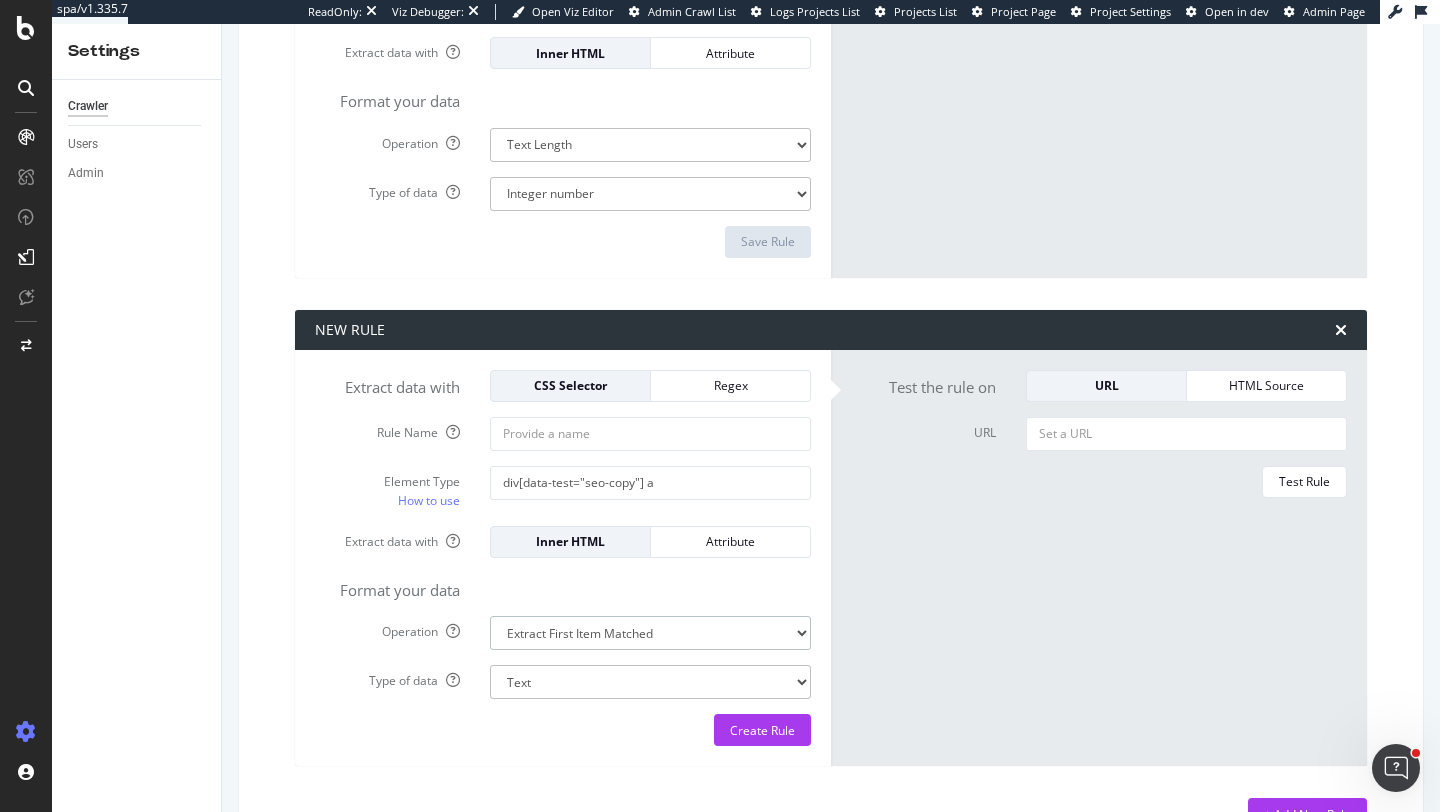 select on "count" 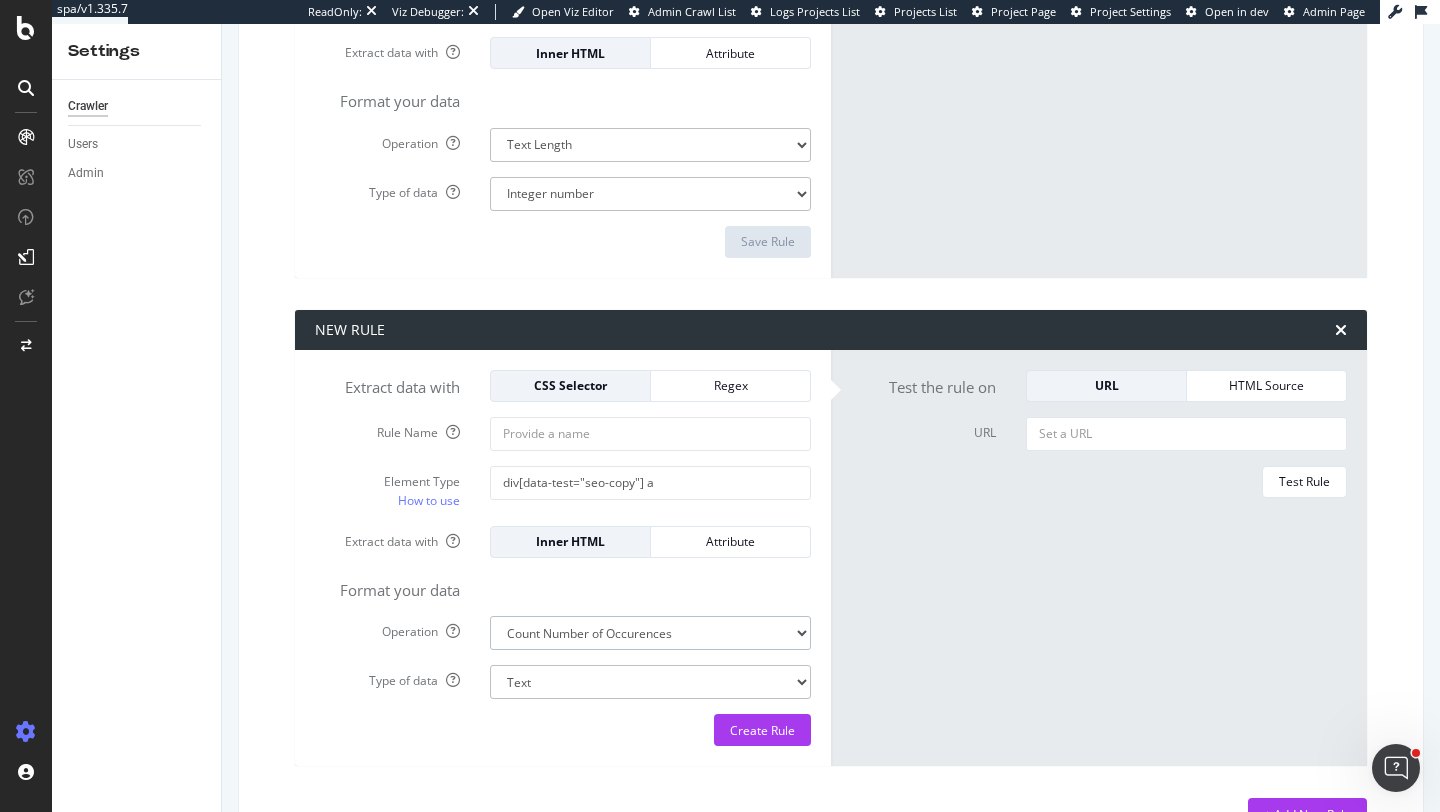 select on "i" 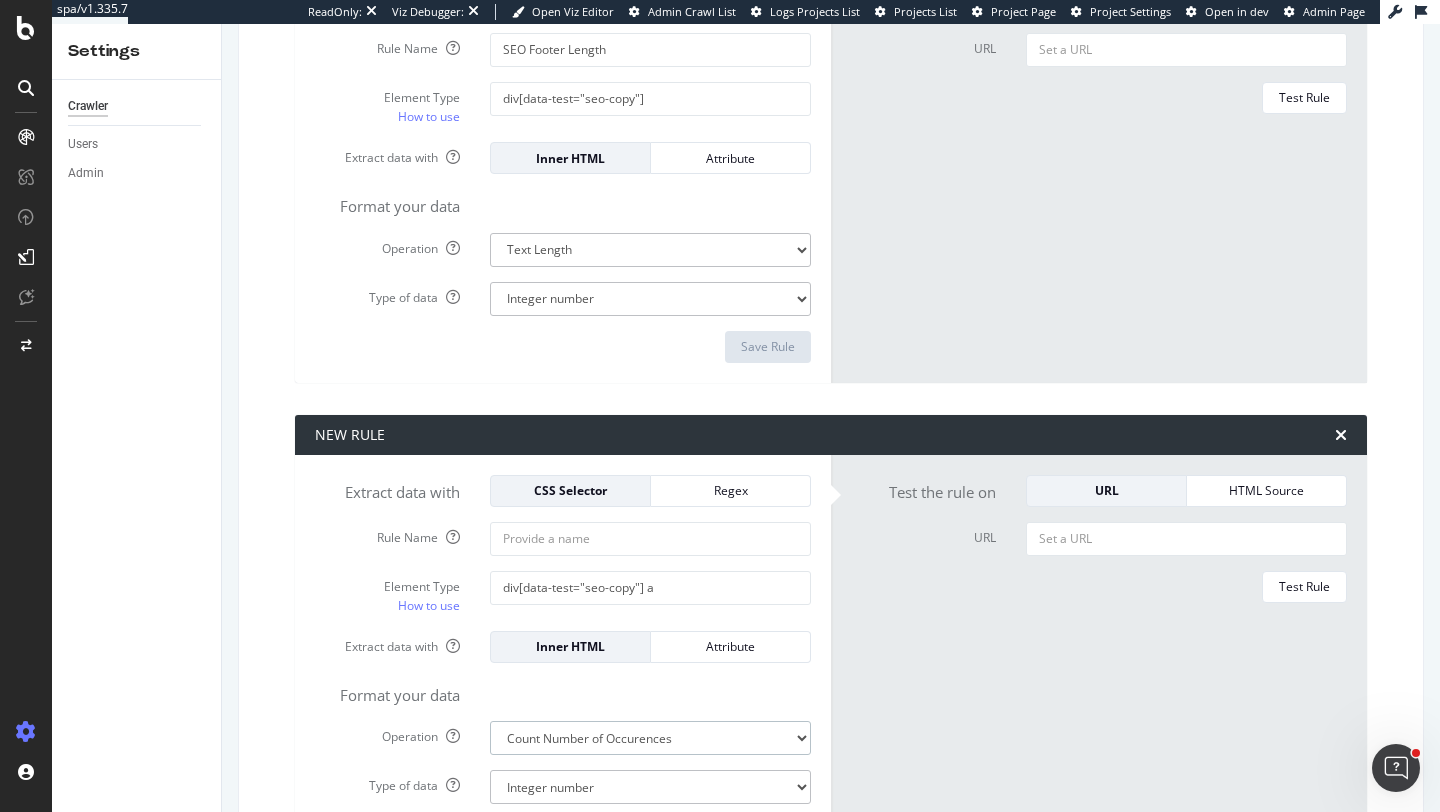 scroll, scrollTop: 1772, scrollLeft: 0, axis: vertical 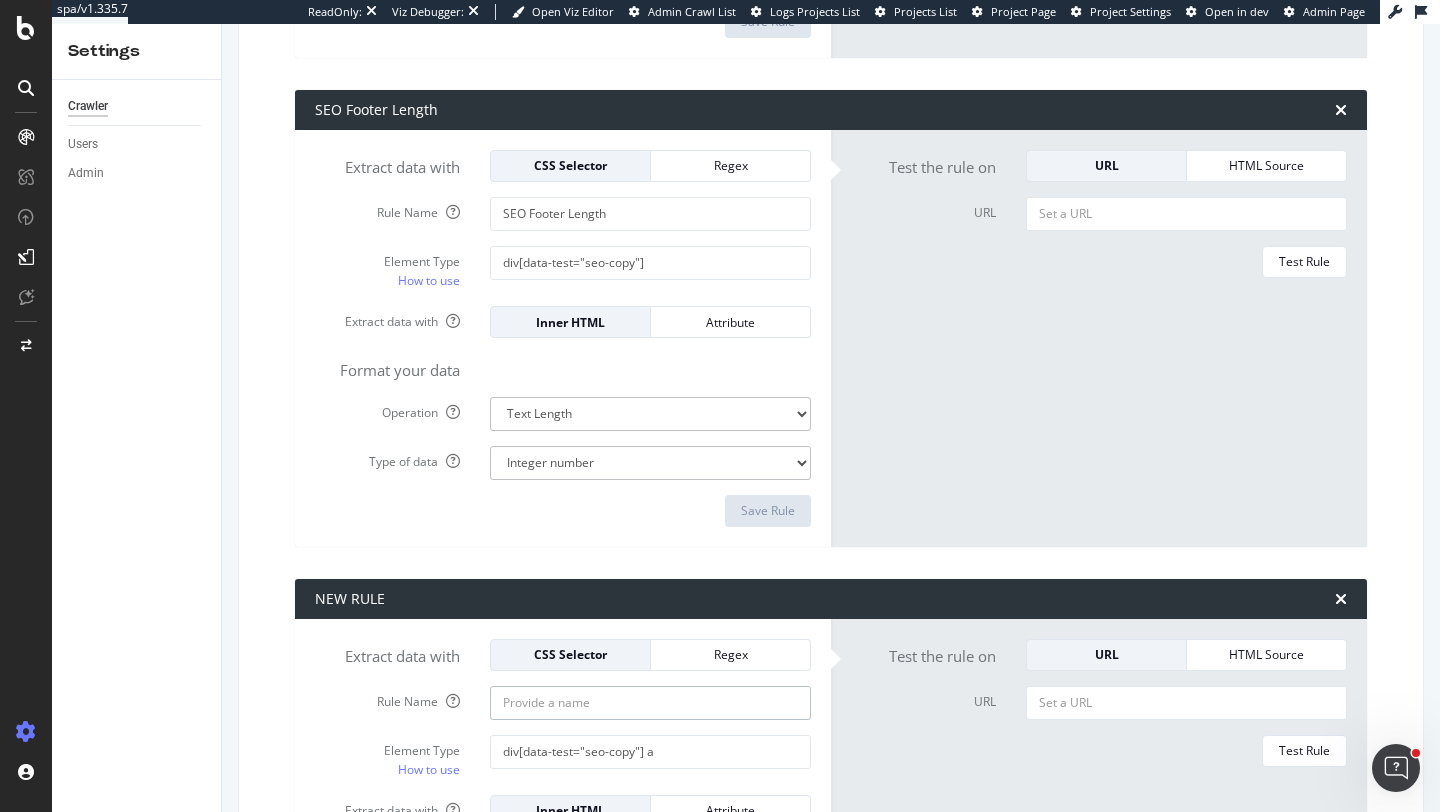click on "Rule Name" at bounding box center [650, -1294] 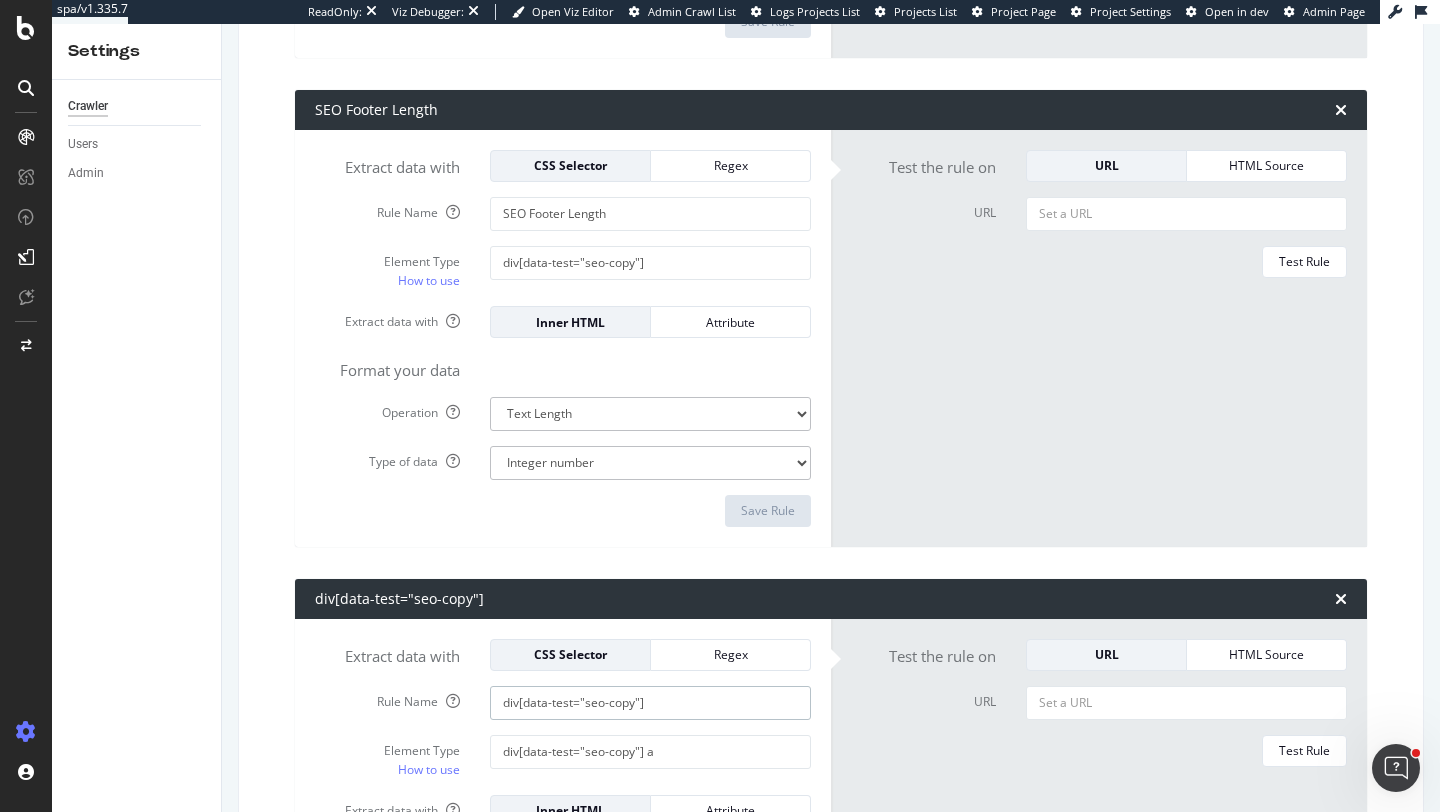 type on "div[data-test="seo-copy"]" 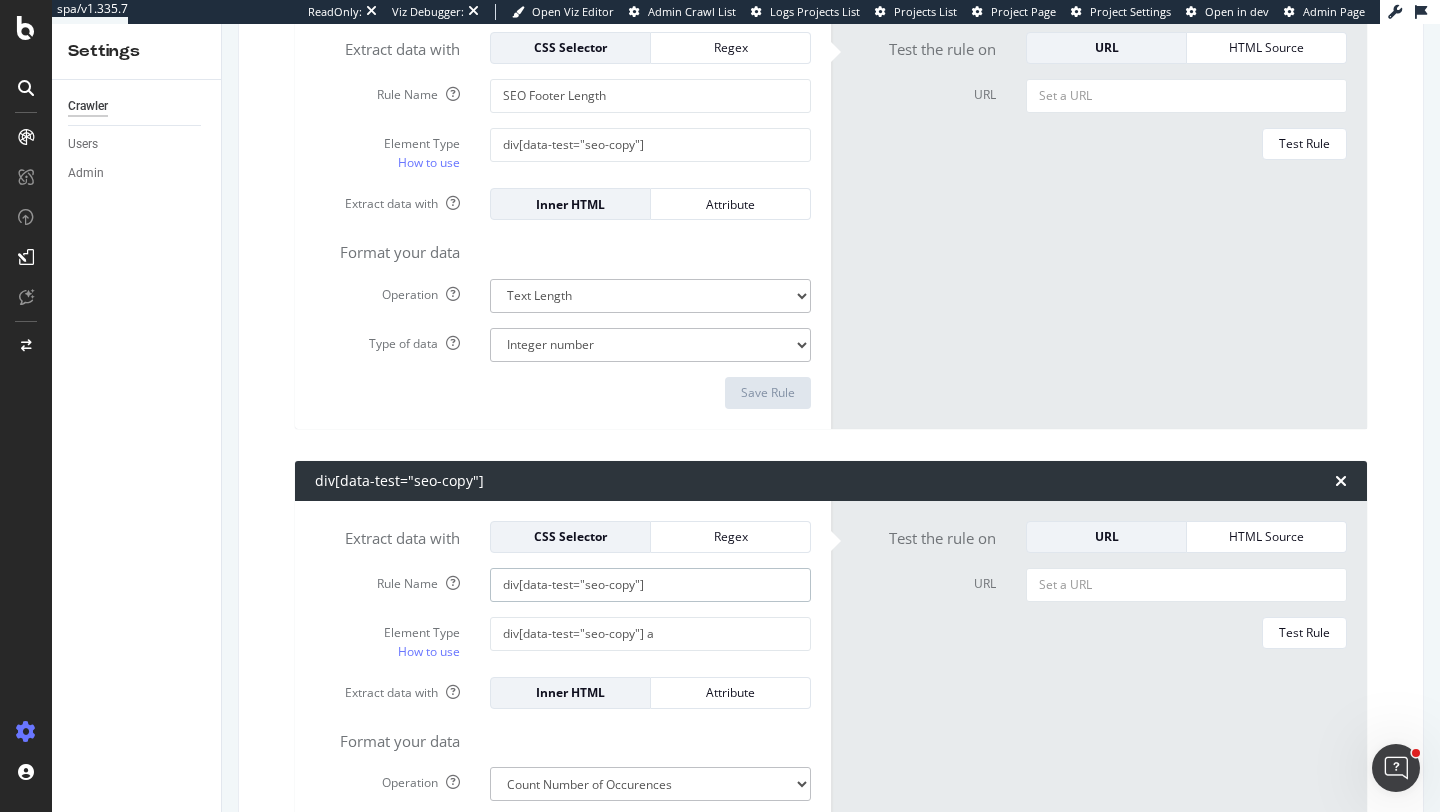 scroll, scrollTop: 2071, scrollLeft: 0, axis: vertical 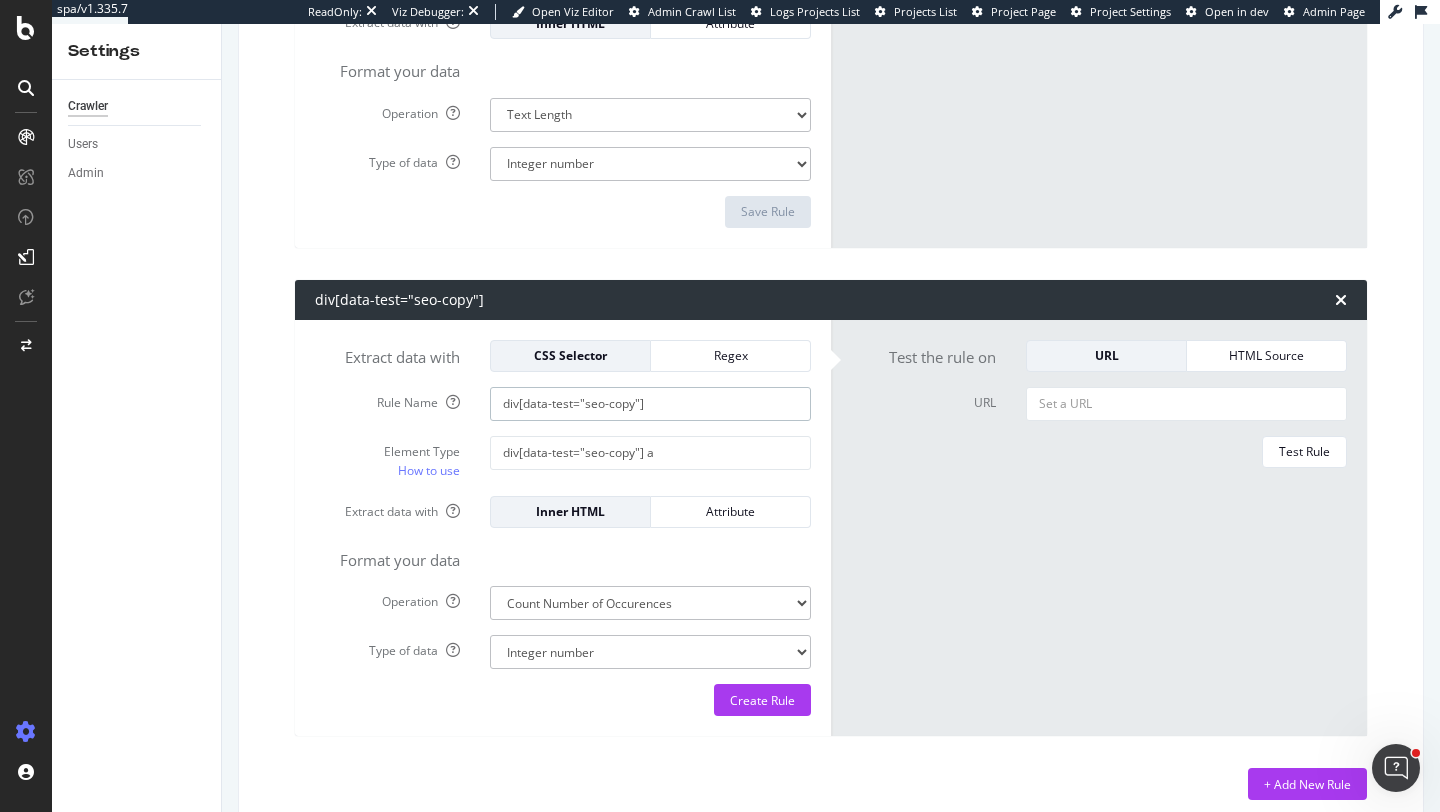 click on "div[data-test="seo-copy"]" at bounding box center (650, -1593) 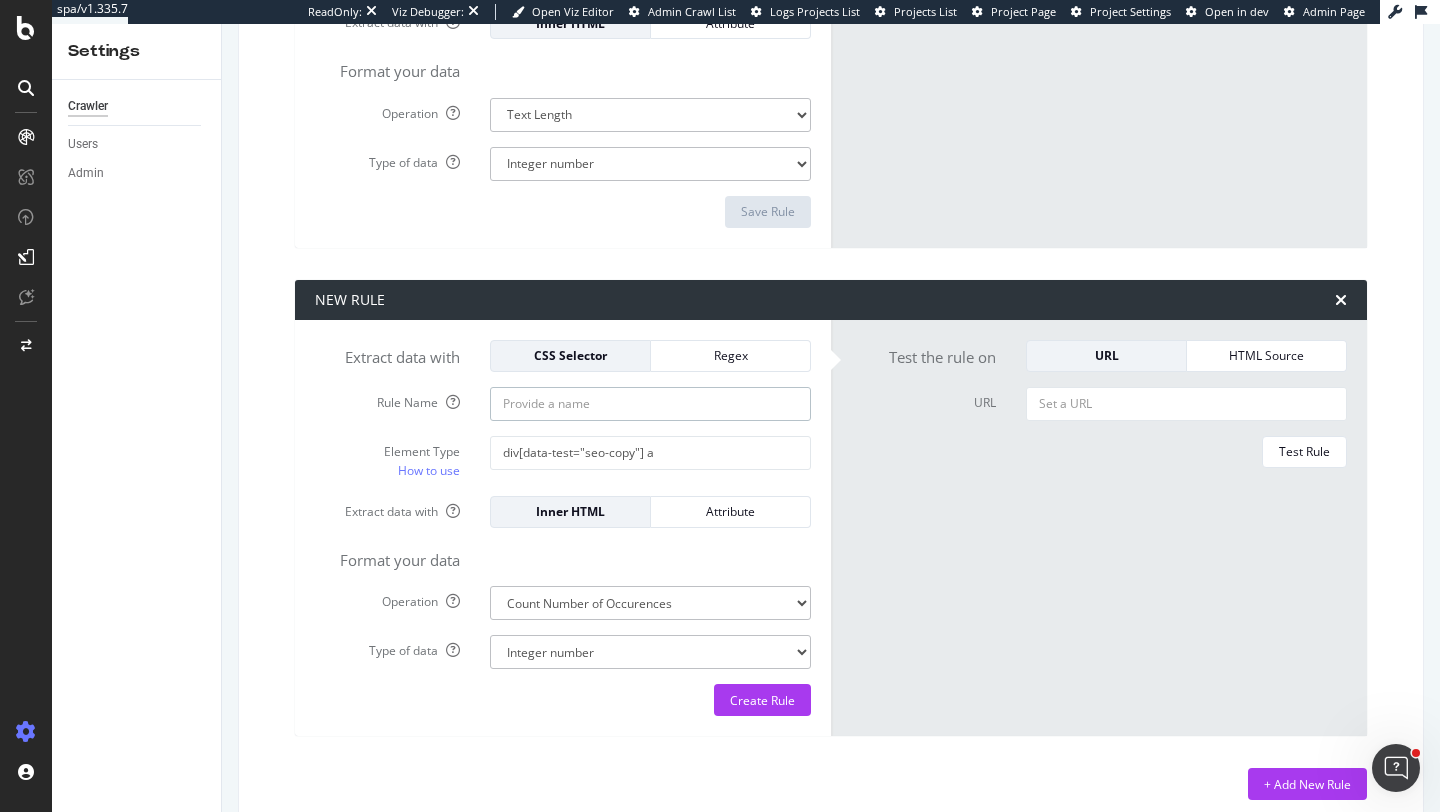 paste 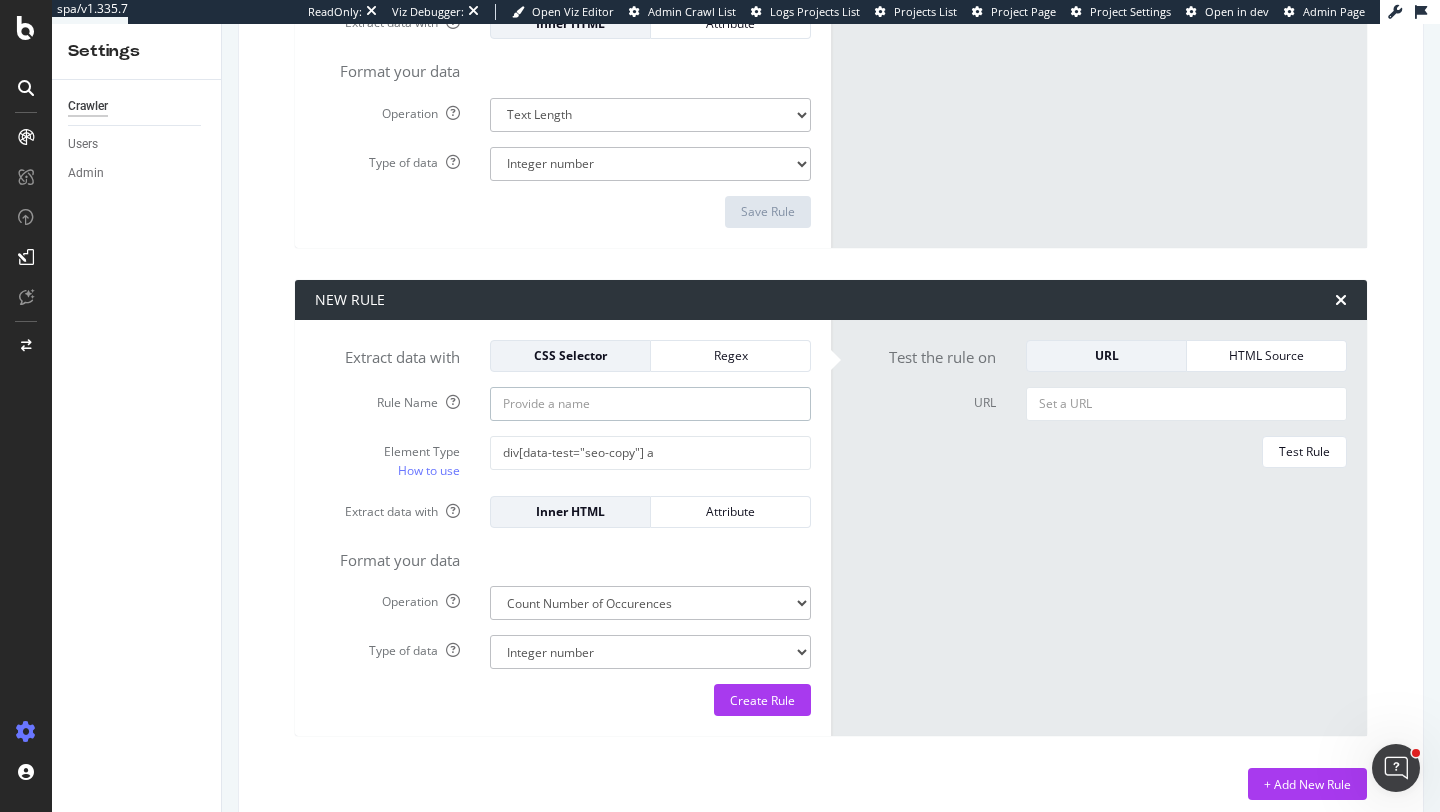 paste on "Count of SEO Footer Links" 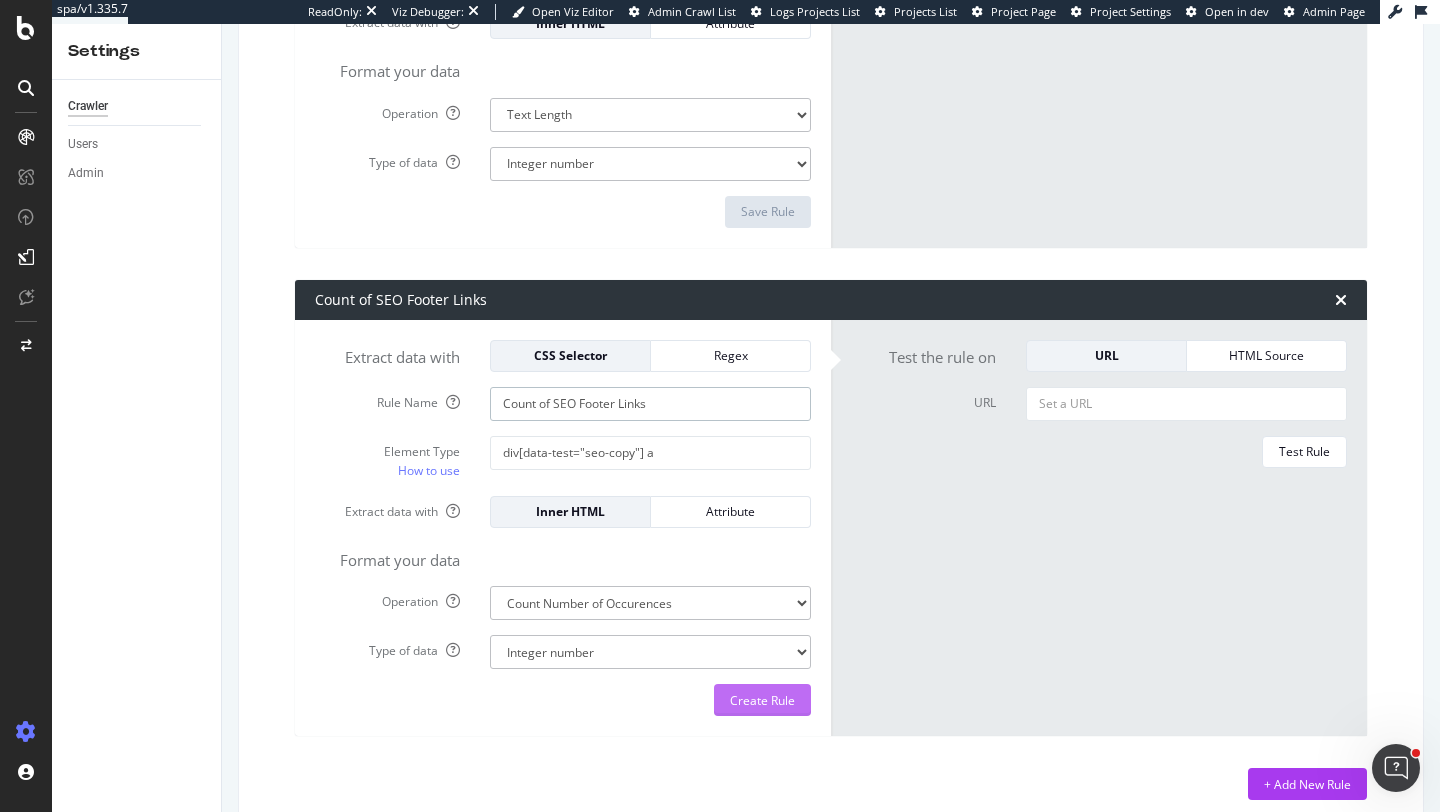 type on "Count of SEO Footer Links" 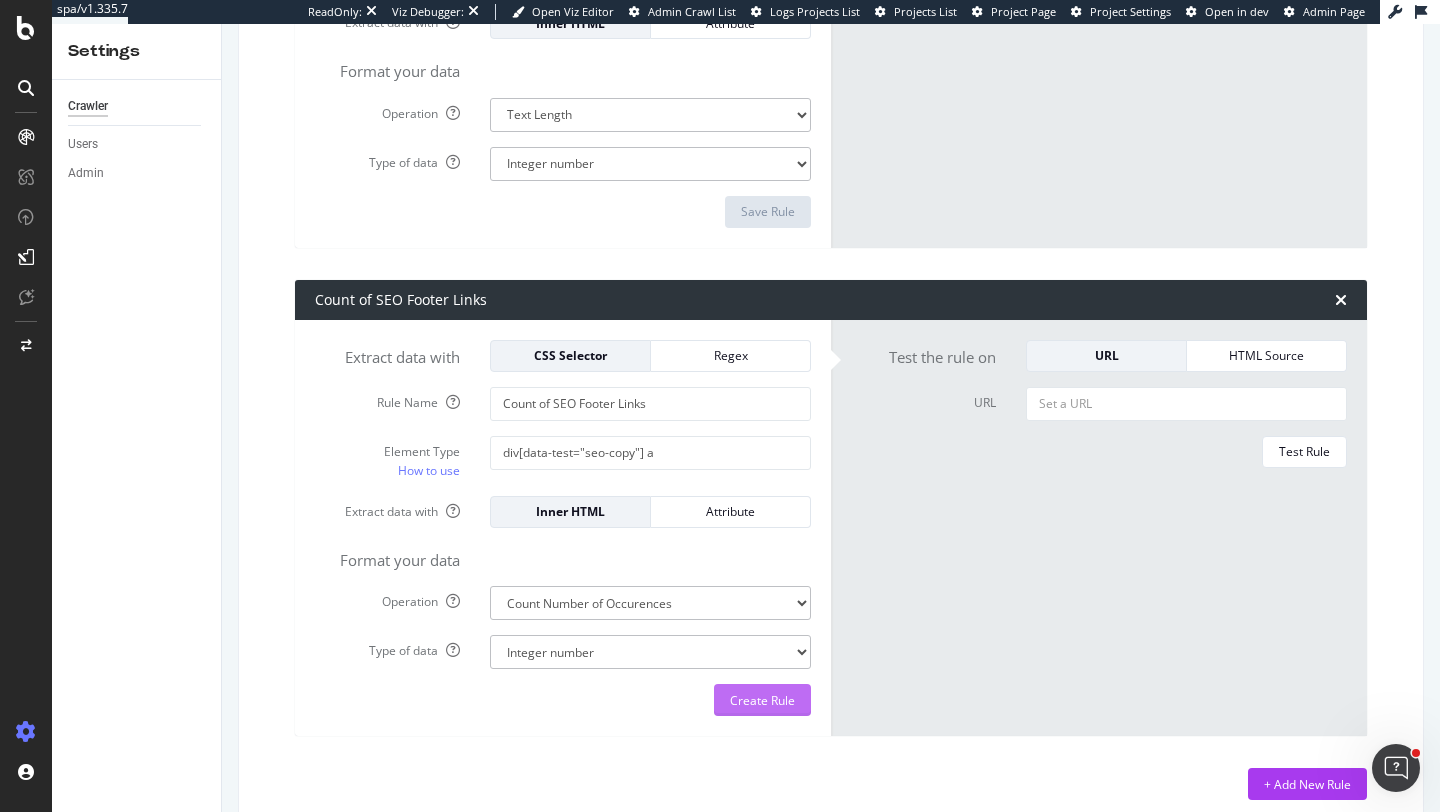 click on "Create Rule" at bounding box center (762, 700) 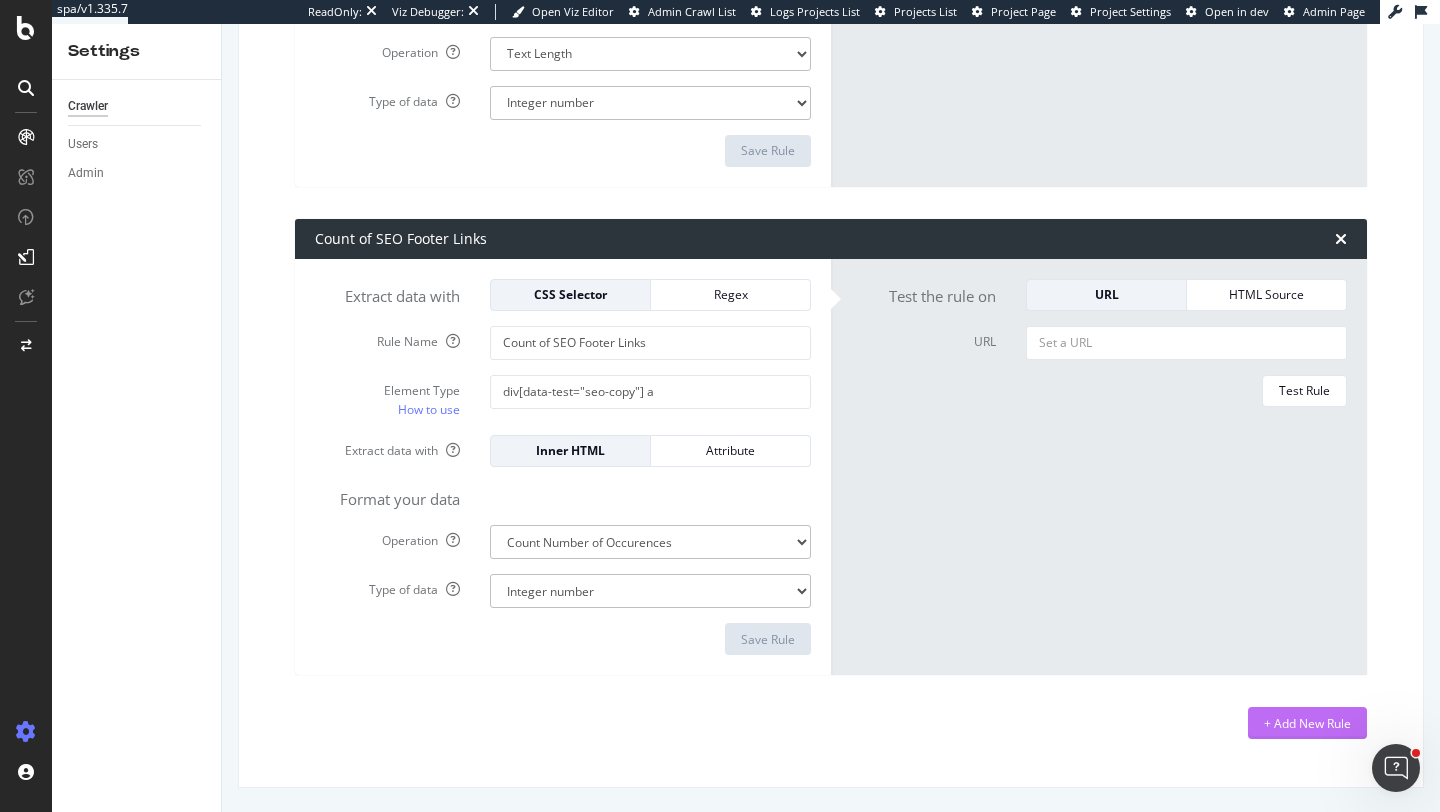click on "+ Add New Rule" at bounding box center (1307, 723) 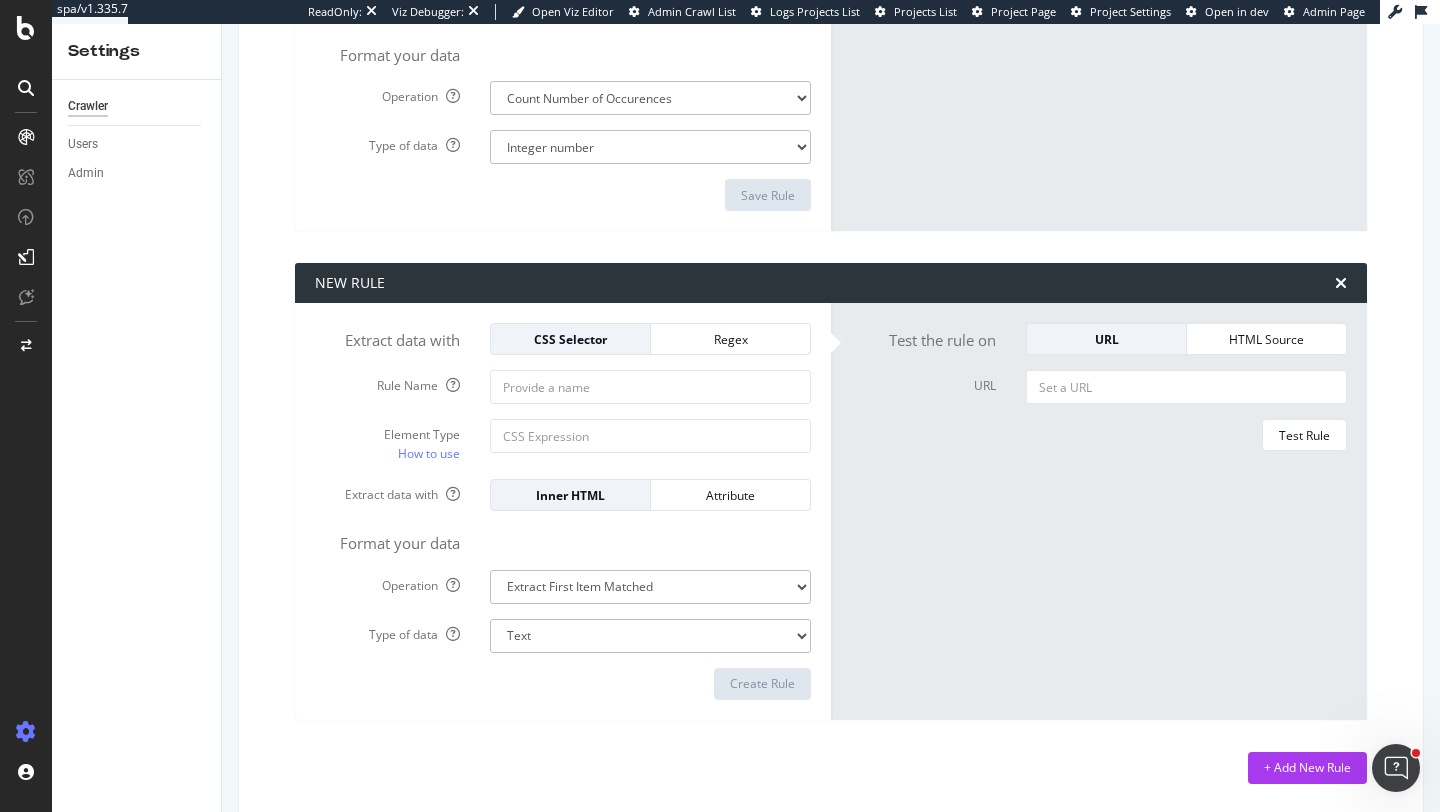 scroll, scrollTop: 2579, scrollLeft: 0, axis: vertical 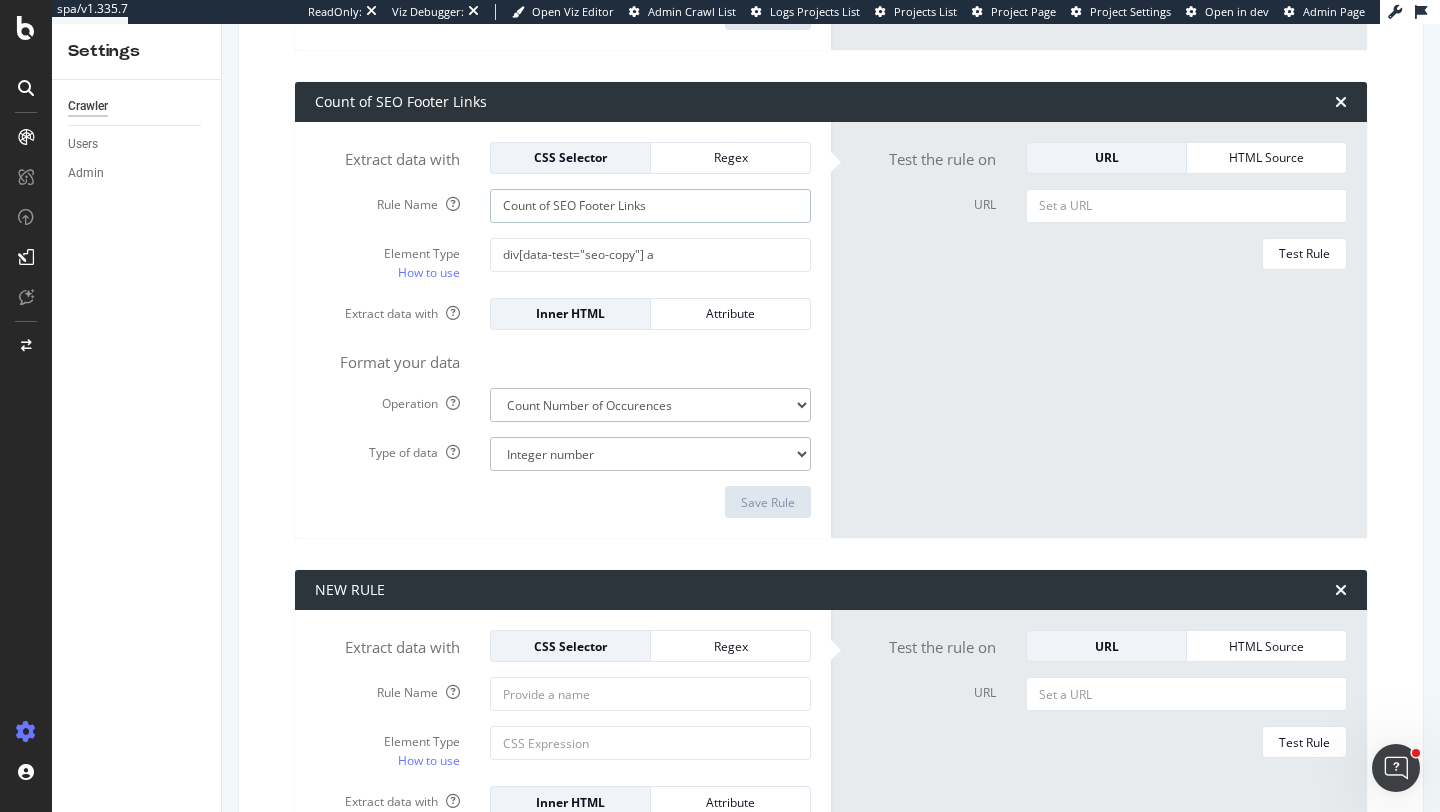 click on "Count of SEO Footer Links" at bounding box center [650, -1791] 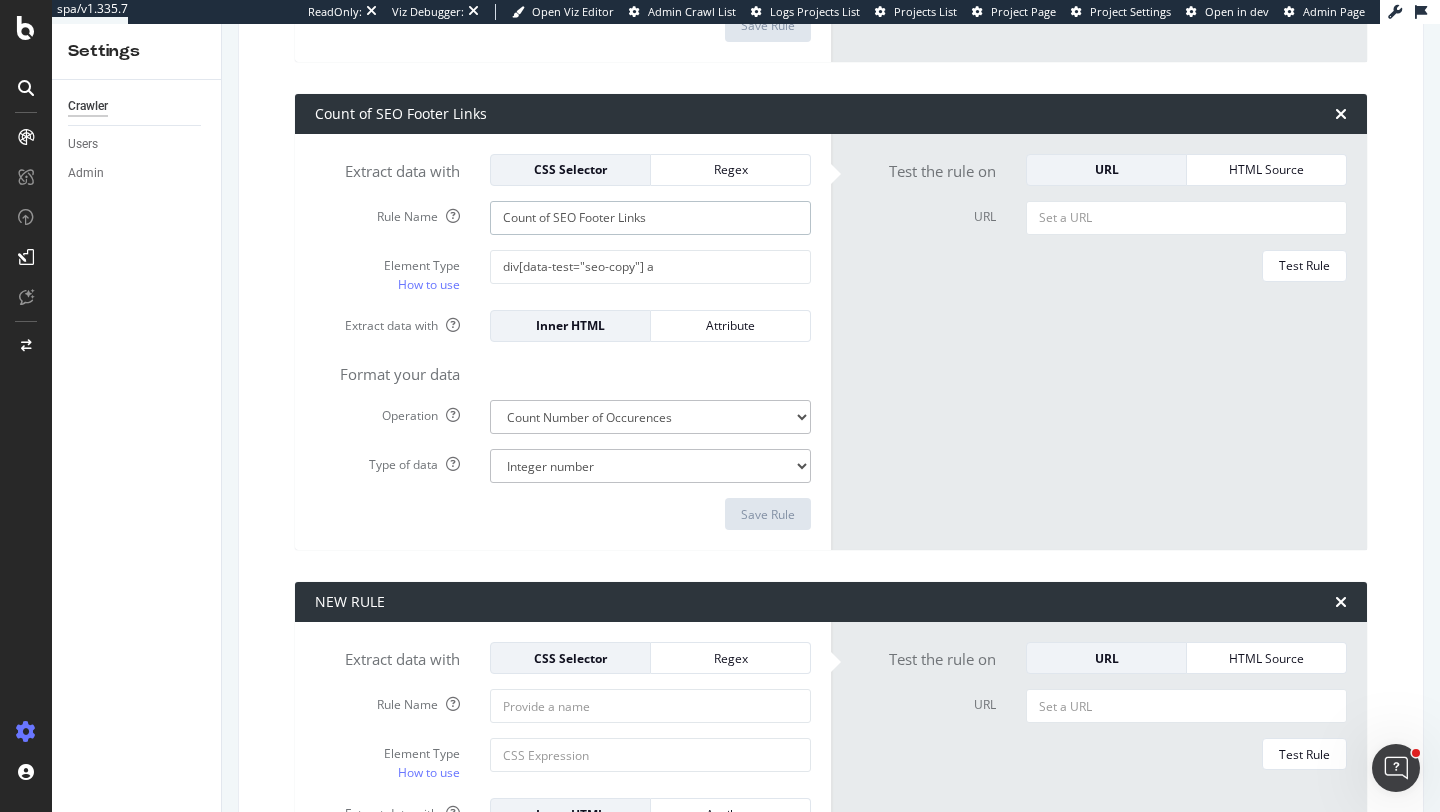 scroll, scrollTop: 2172, scrollLeft: 0, axis: vertical 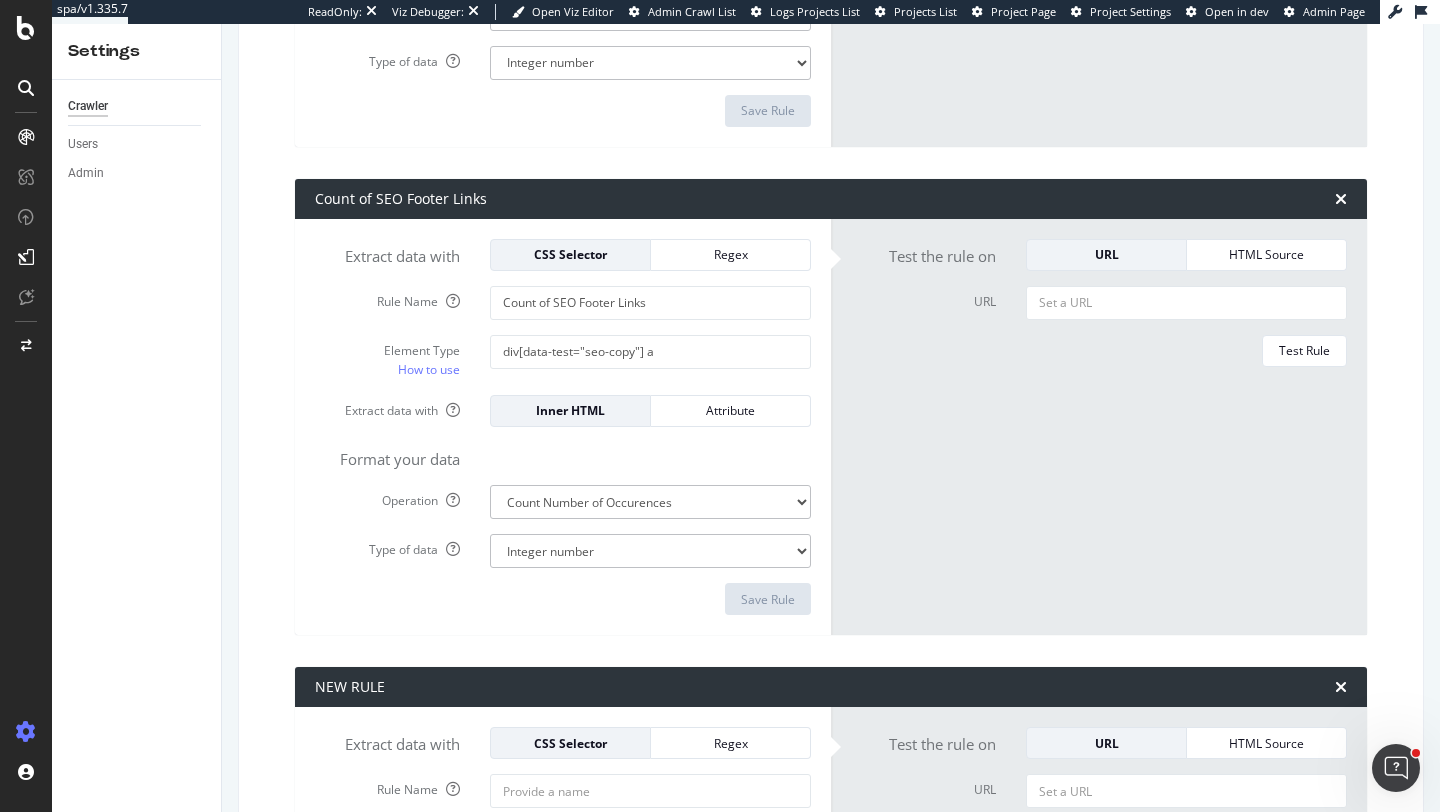 click on "Test the rule on URL HTML Source URL Test Rule" at bounding box center (1099, 427) 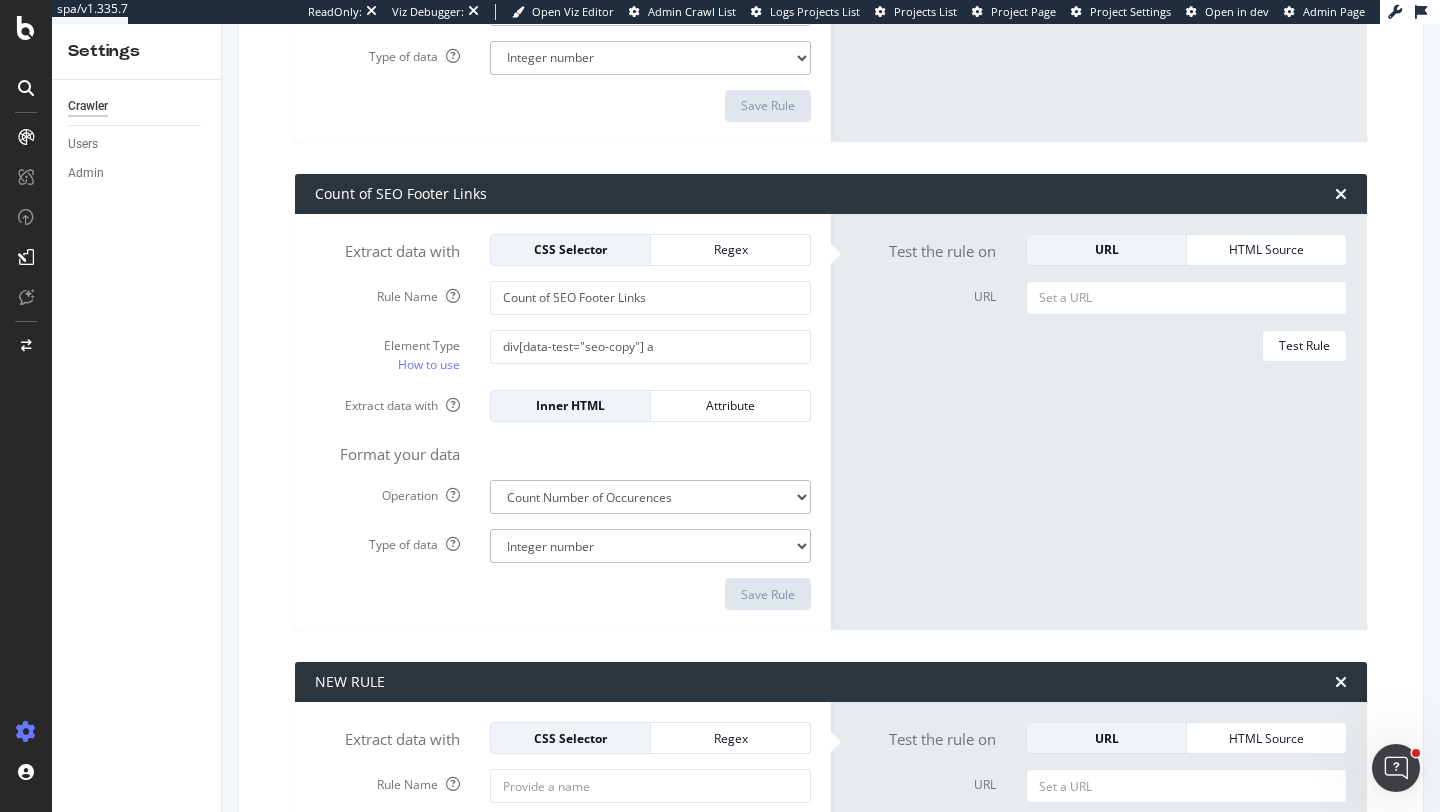 scroll, scrollTop: 2333, scrollLeft: 0, axis: vertical 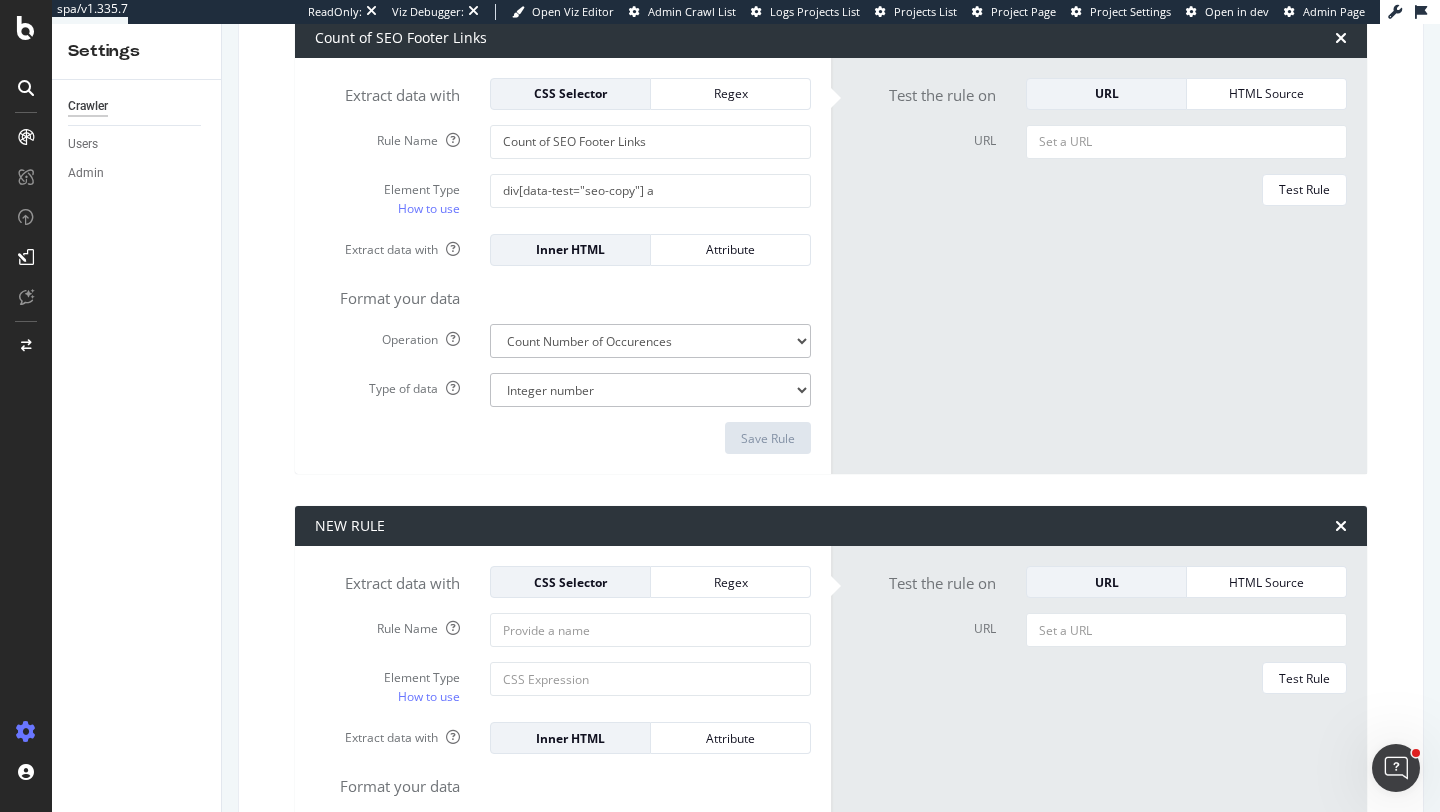 click on "Admin Crawl List" at bounding box center (692, 11) 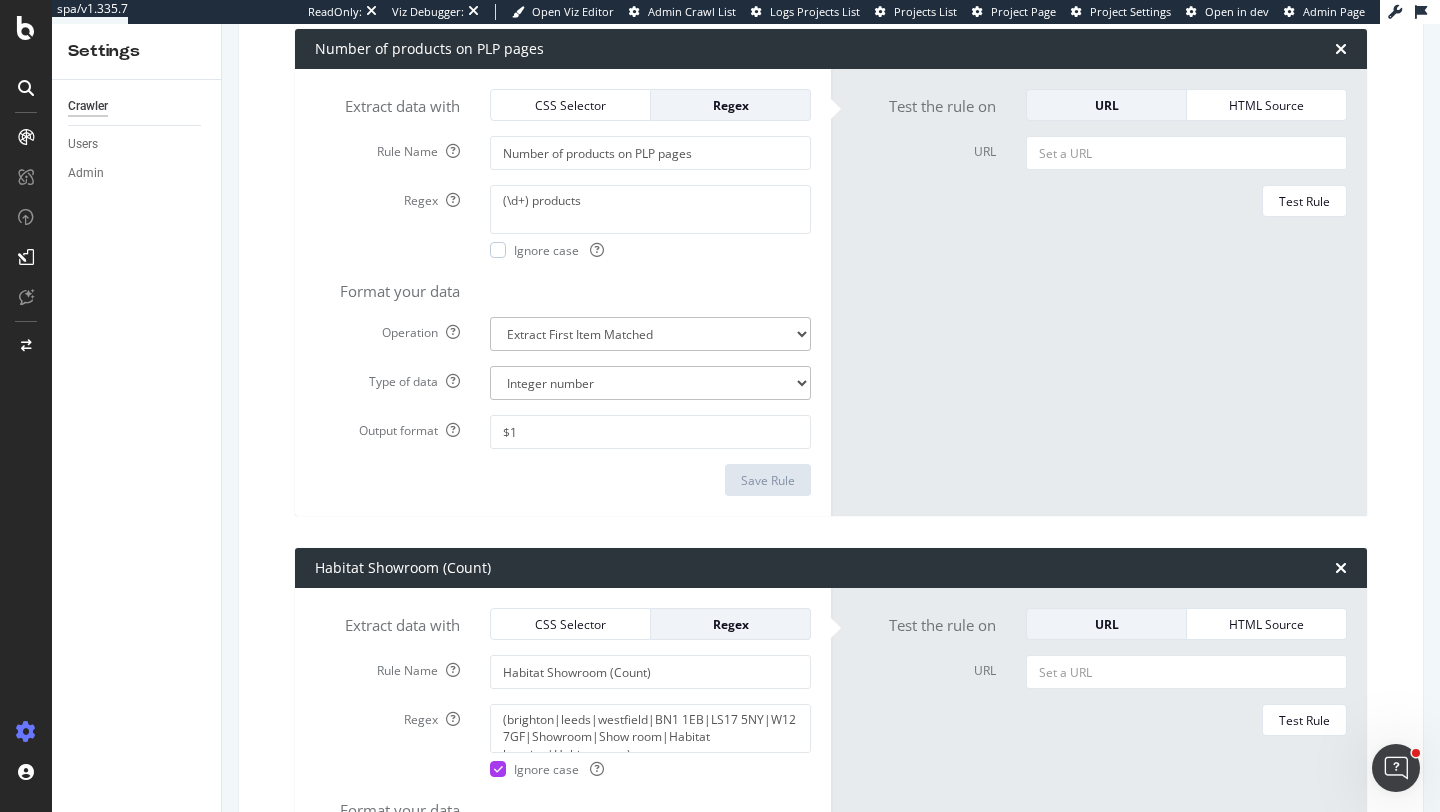 scroll, scrollTop: 0, scrollLeft: 0, axis: both 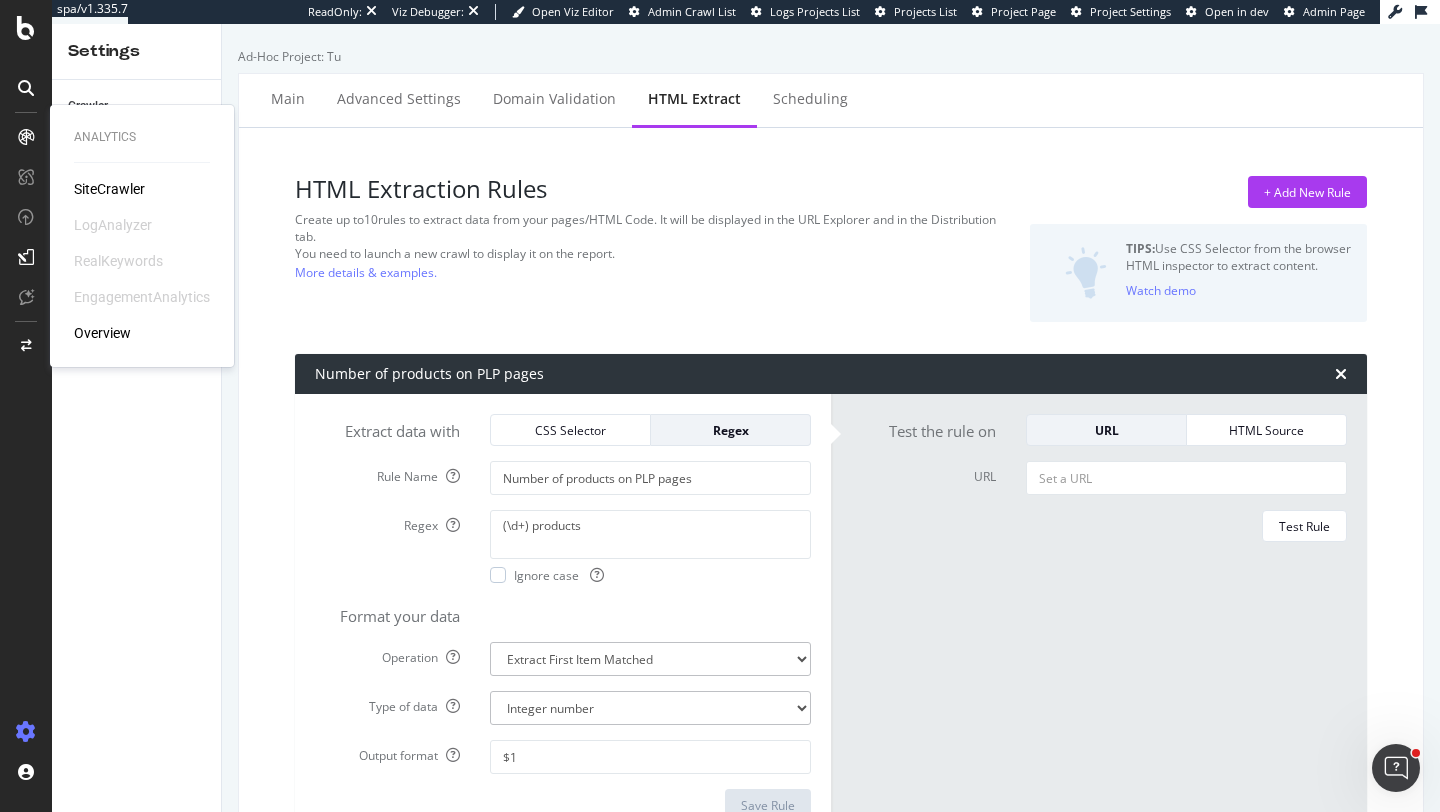 click on "SiteCrawler" at bounding box center (109, 189) 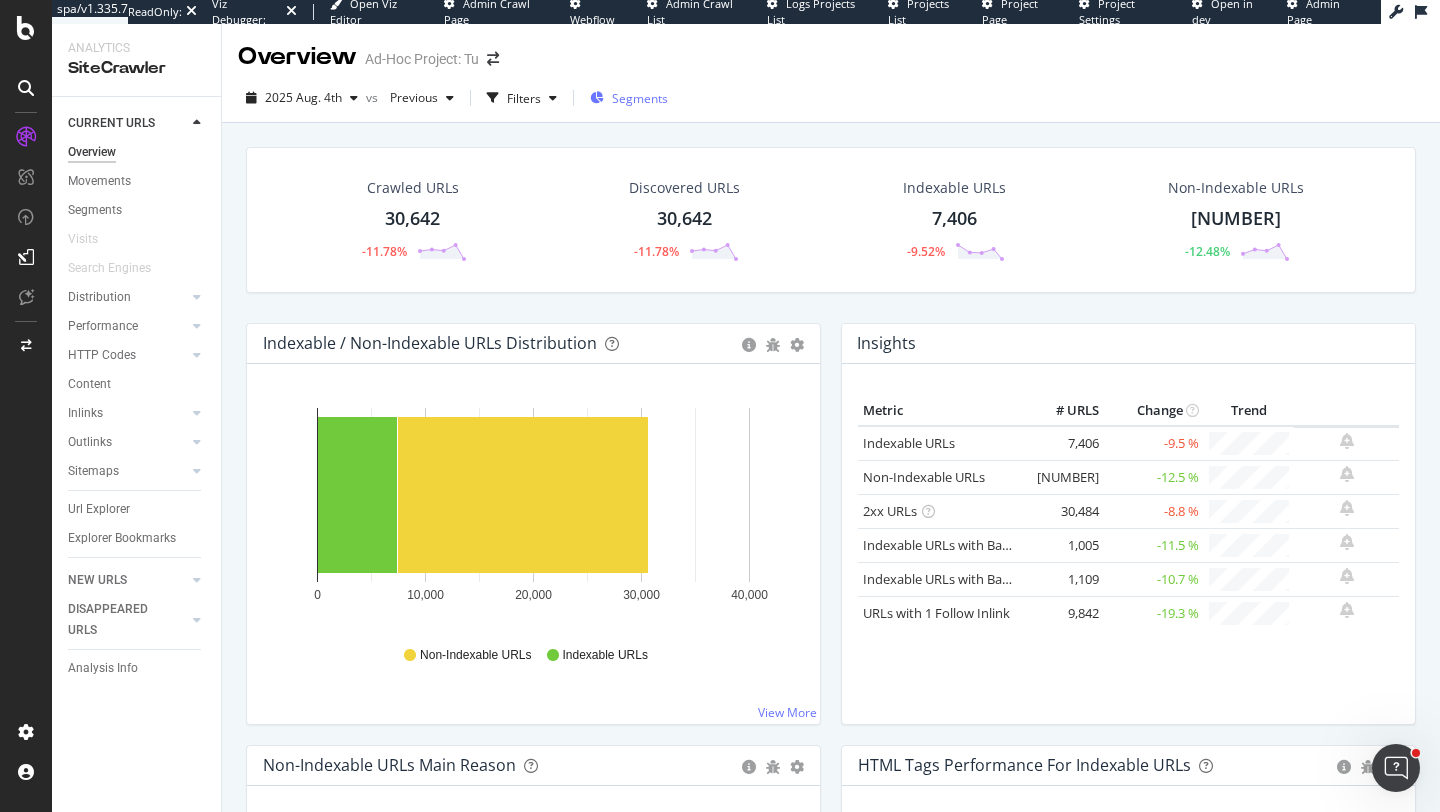 click on "Segments" at bounding box center (629, 98) 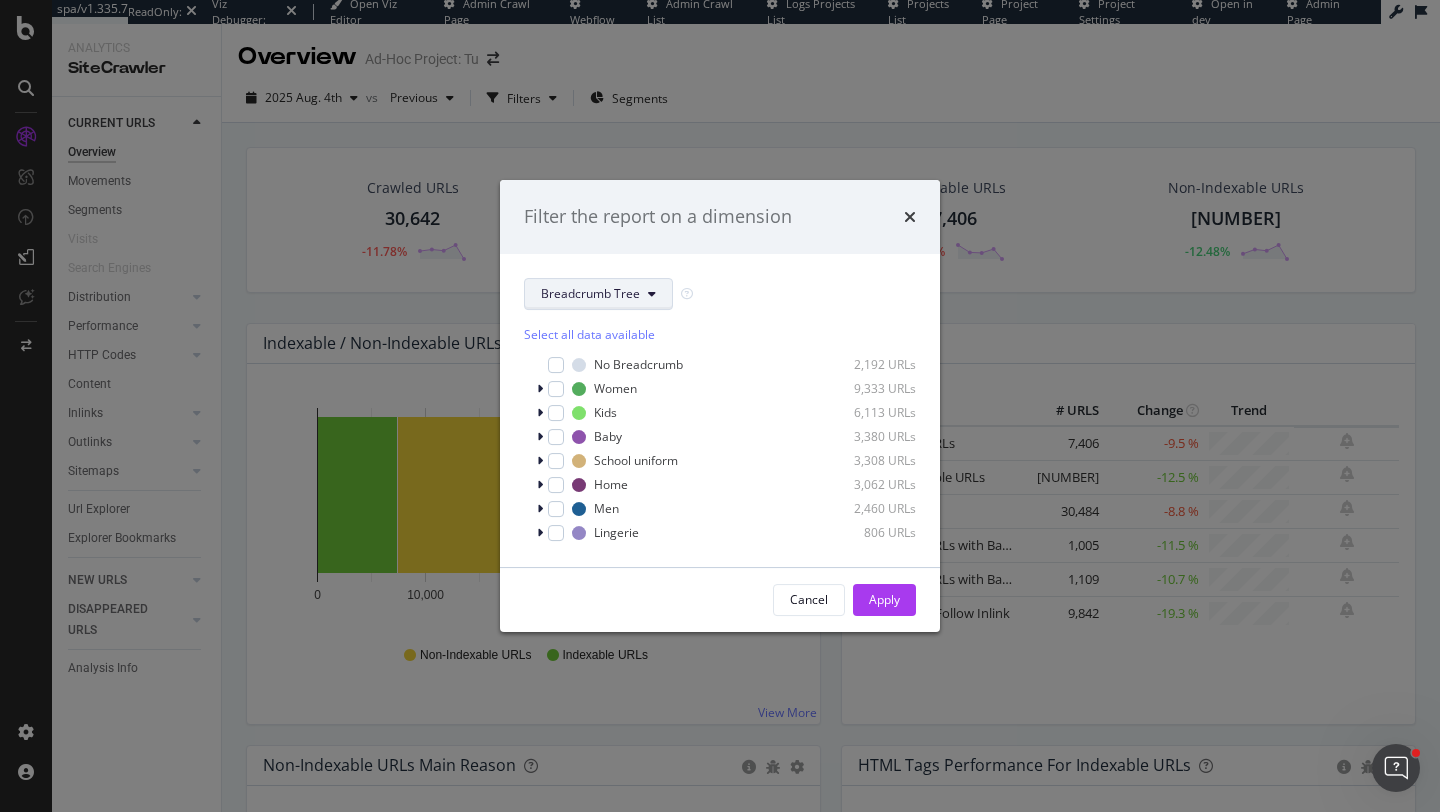 click on "Breadcrumb Tree" at bounding box center [598, 294] 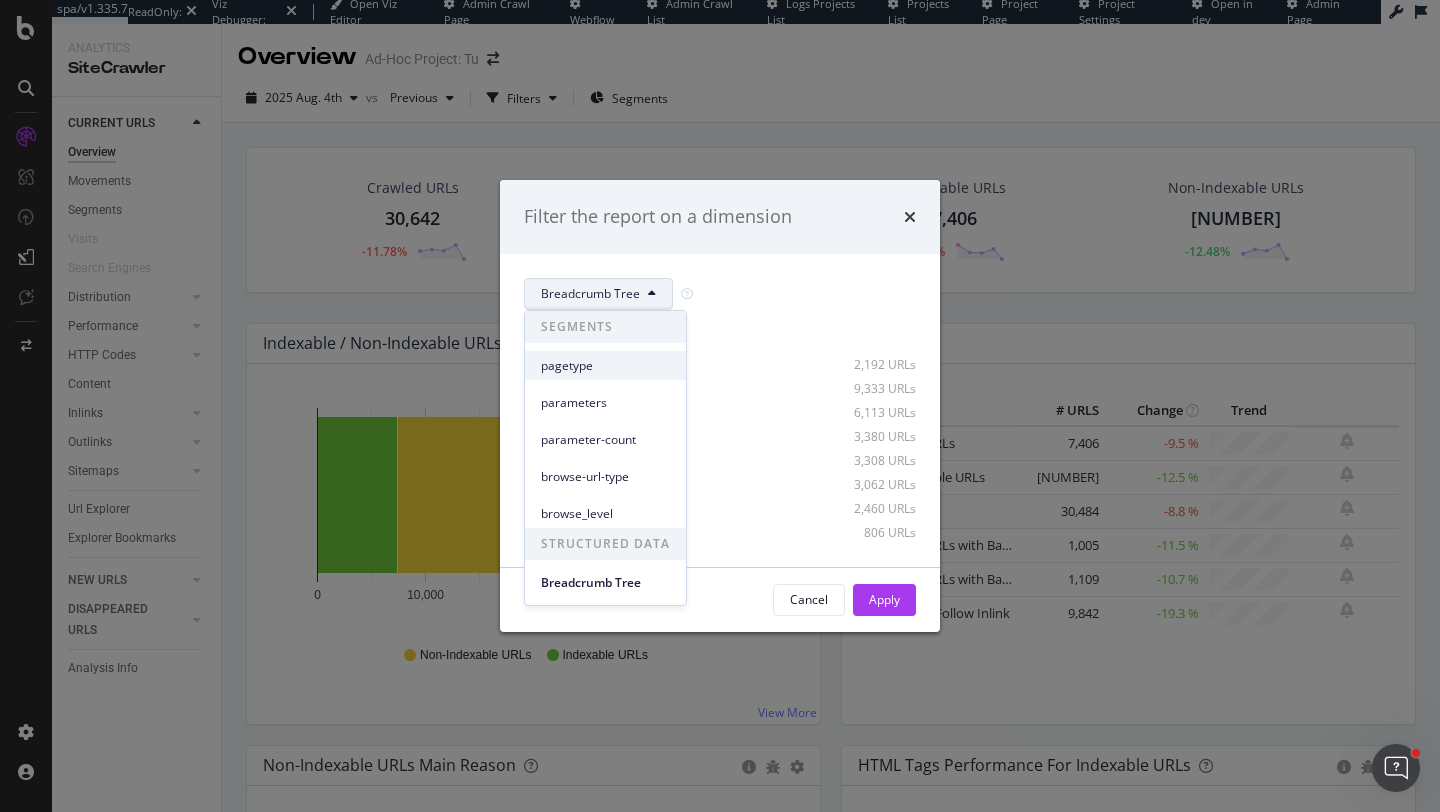click on "pagetype" at bounding box center (605, 365) 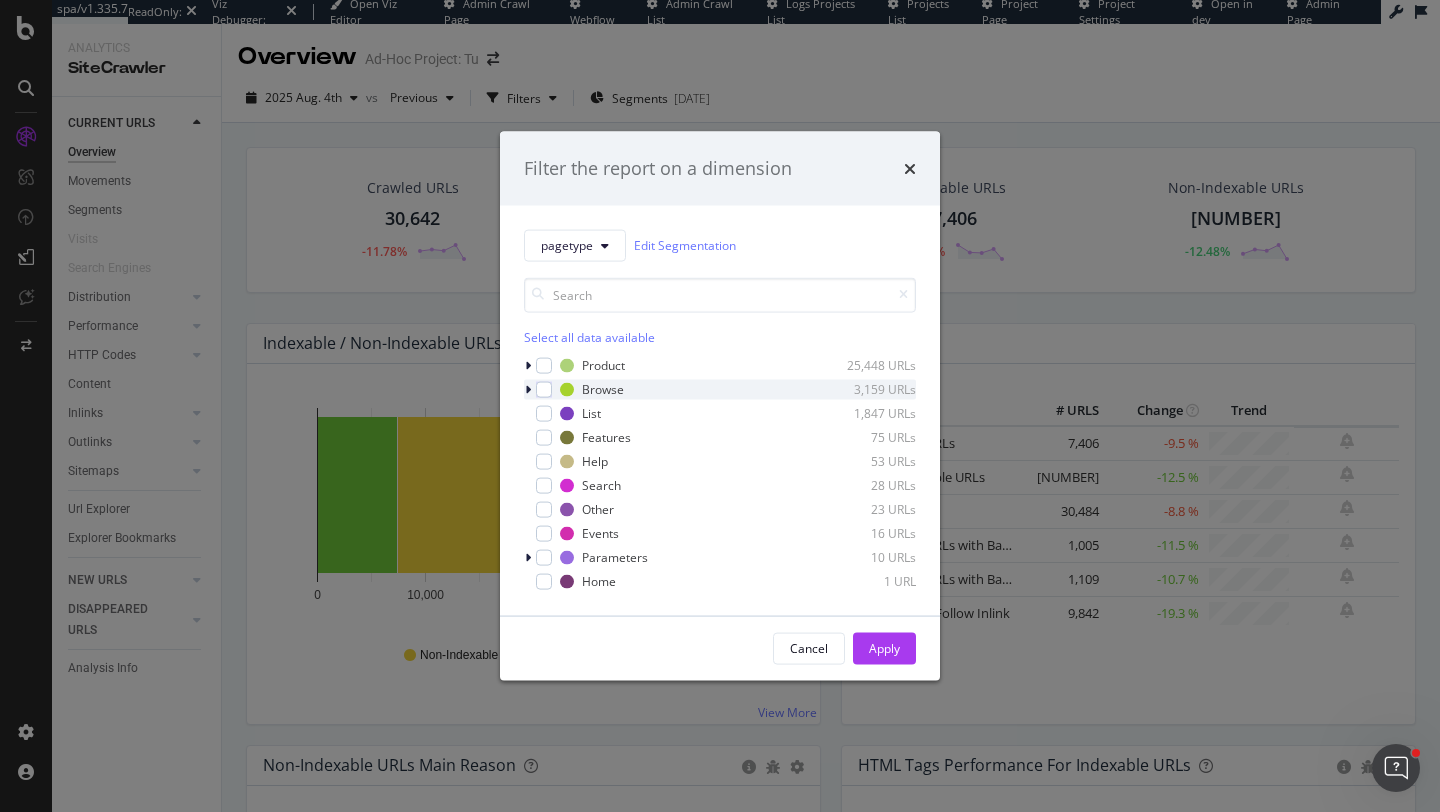 click at bounding box center (528, 389) 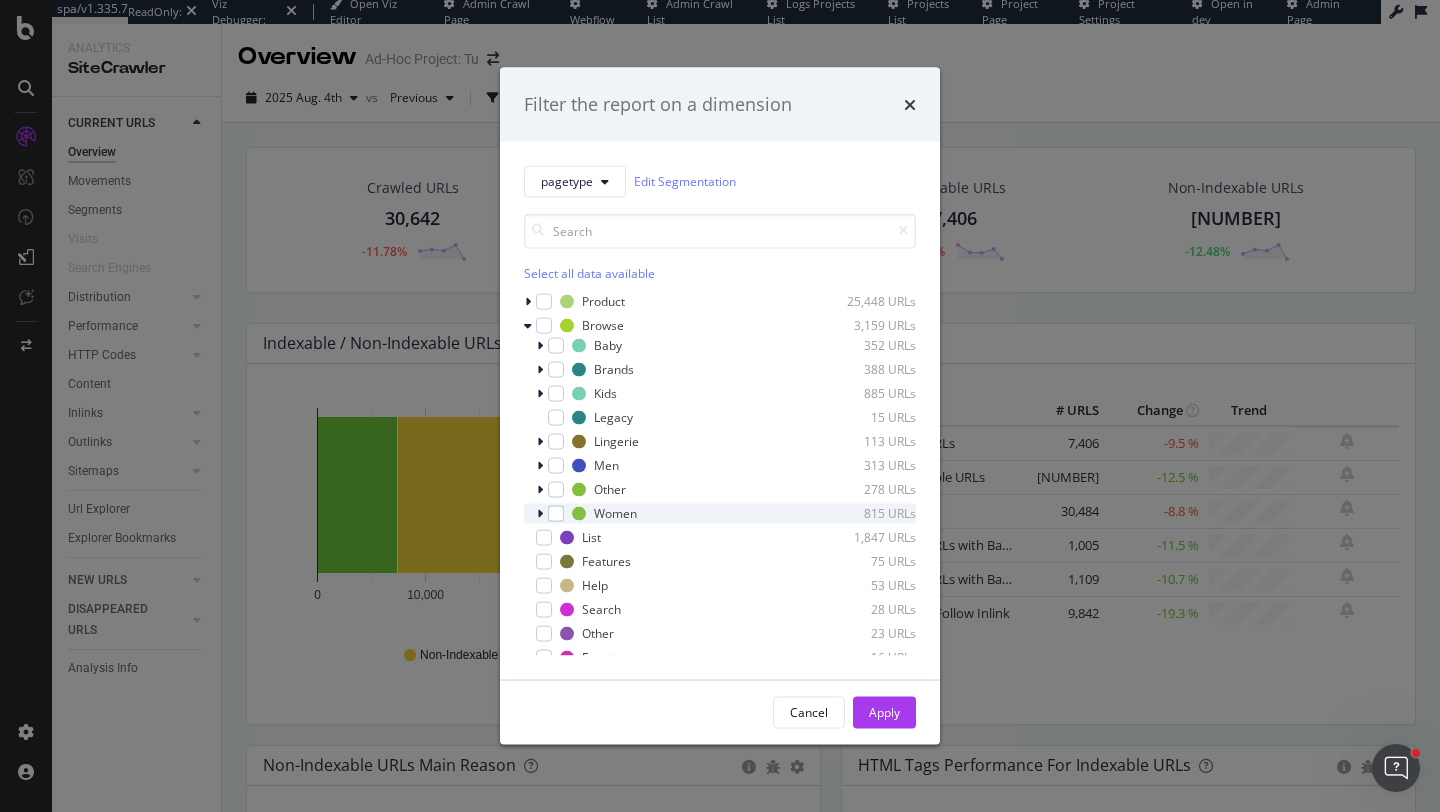 click at bounding box center (542, 513) 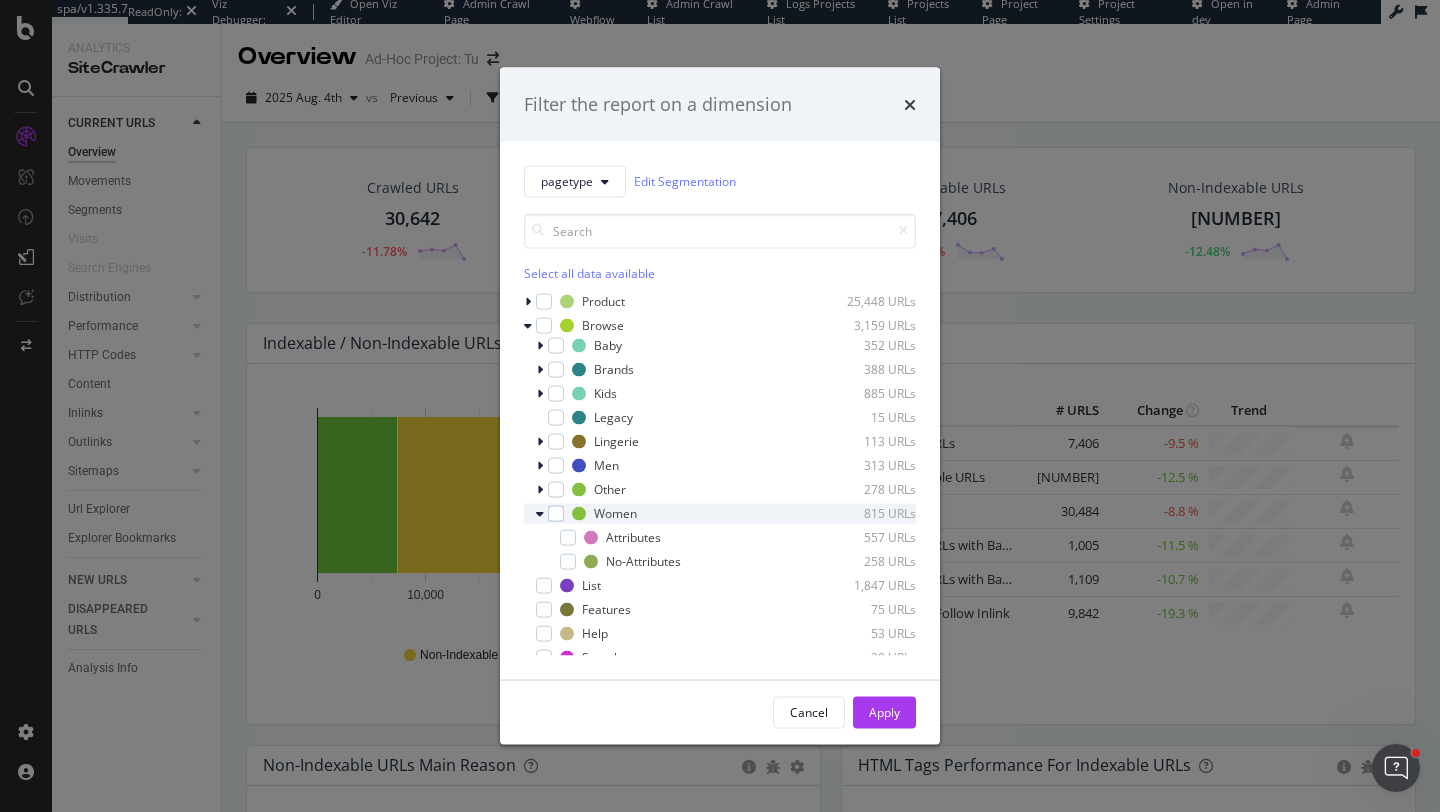 click at bounding box center [540, 513] 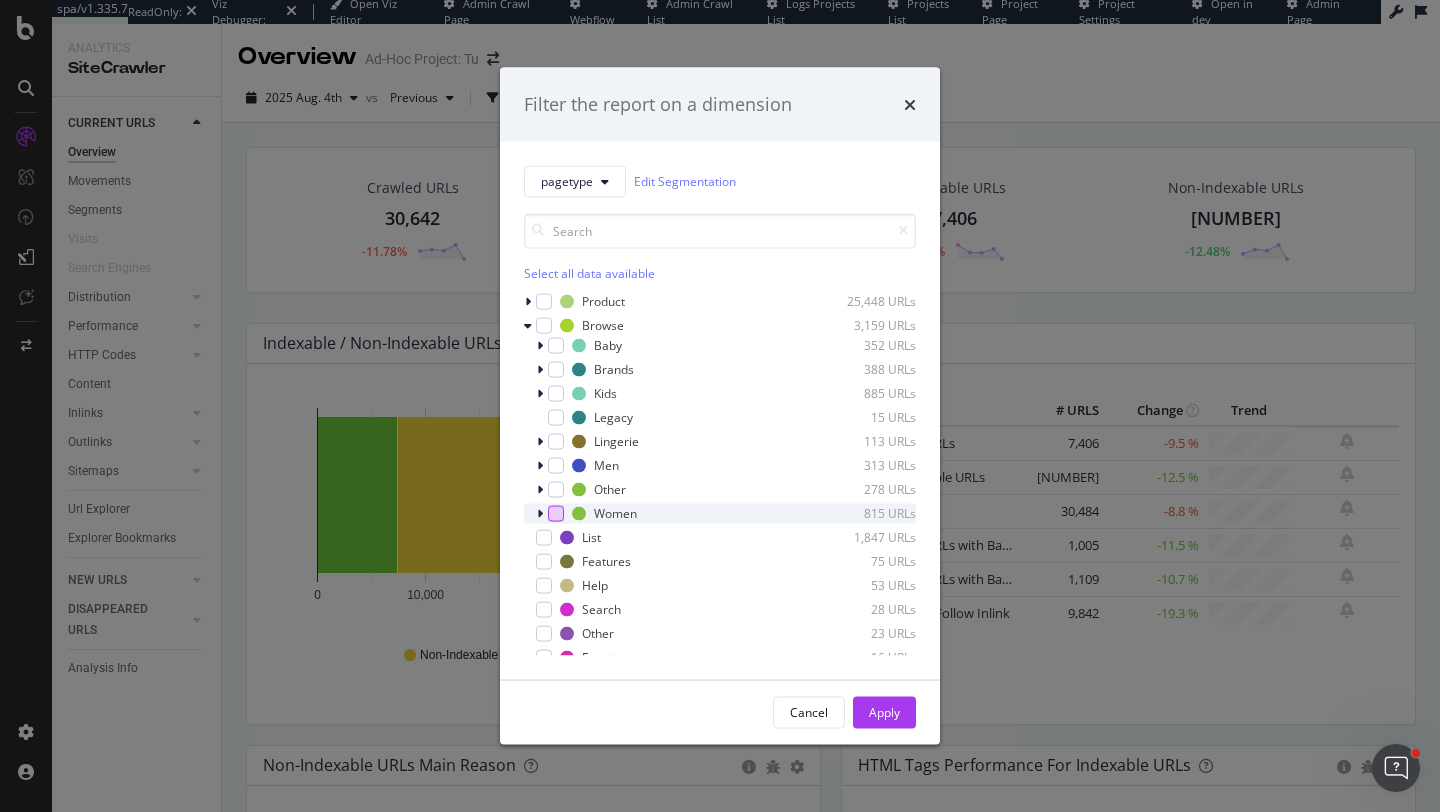 click at bounding box center [556, 513] 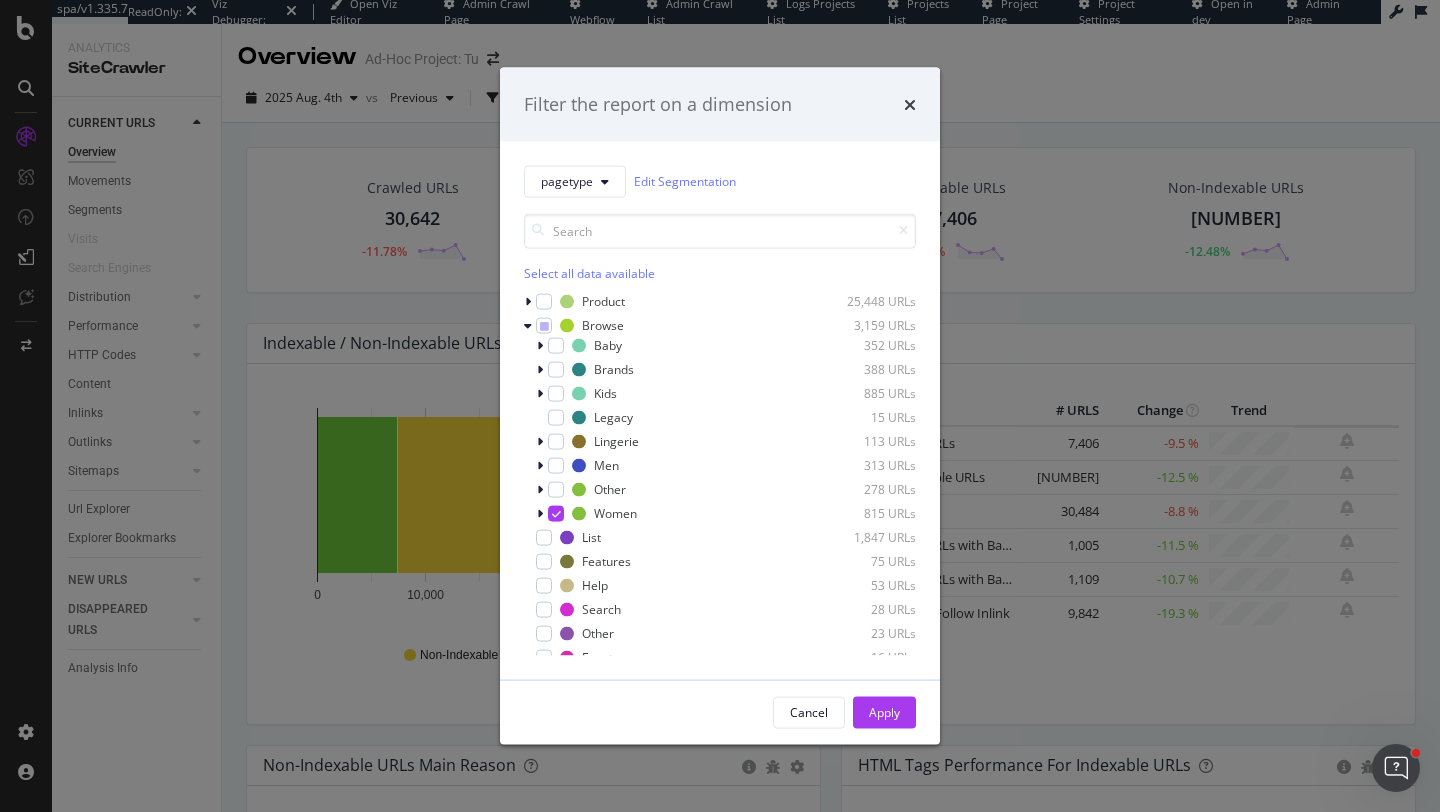 click on "Apply" at bounding box center [884, 712] 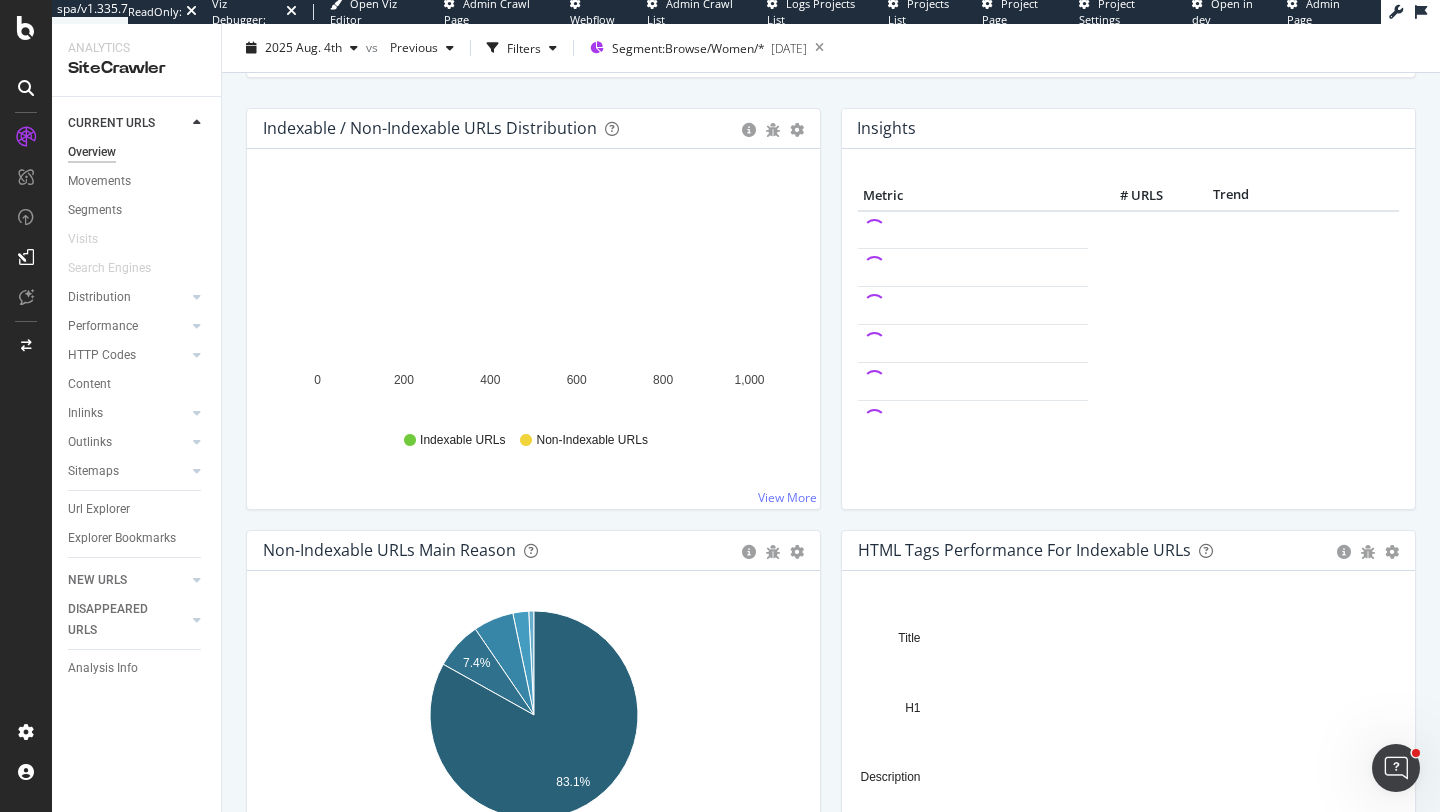 scroll, scrollTop: 63, scrollLeft: 0, axis: vertical 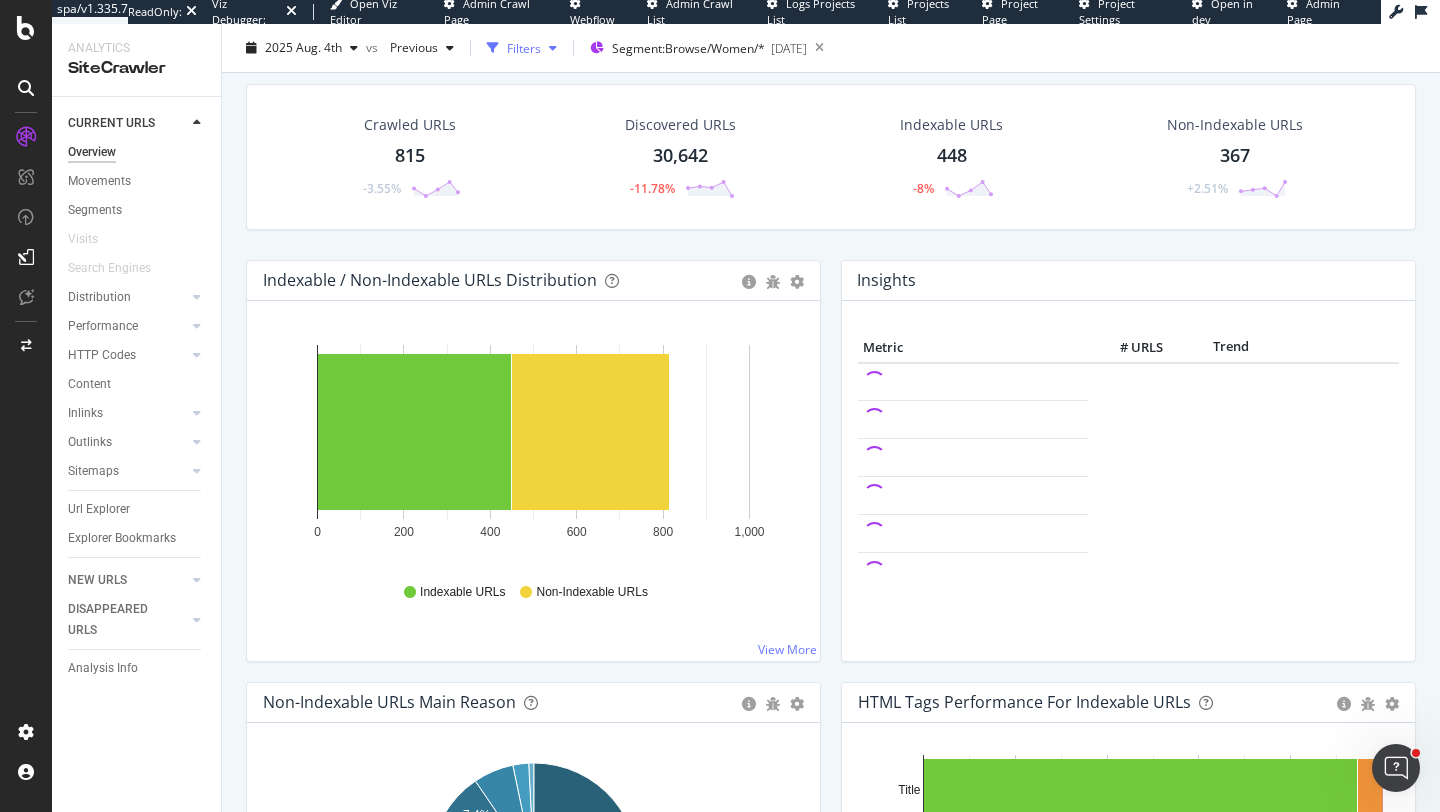 click at bounding box center (553, 48) 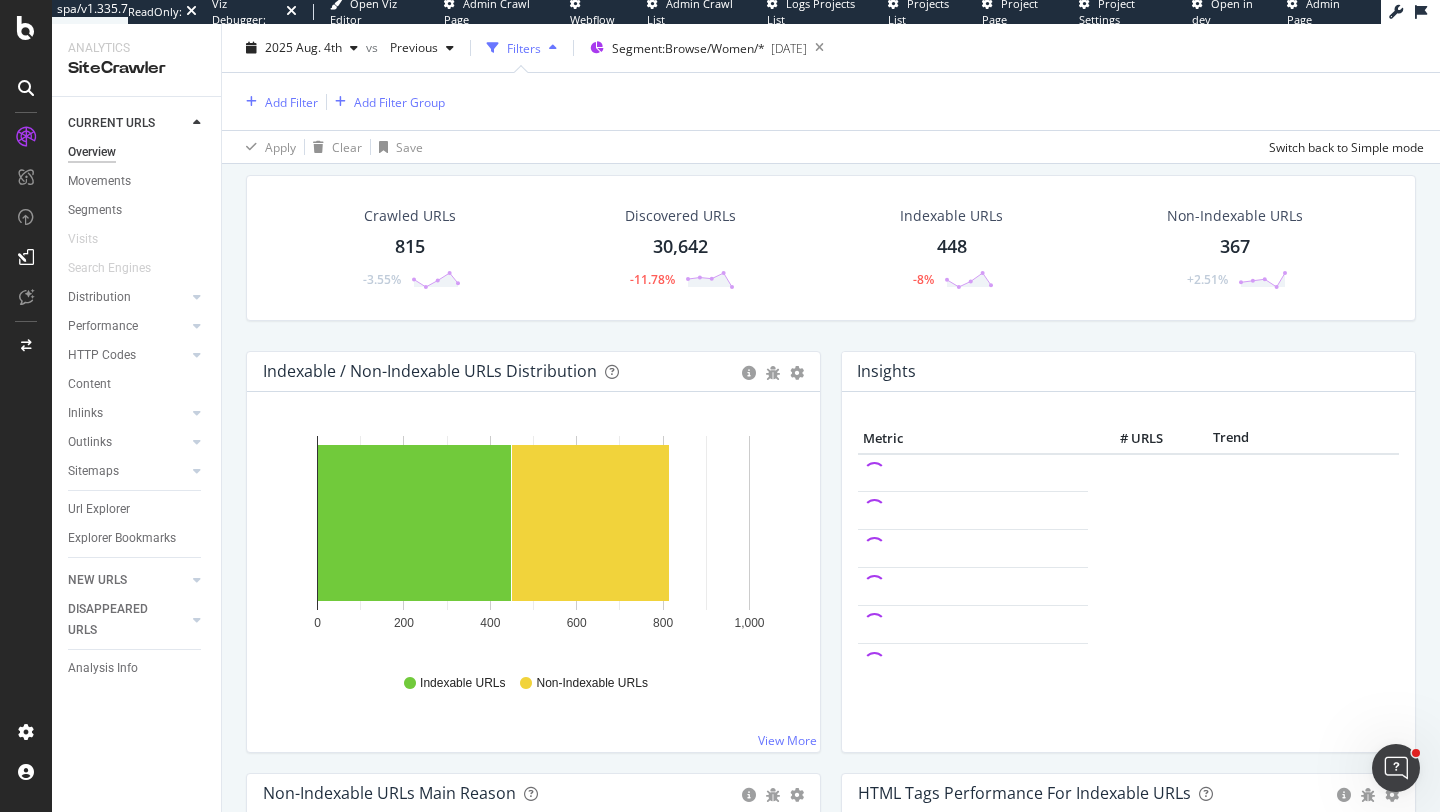 scroll, scrollTop: 154, scrollLeft: 0, axis: vertical 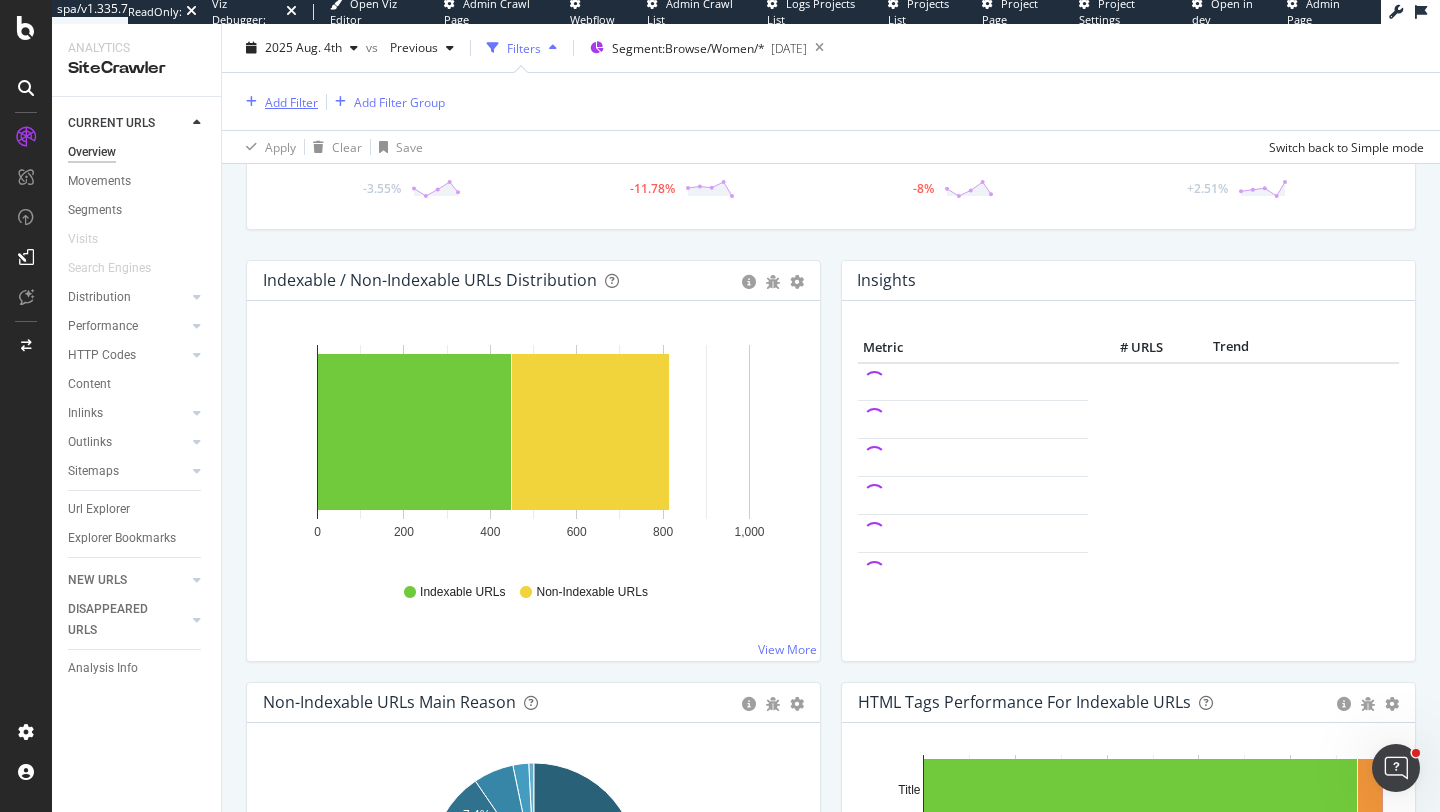 click on "Add Filter" at bounding box center [291, 101] 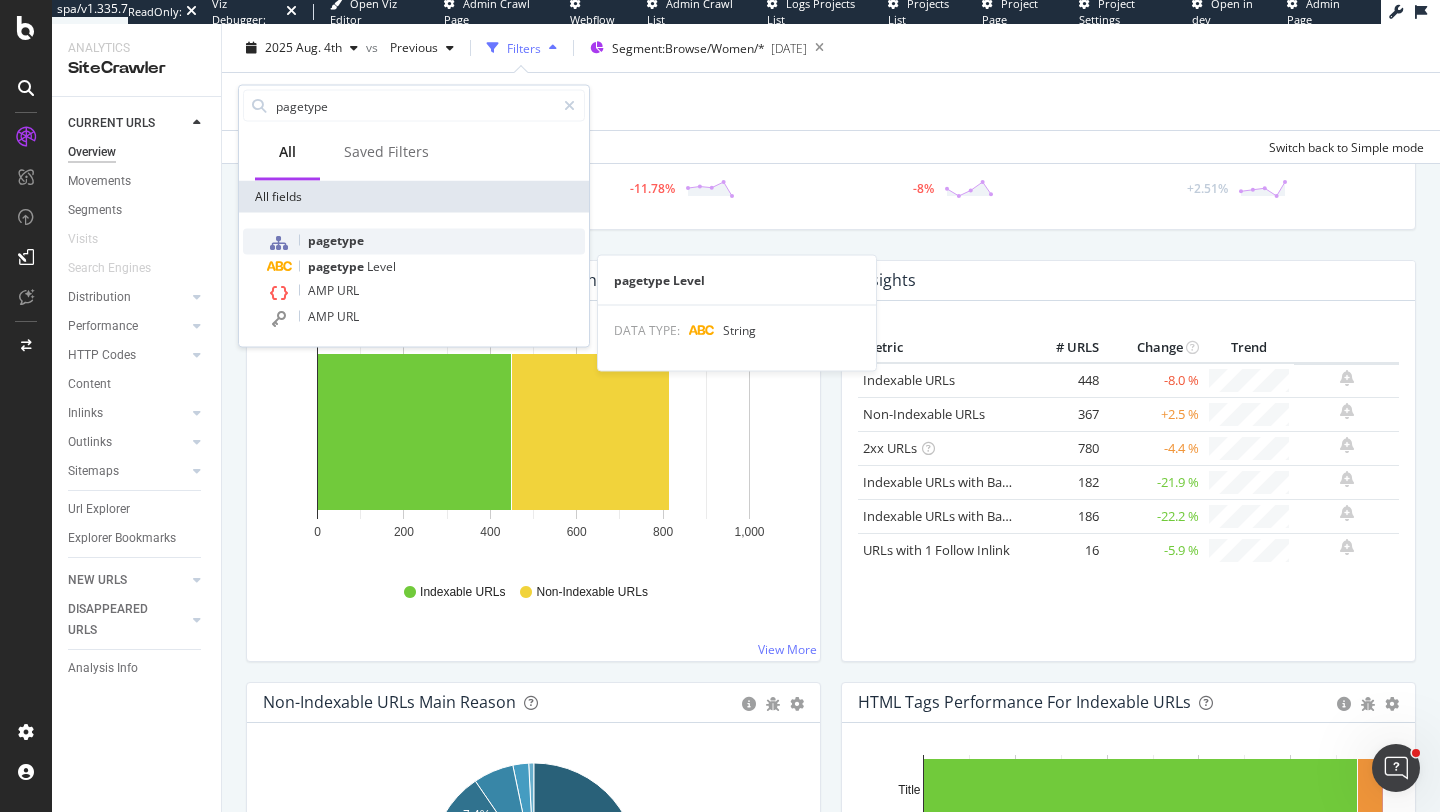 type on "pagetype" 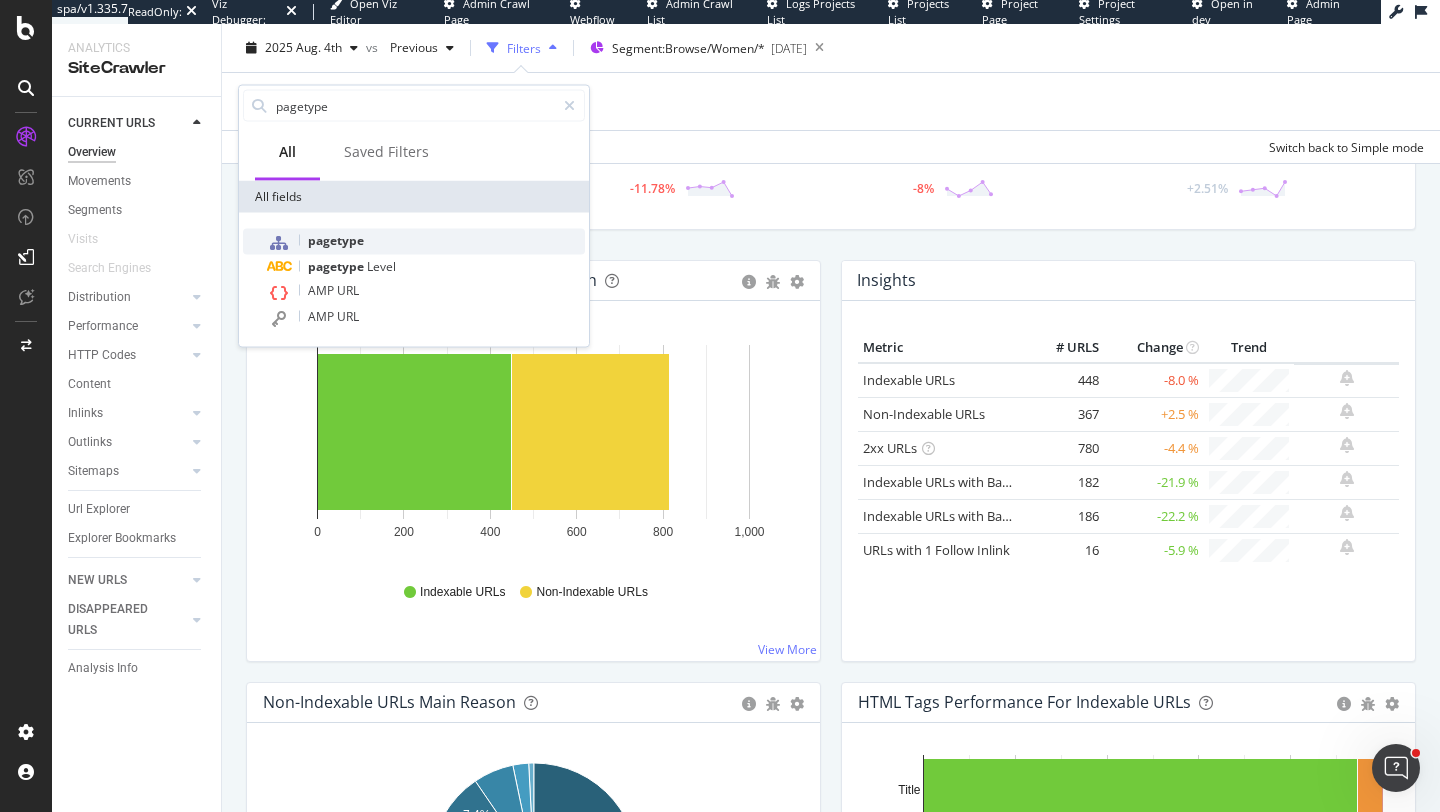 click on "pagetype" at bounding box center (426, 242) 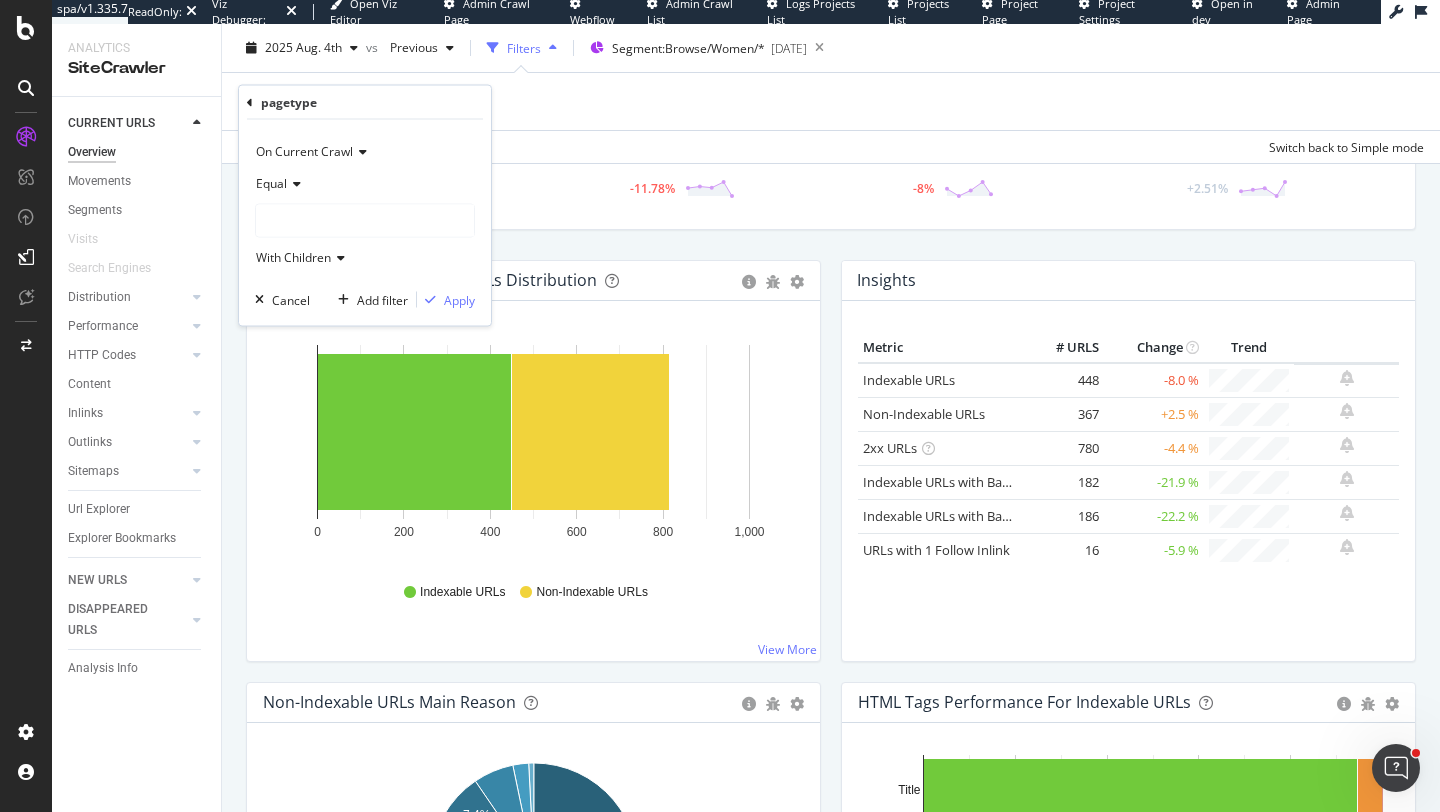 click at bounding box center (365, 221) 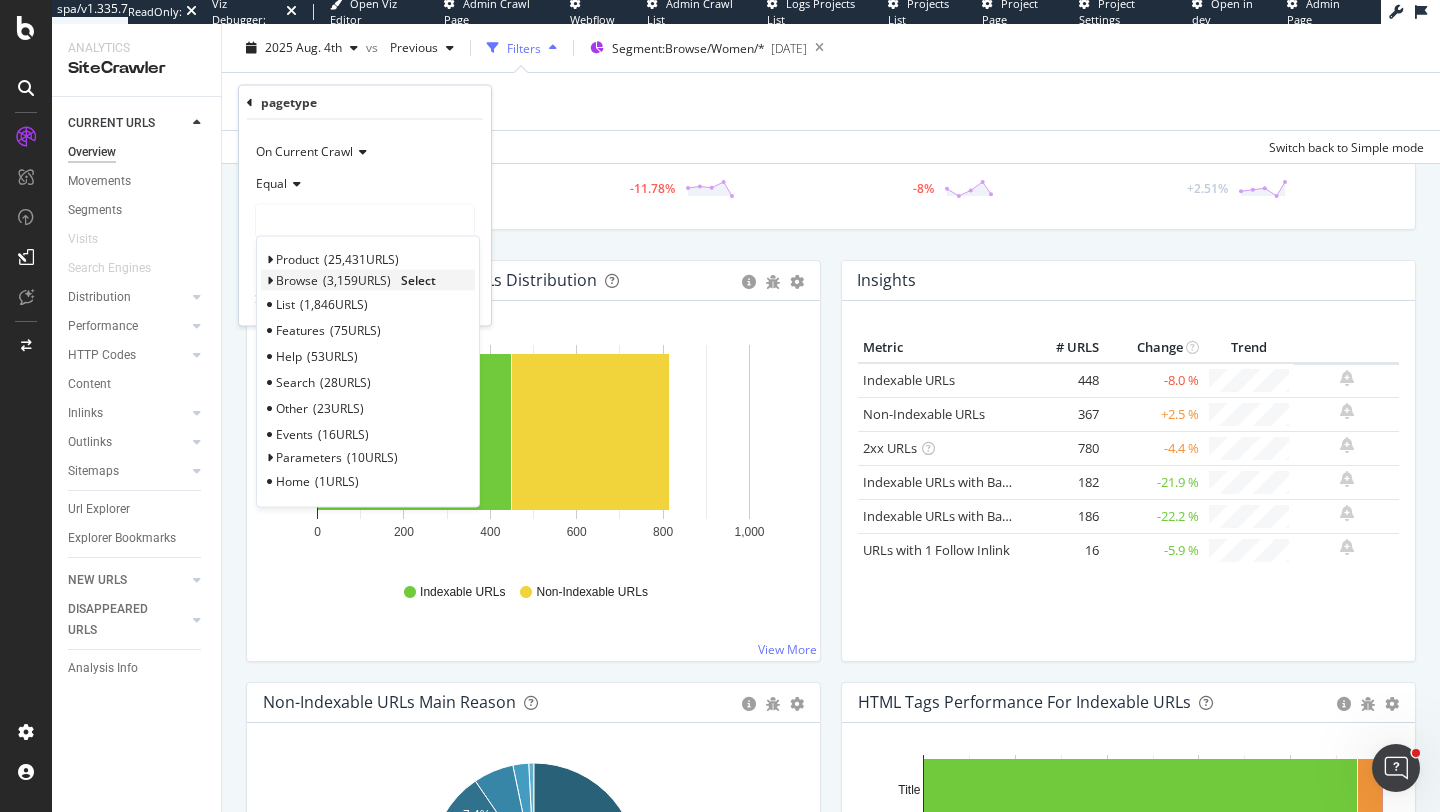 click at bounding box center [269, 281] 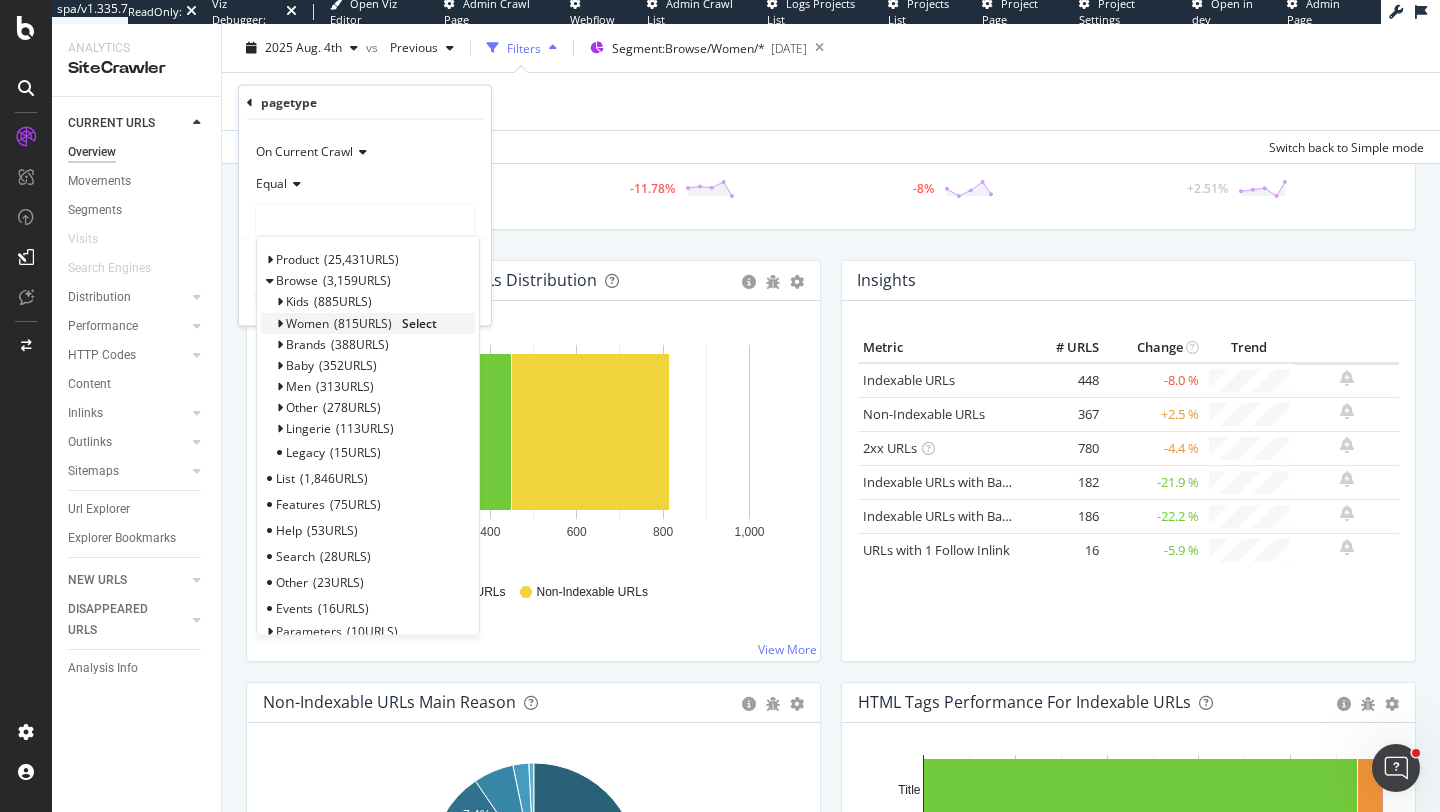 click on "Select" at bounding box center [419, 322] 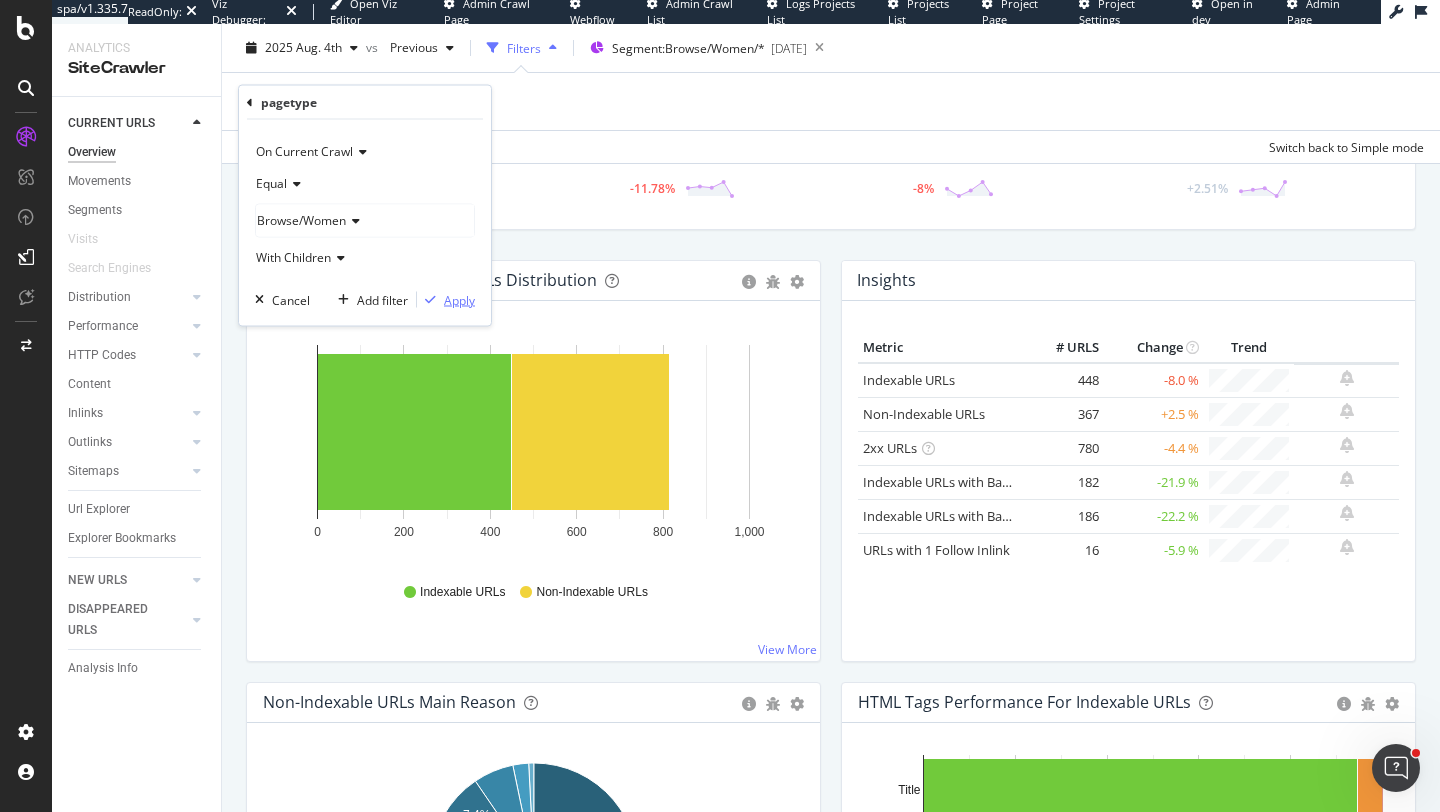 click on "Apply" at bounding box center (459, 299) 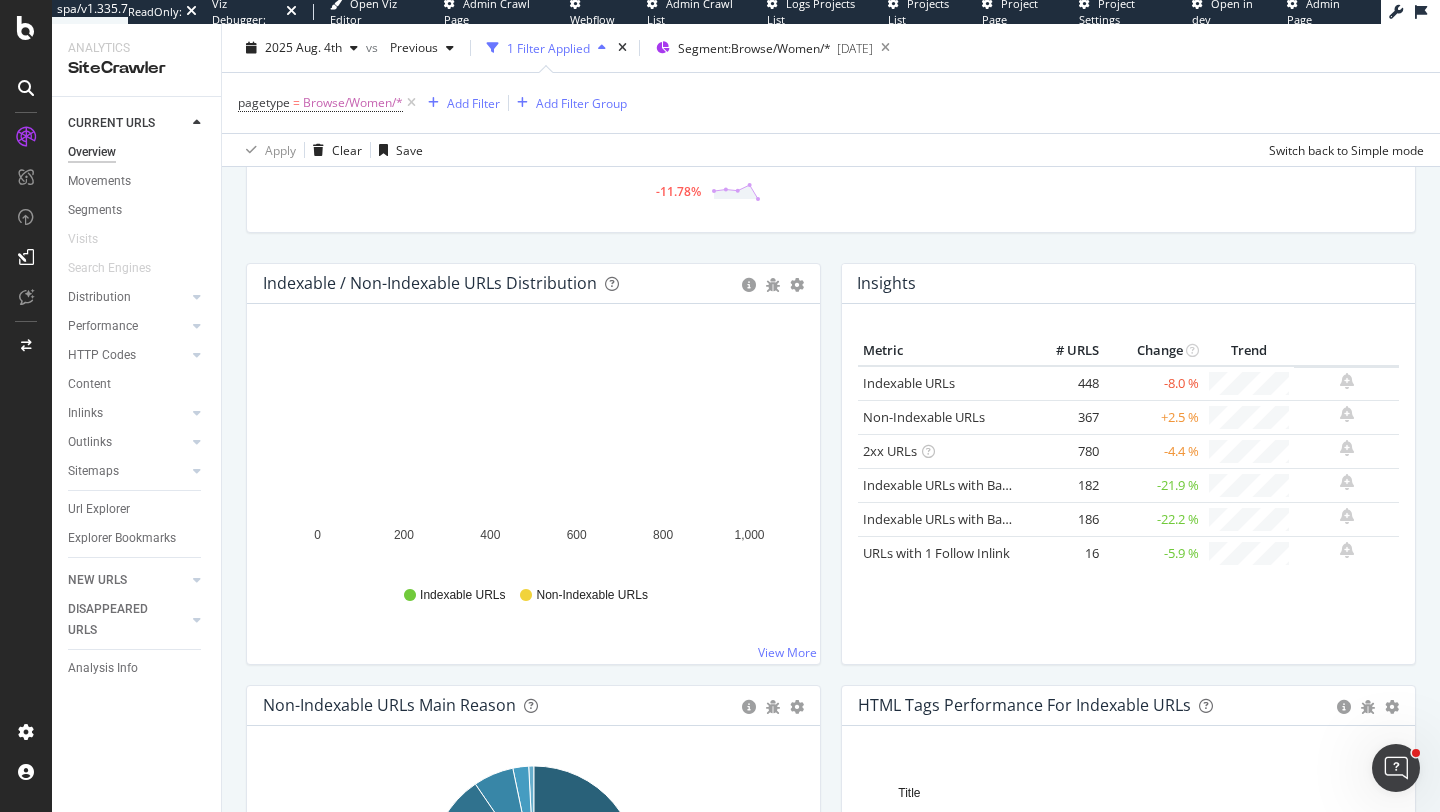 scroll, scrollTop: 0, scrollLeft: 0, axis: both 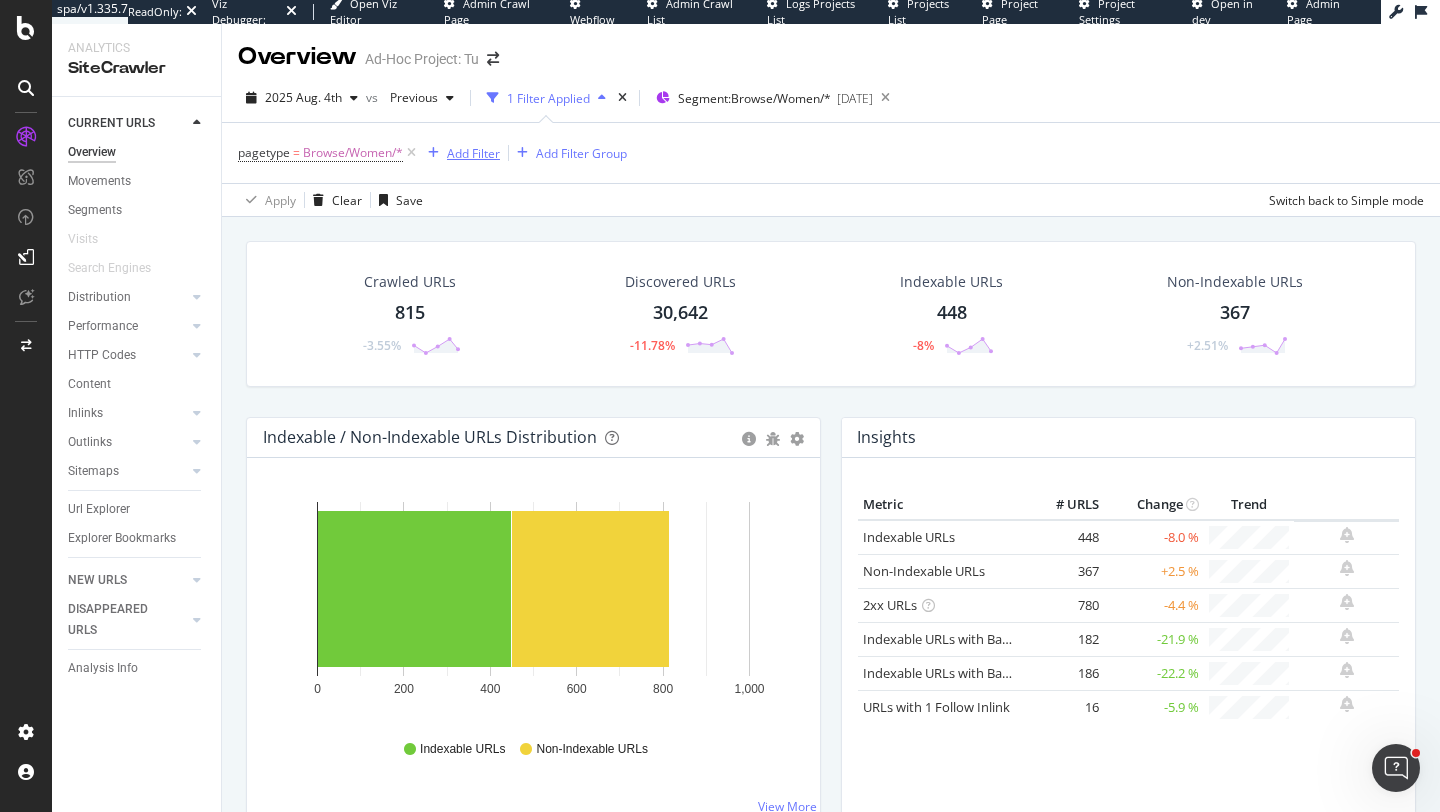 click on "Add Filter" at bounding box center [473, 153] 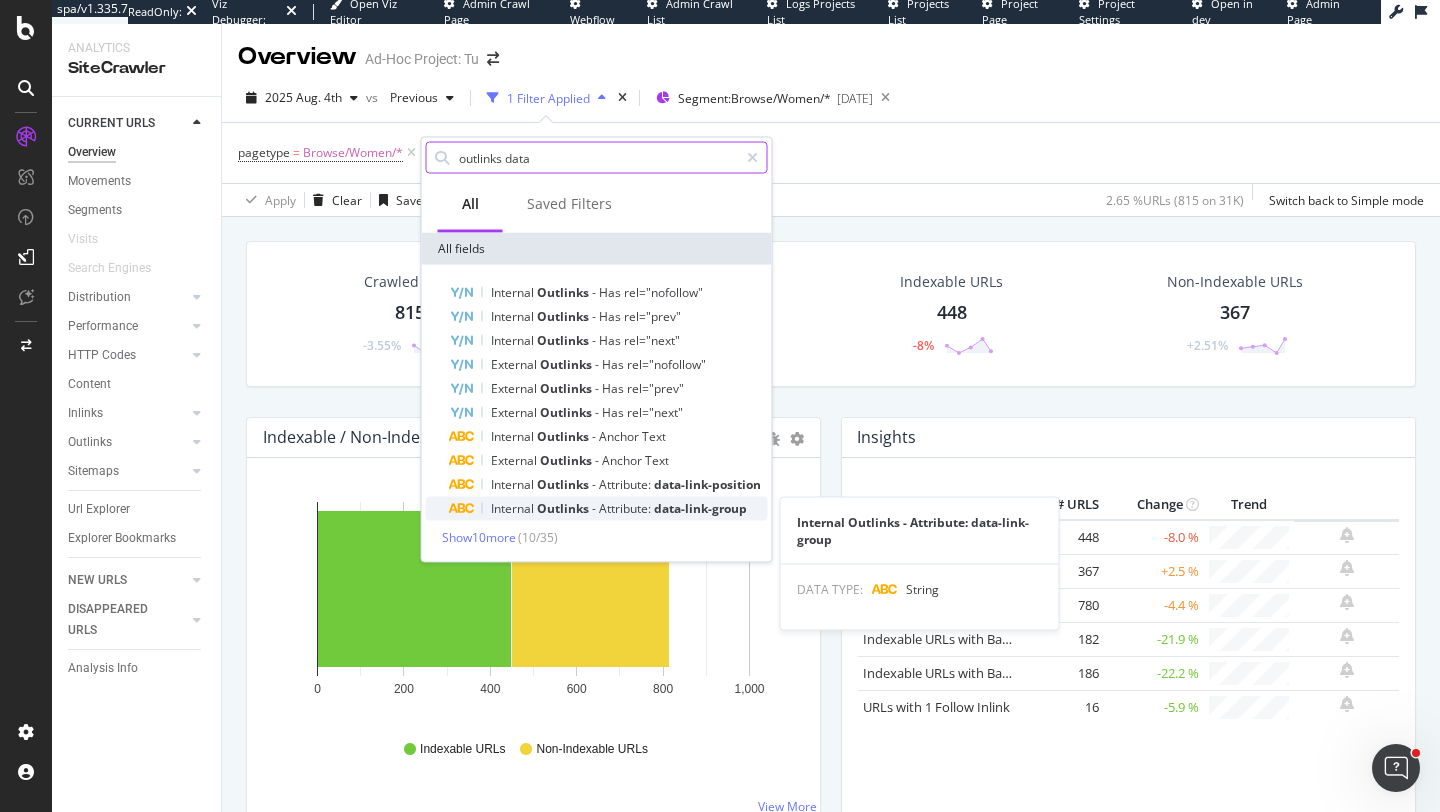 type on "outlinks data" 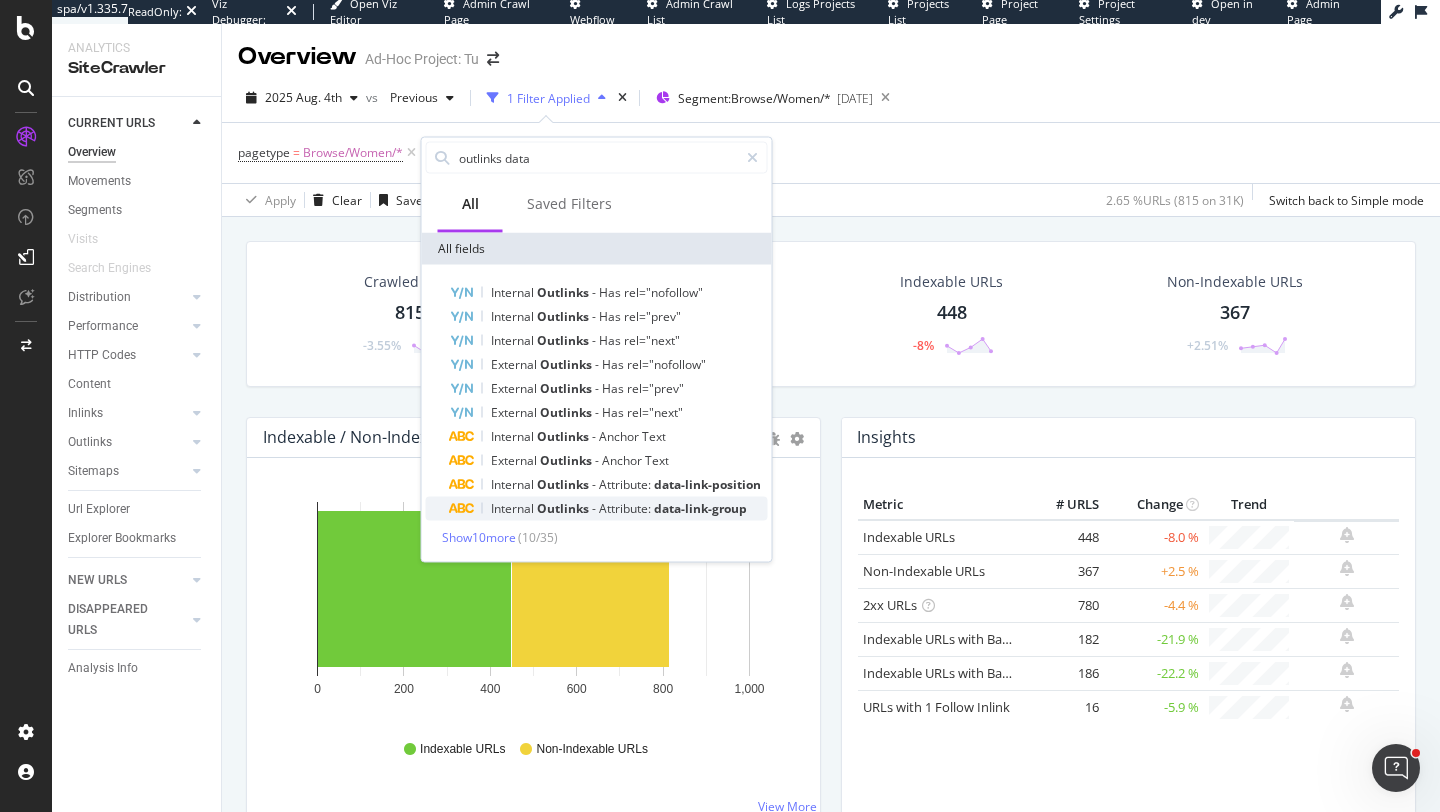 click on "data-link-group" at bounding box center (700, 508) 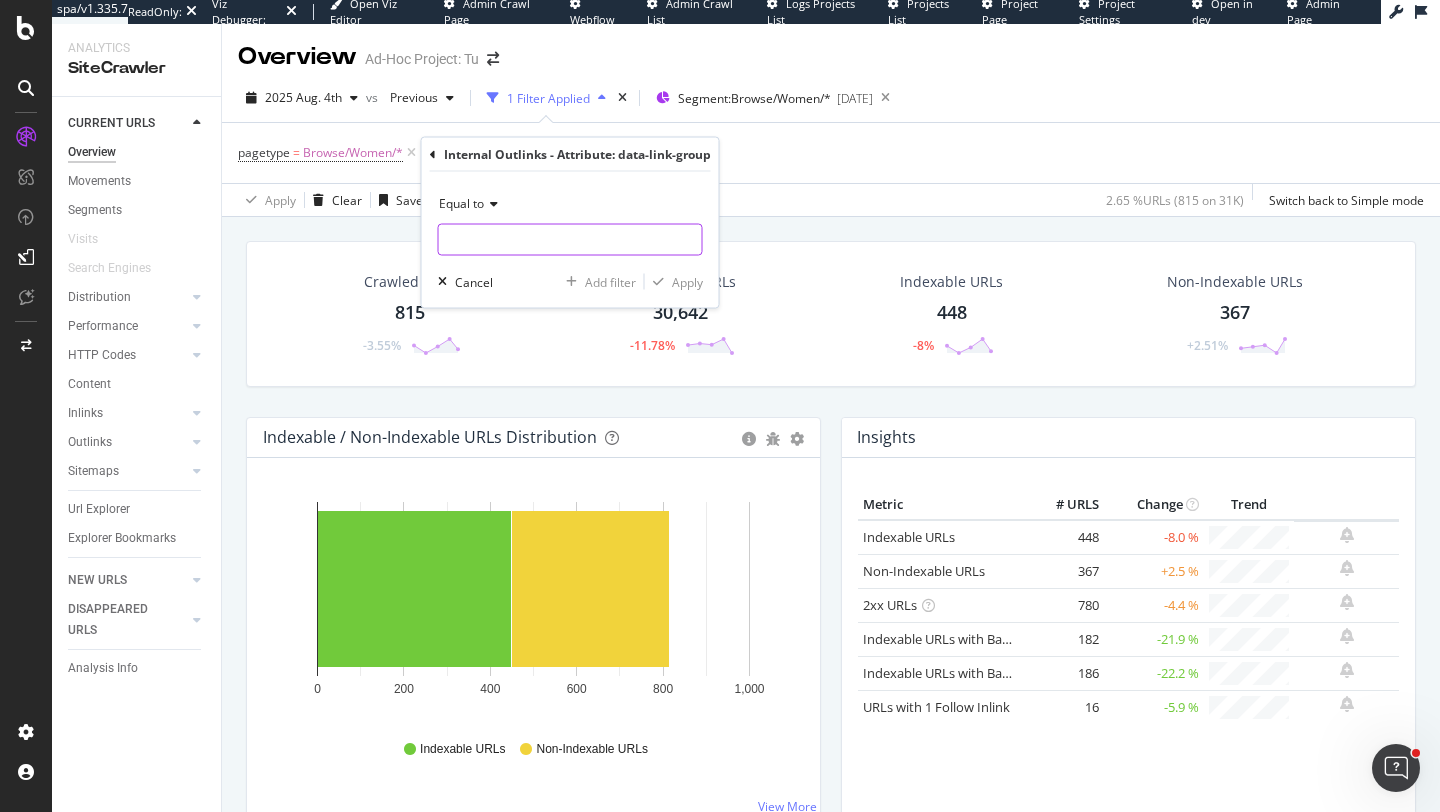 click at bounding box center [570, 240] 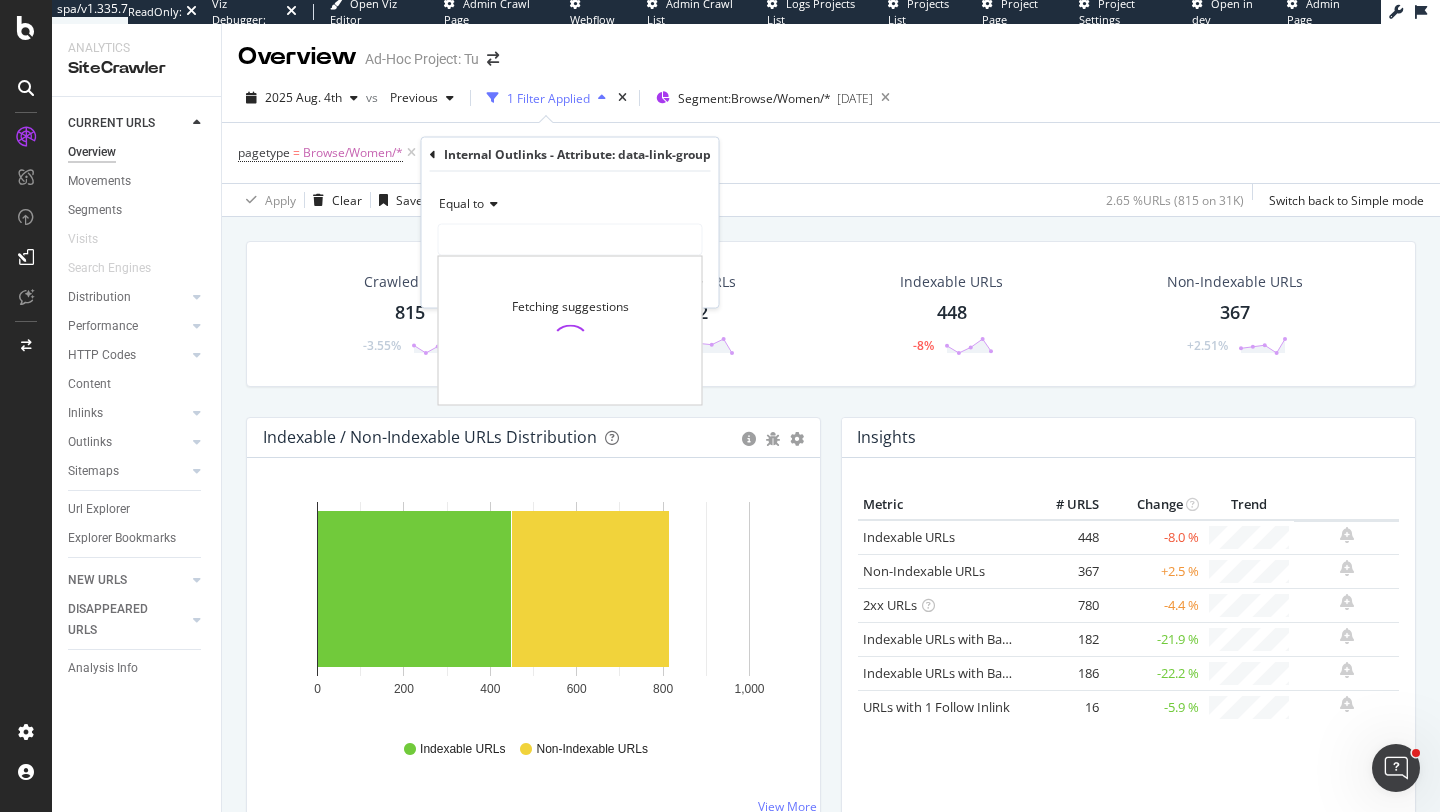 click on "Equal to" at bounding box center [461, 203] 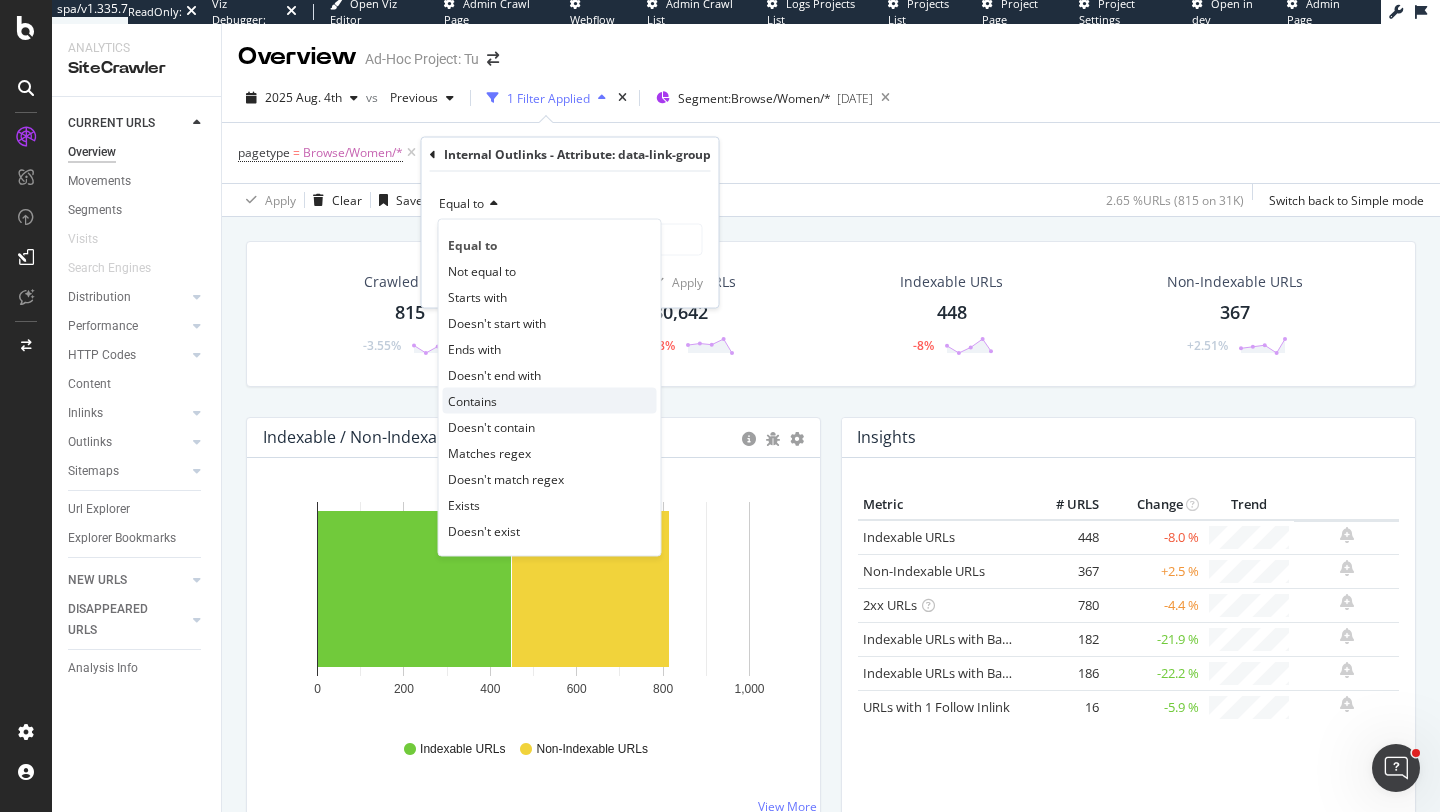click on "Contains" at bounding box center [472, 400] 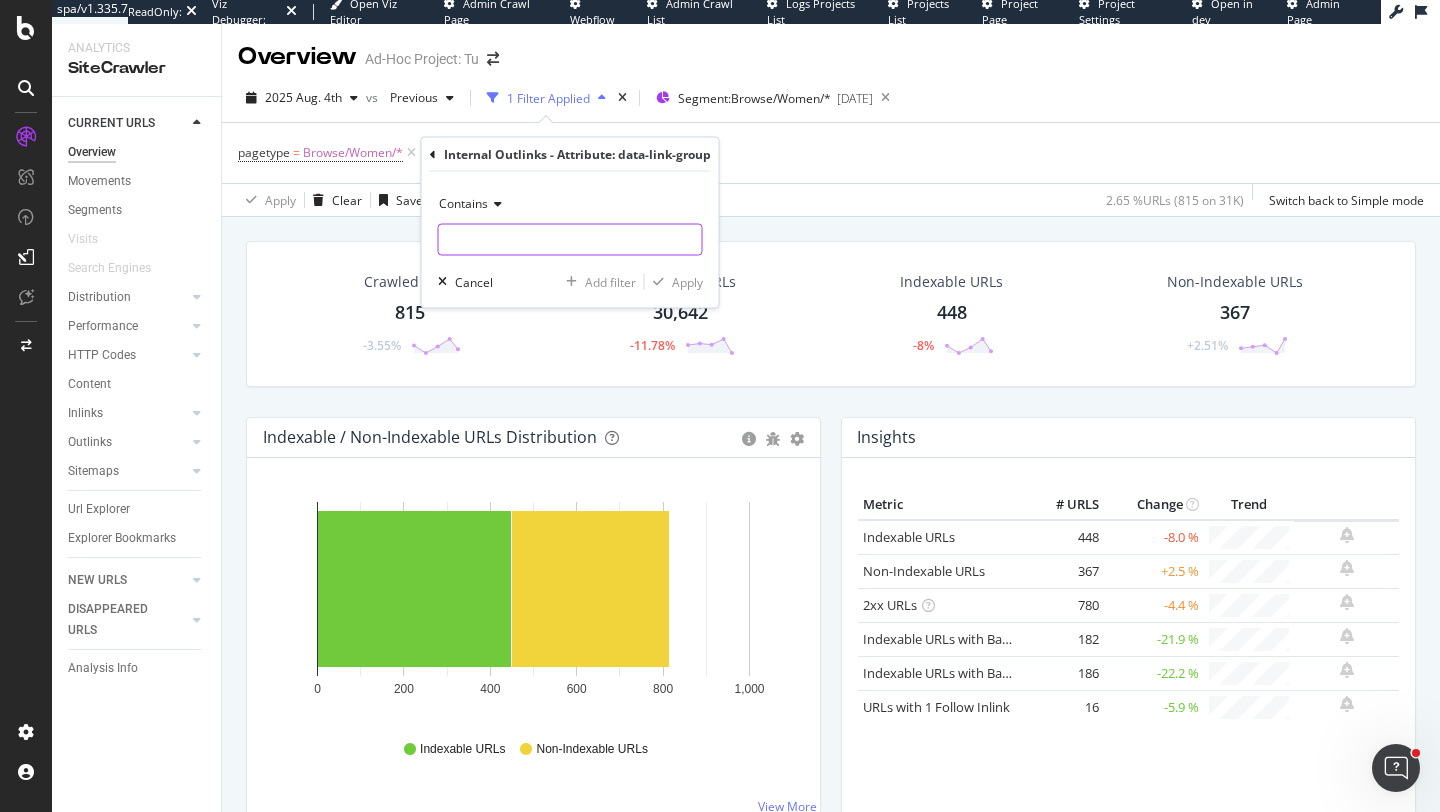 click at bounding box center [570, 240] 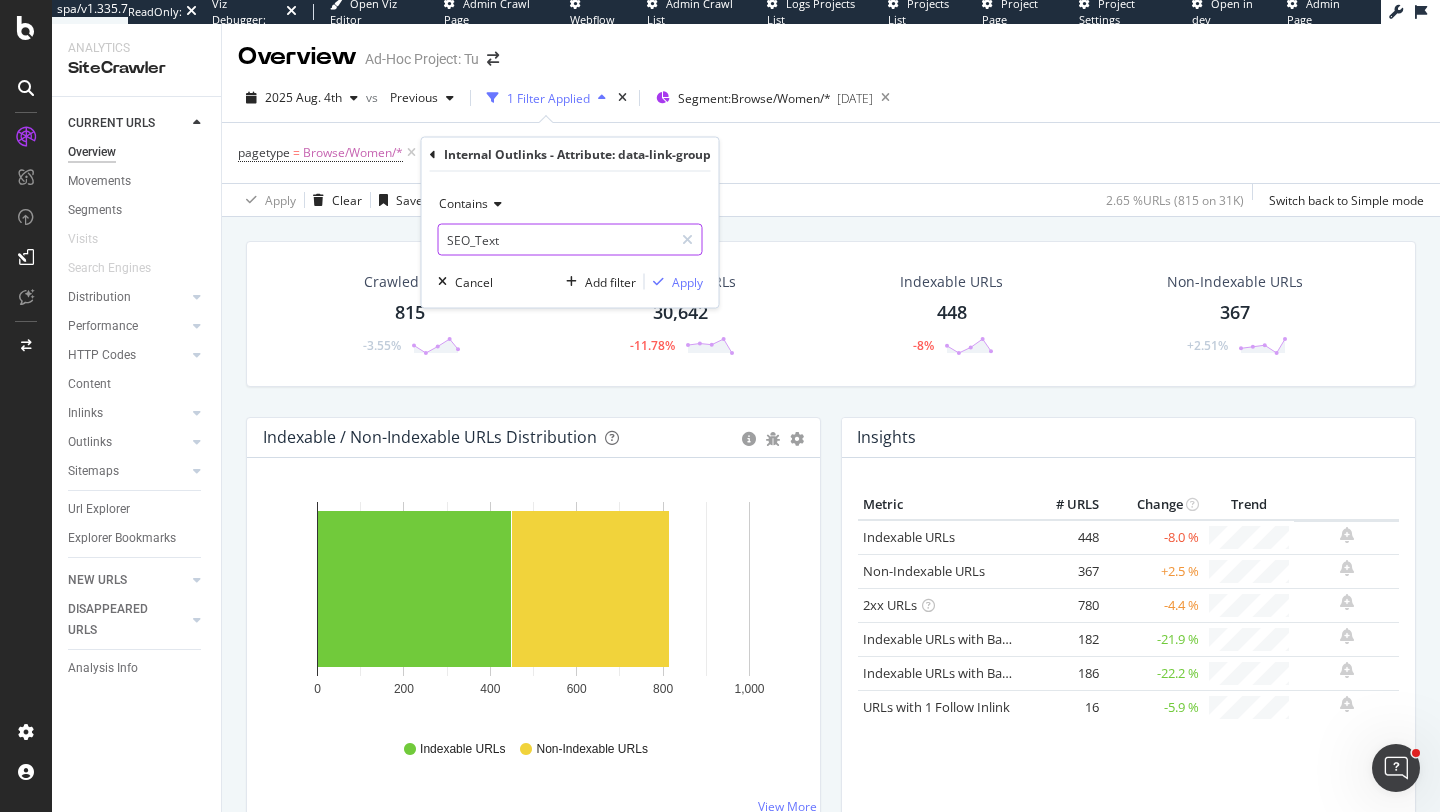 type on "SEO_Text" 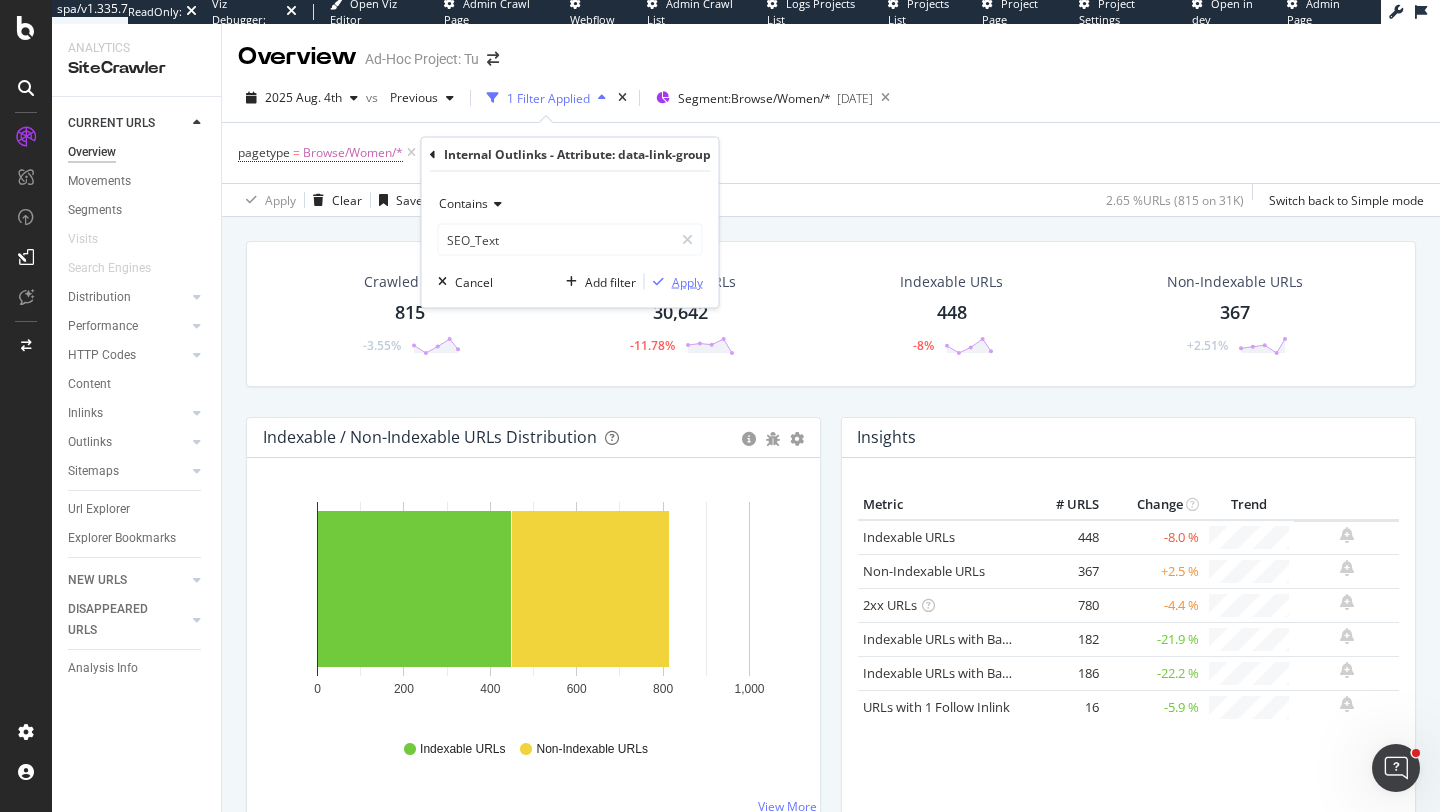 click on "Apply" at bounding box center (687, 281) 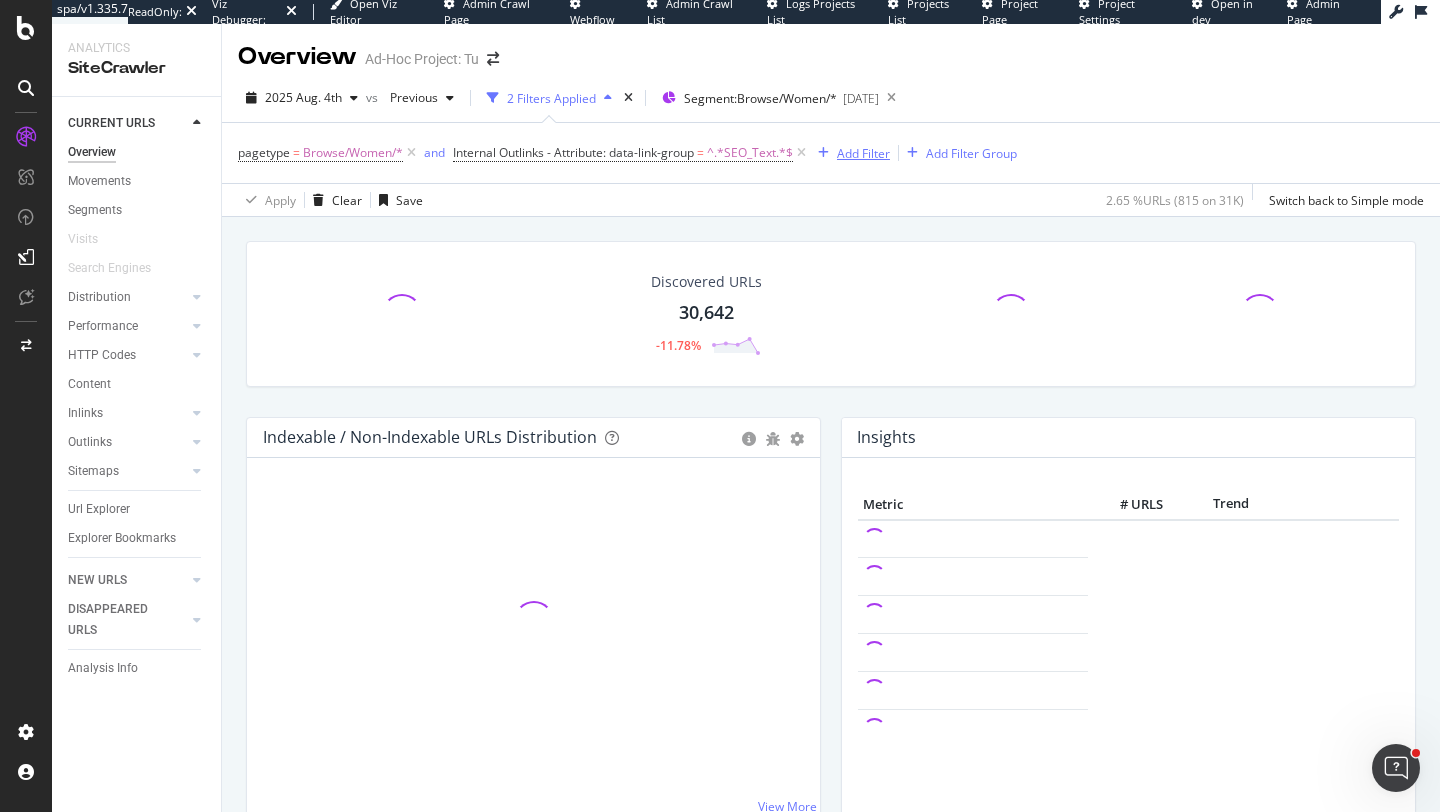 click on "Add Filter" at bounding box center (863, 153) 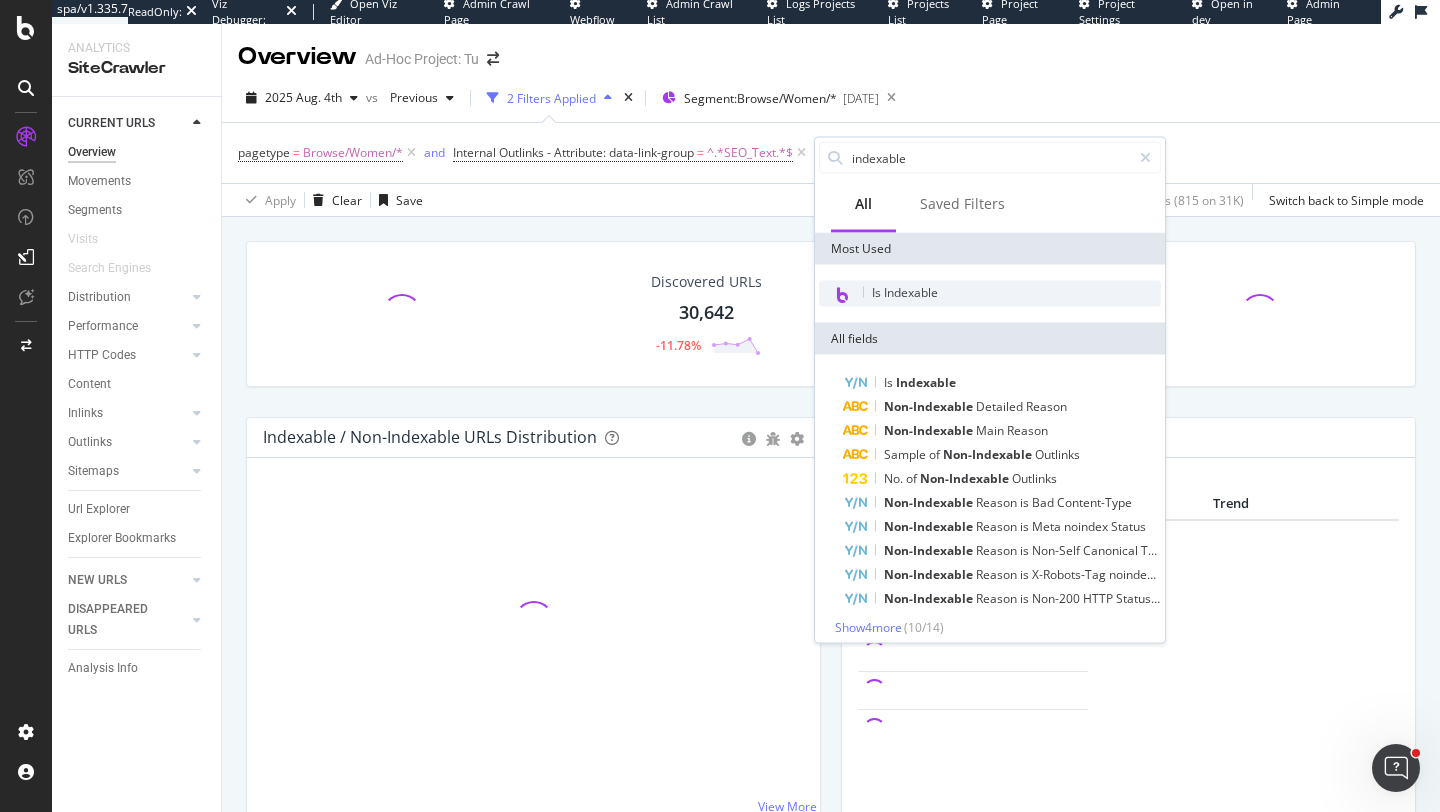 type on "indexable" 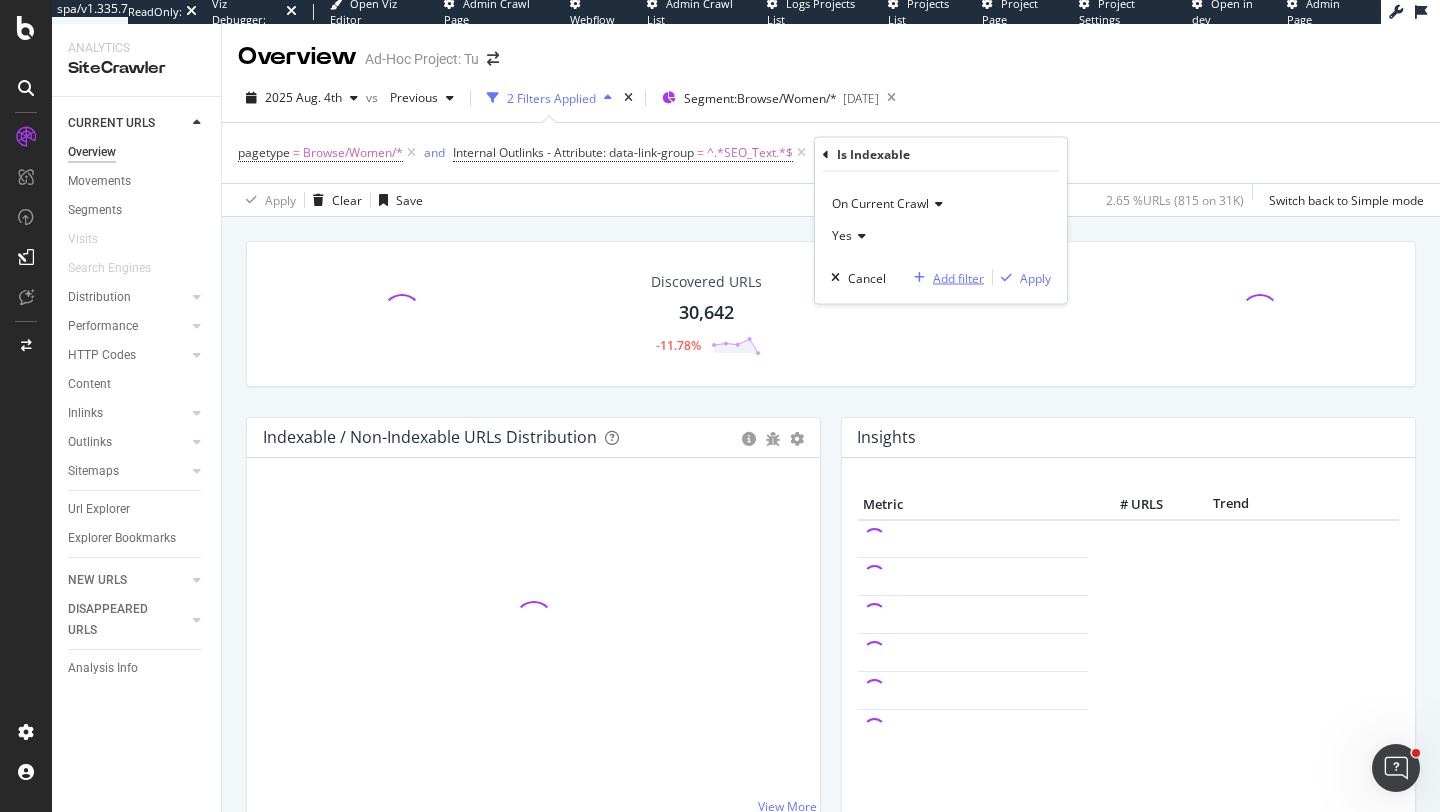 click on "Add filter" at bounding box center (958, 277) 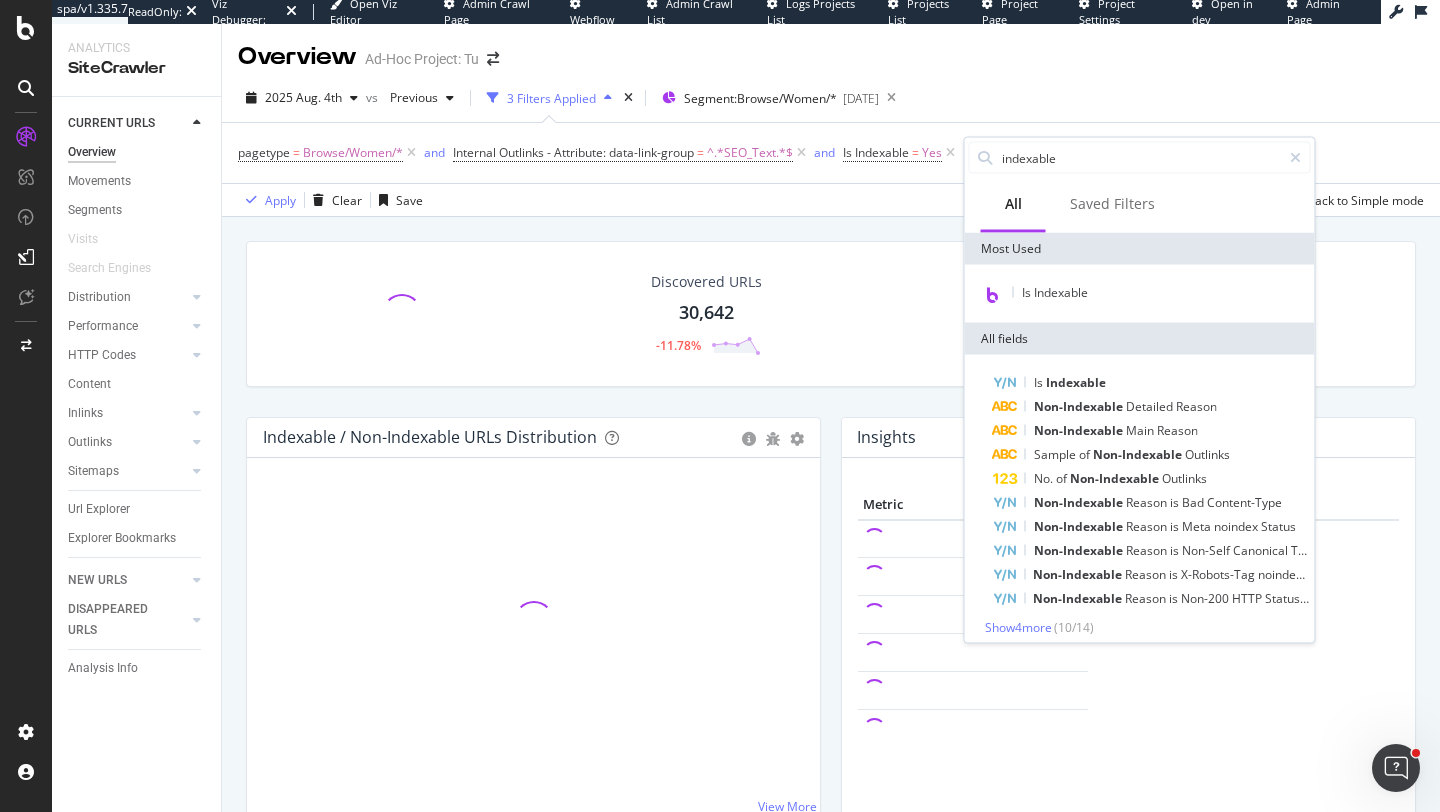 type on "p" 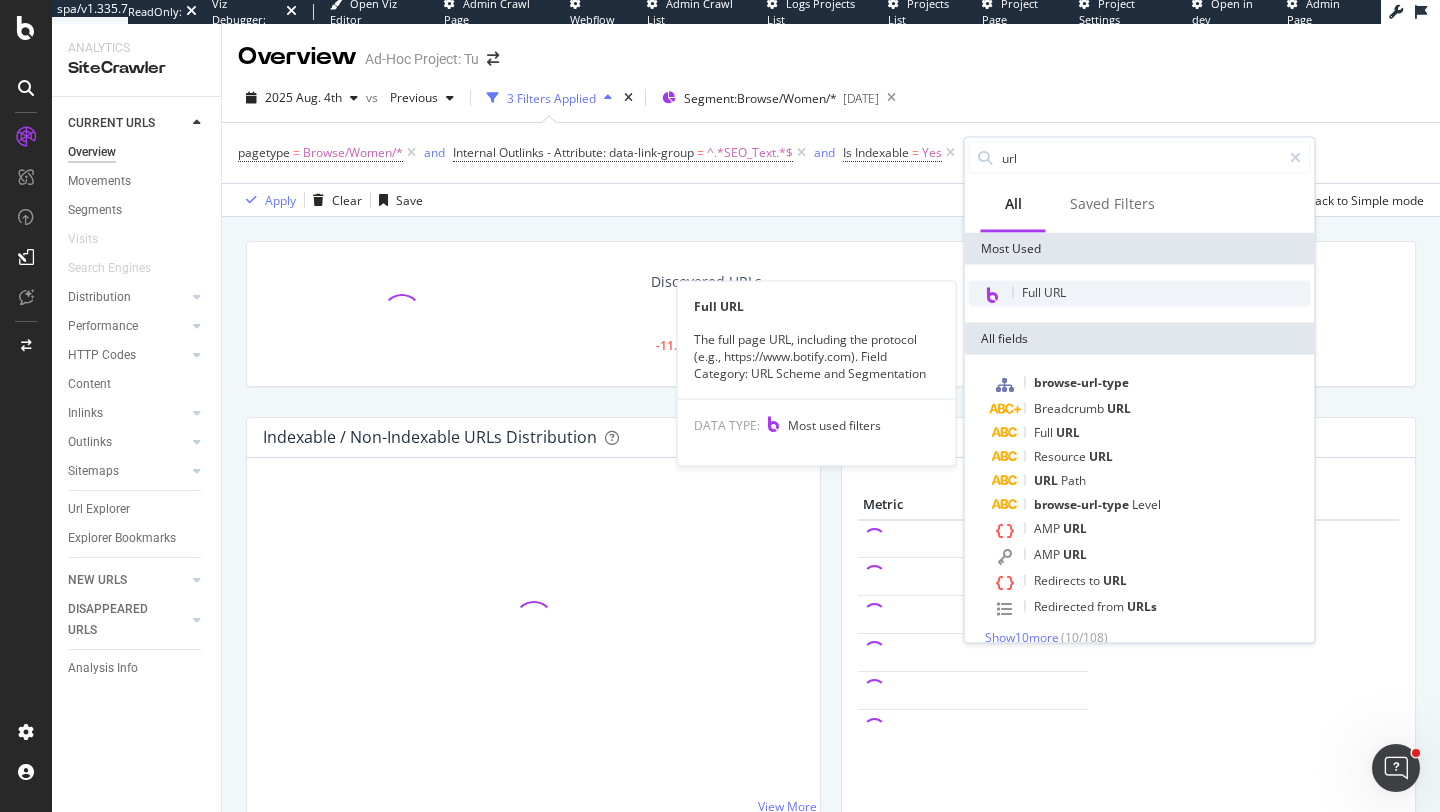 type on "url" 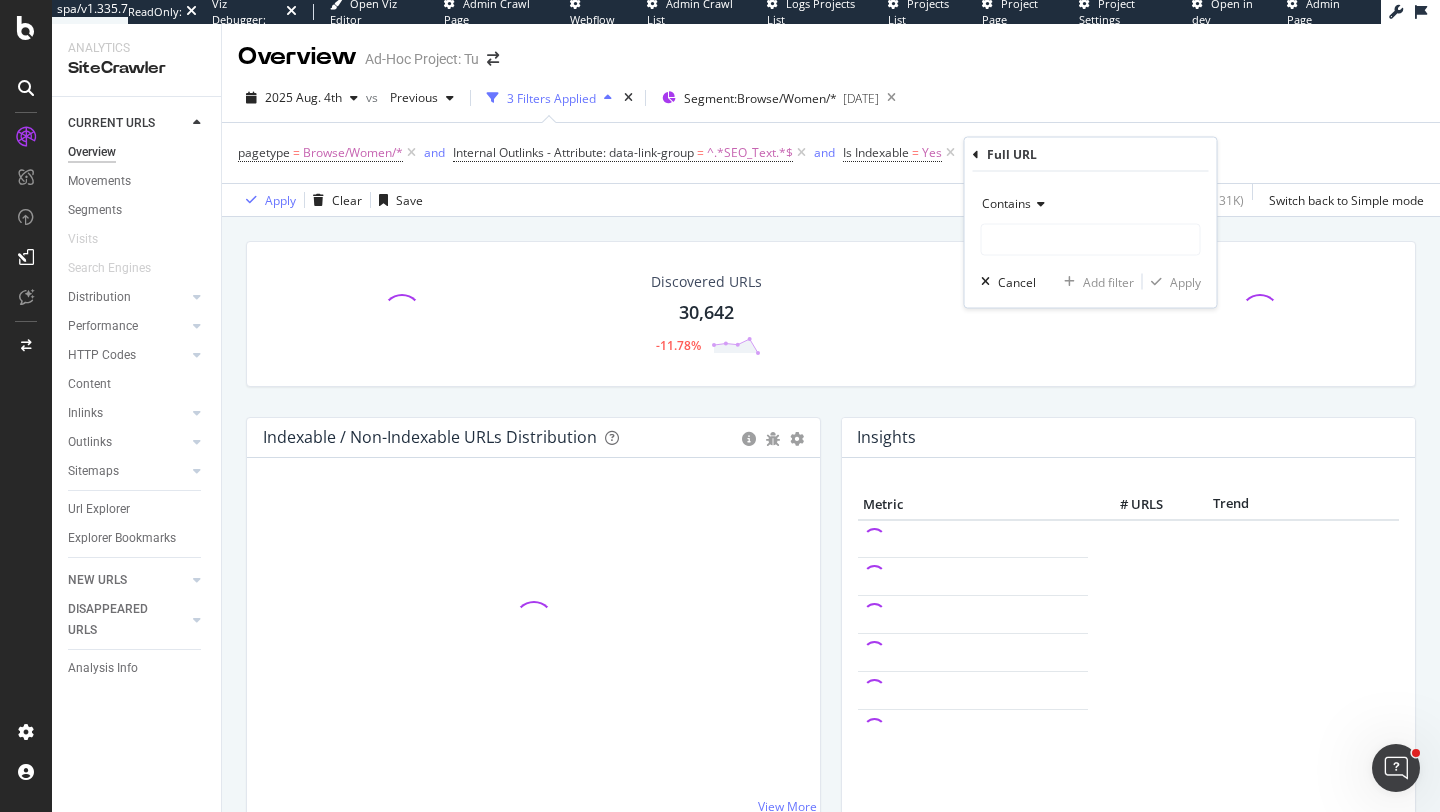 click on "Contains" at bounding box center [1006, 203] 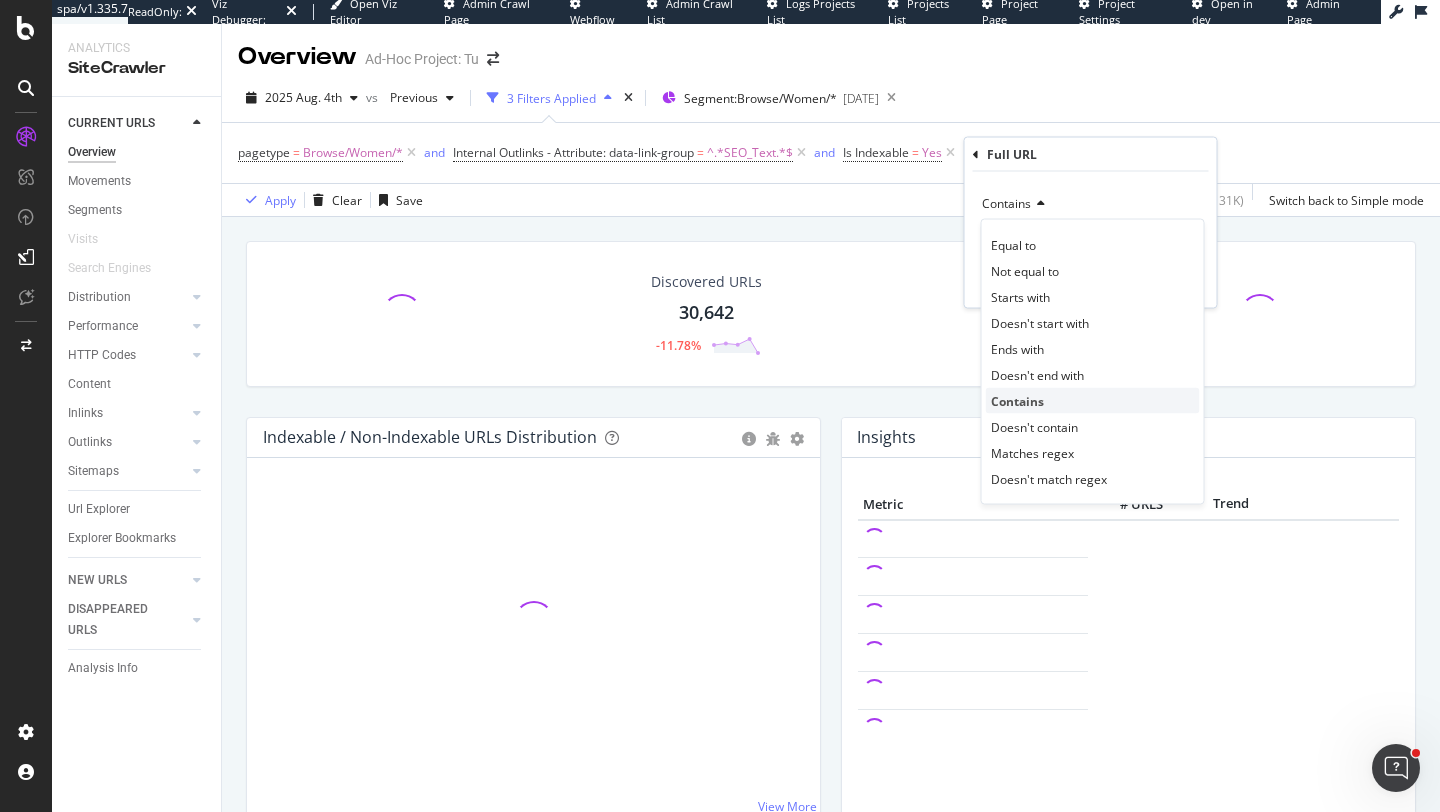 click on "Contains" at bounding box center (1093, 401) 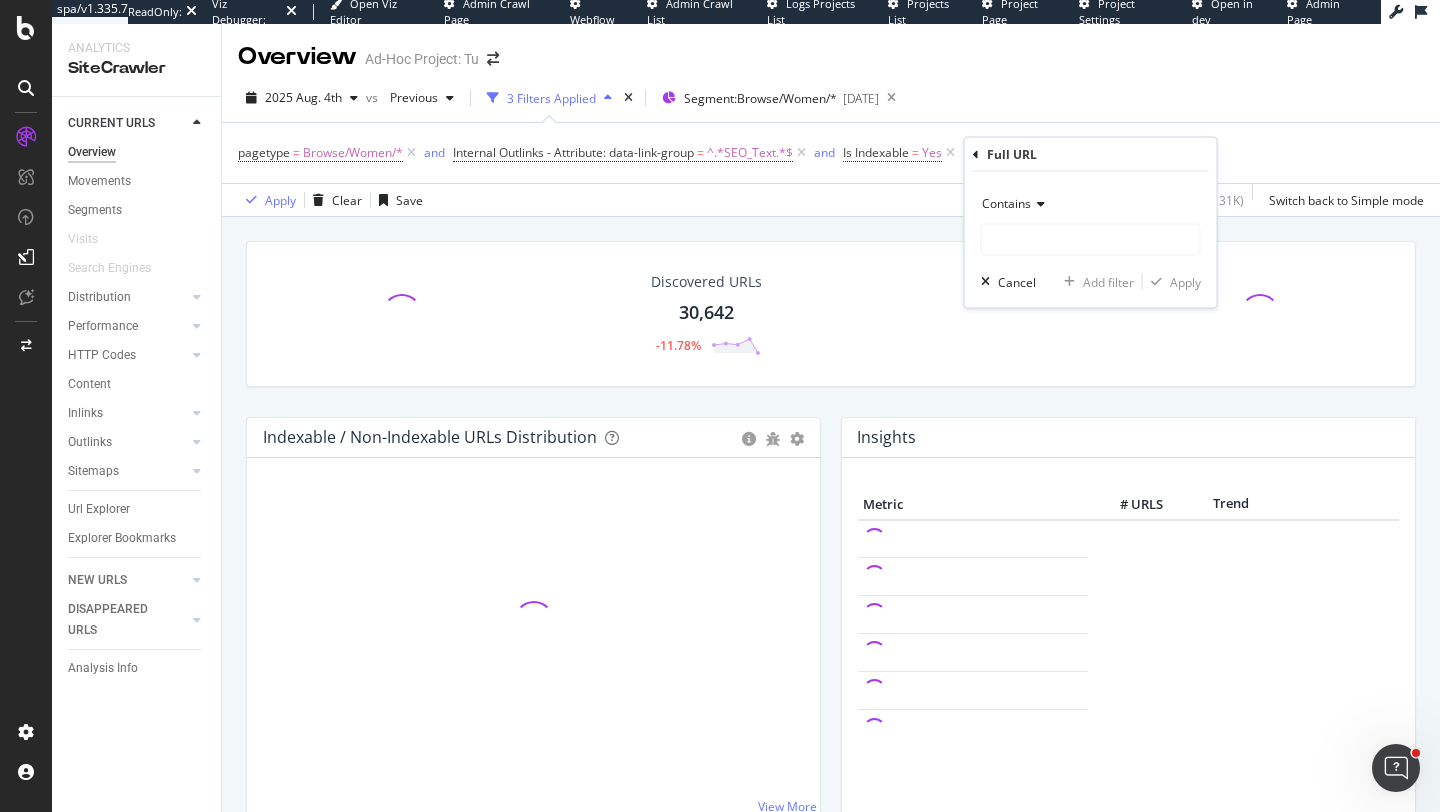 click on "Contains" at bounding box center (1006, 203) 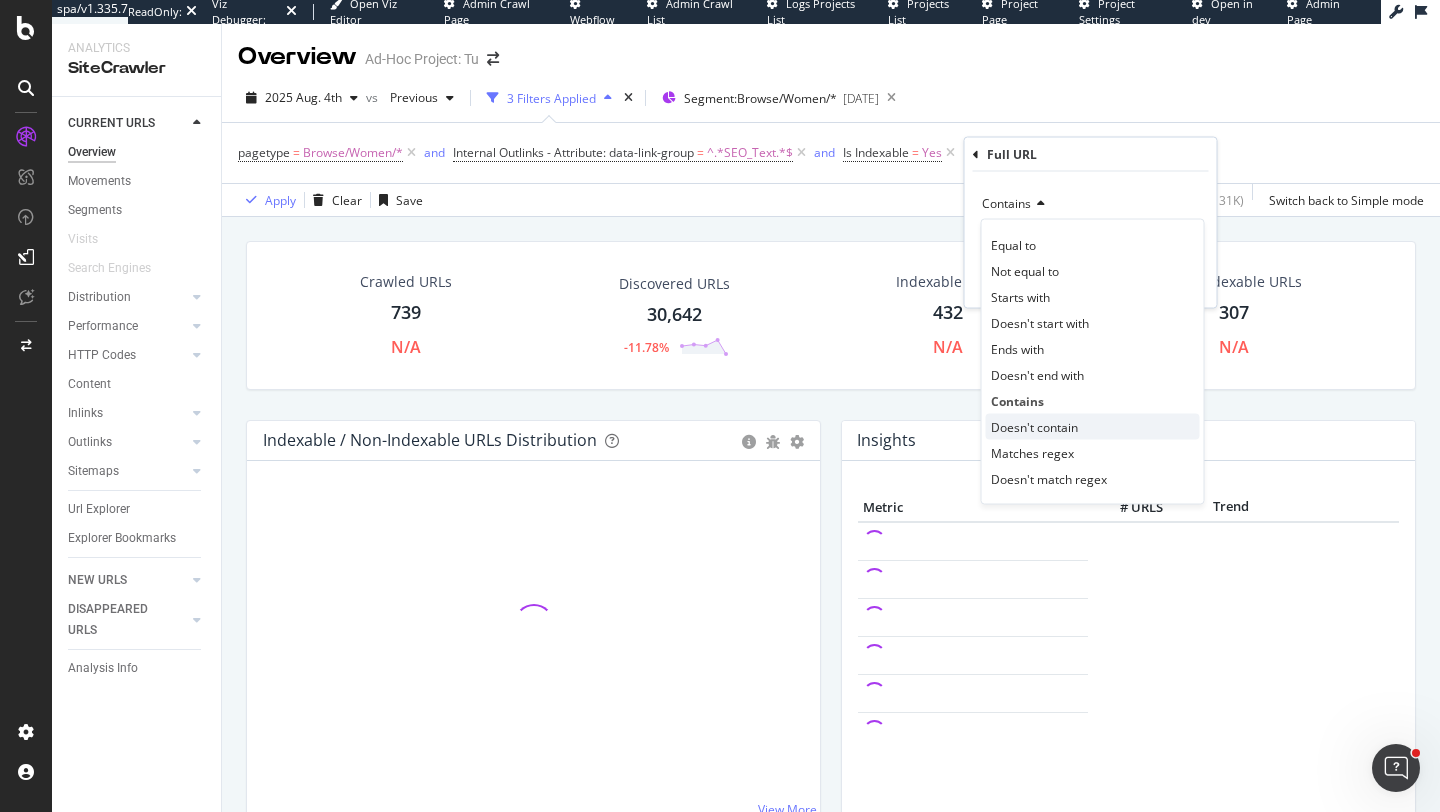 click on "Doesn't contain" at bounding box center (1034, 426) 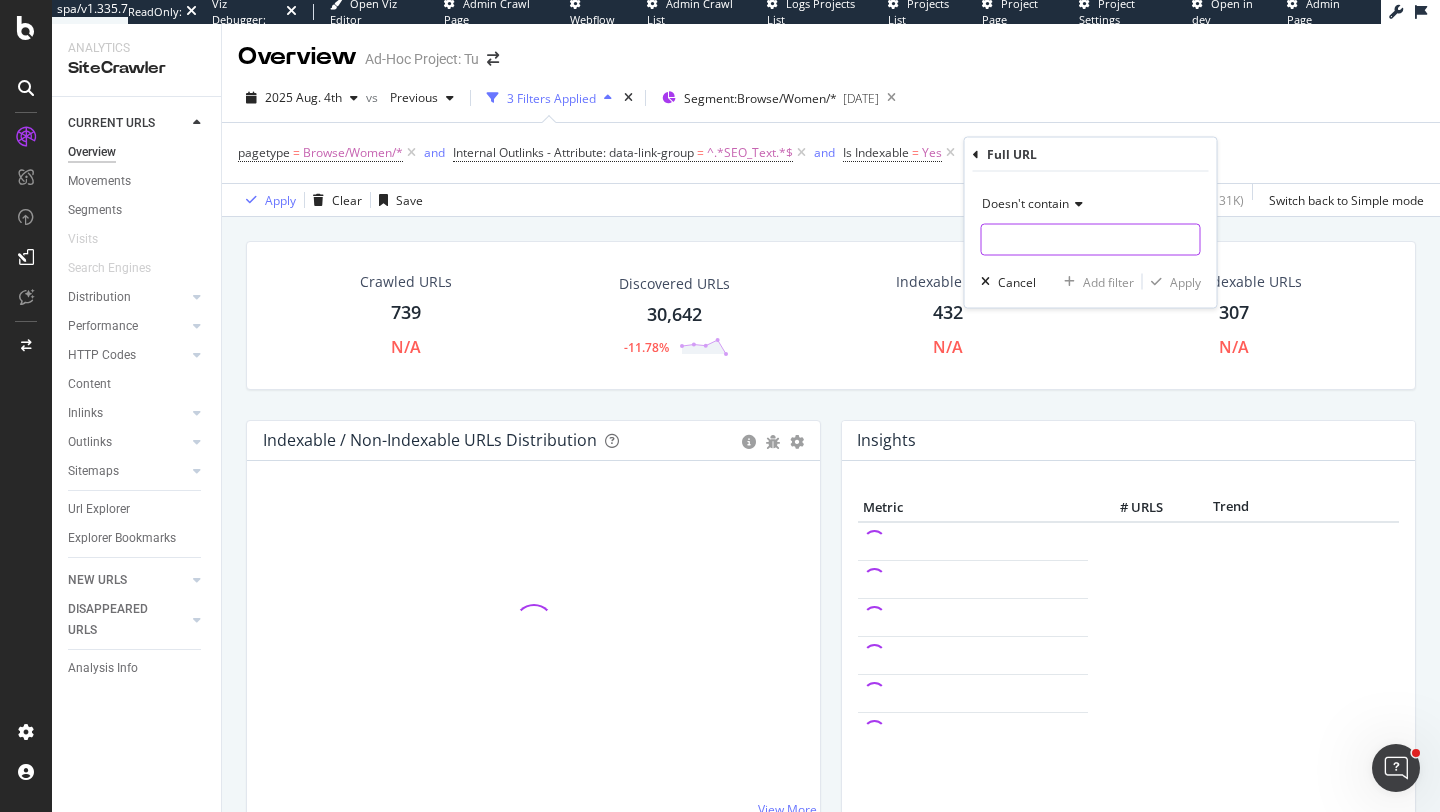 click at bounding box center (1091, 240) 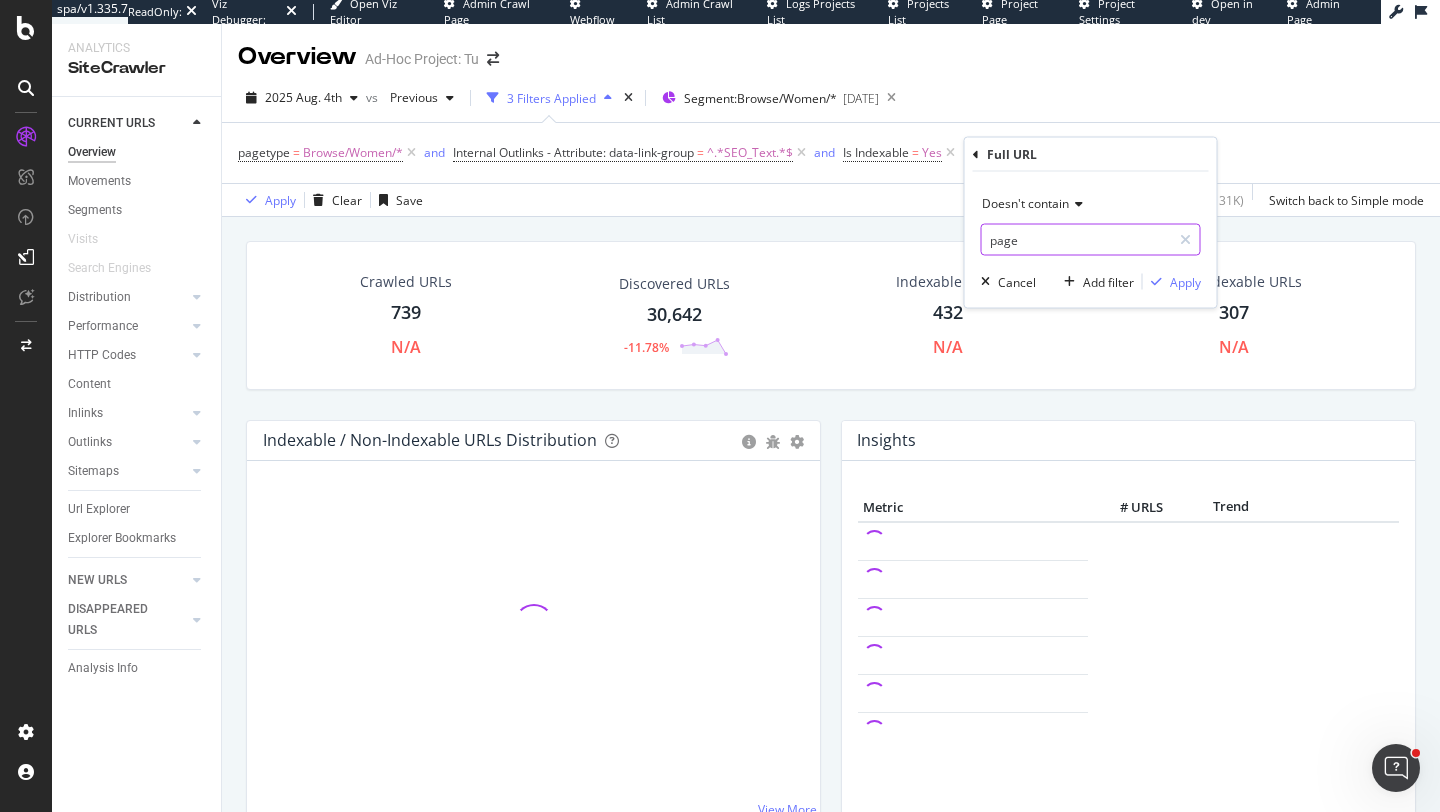 click on "page" at bounding box center [1076, 240] 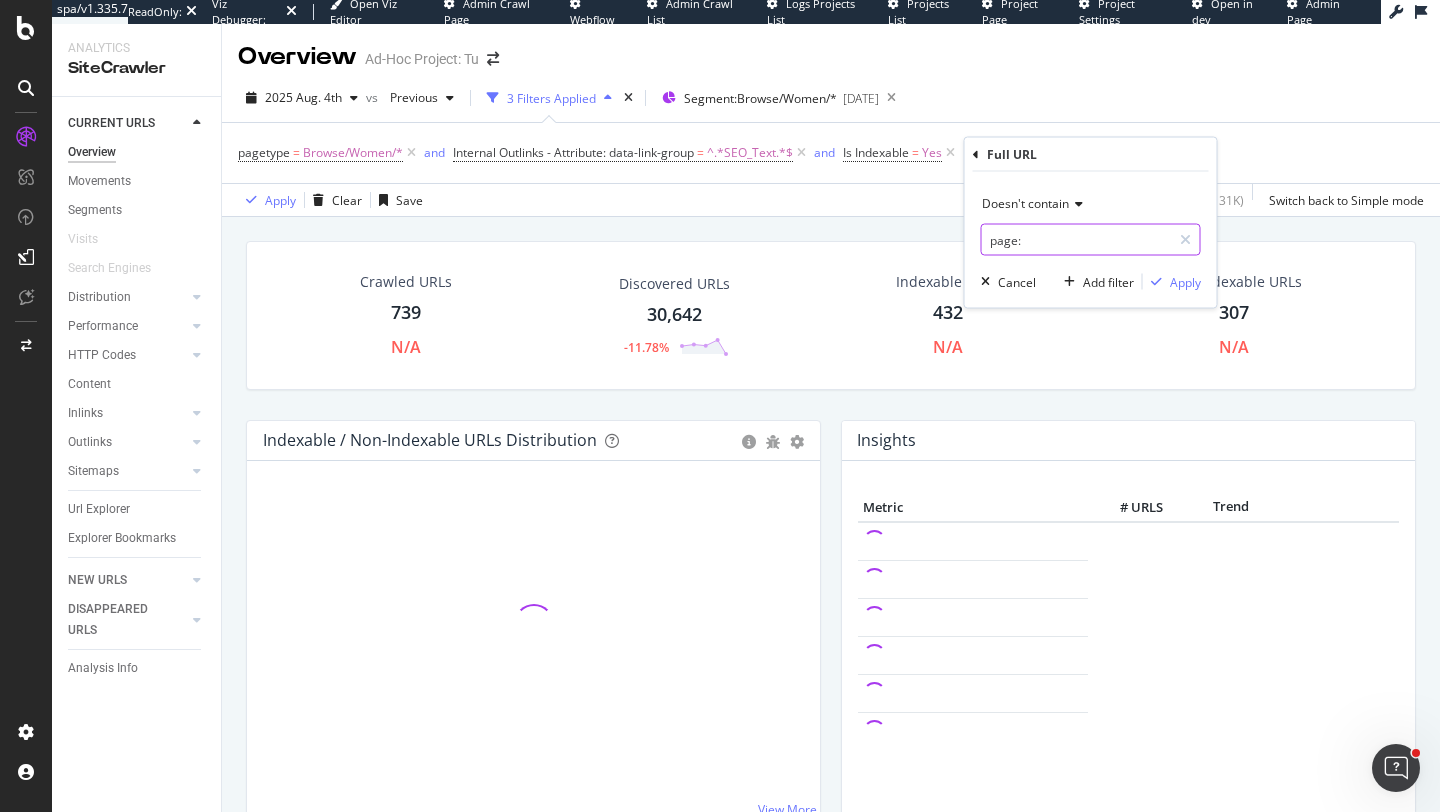 type on "page:" 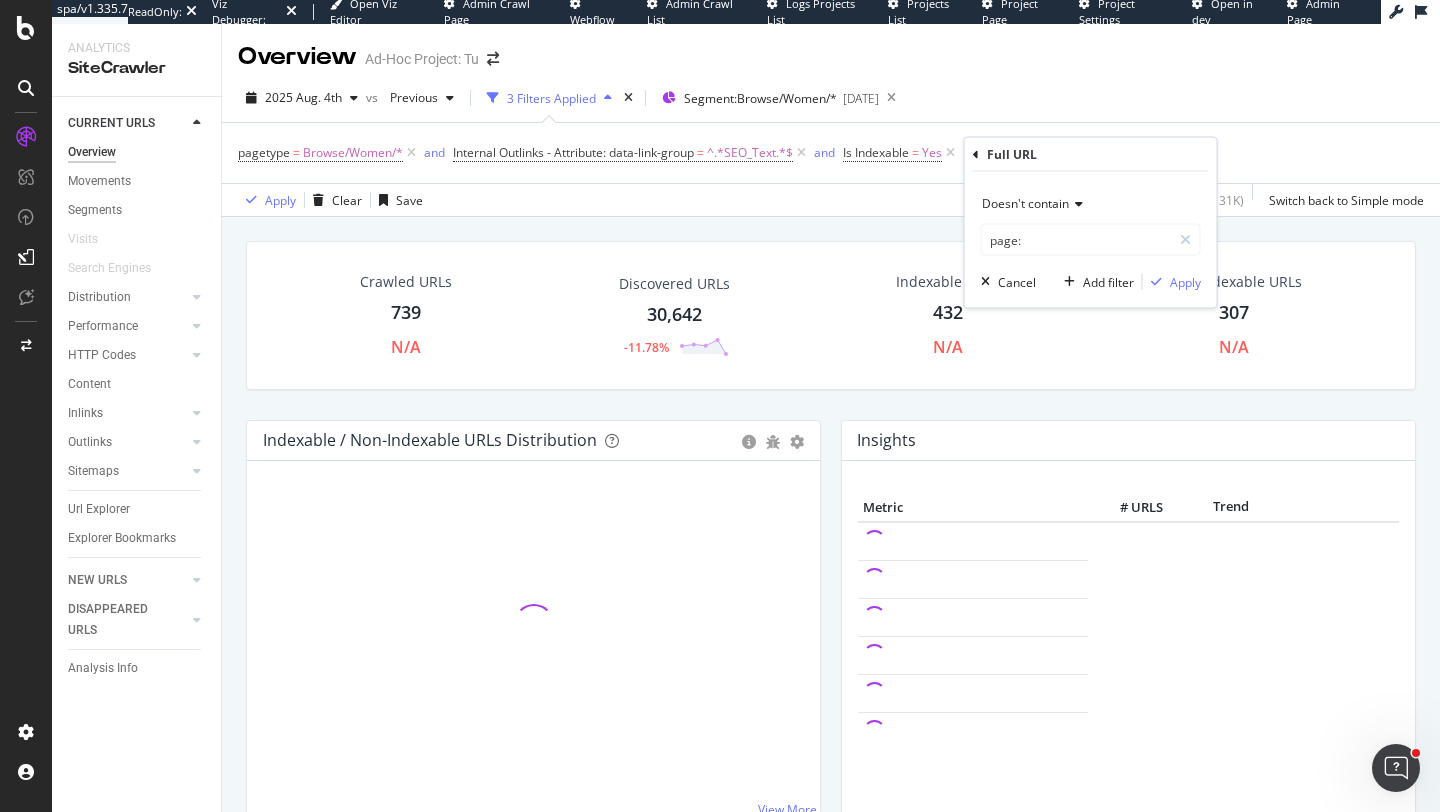 click on "Doesn't contain page: Cancel Add filter Apply" at bounding box center (1091, 240) 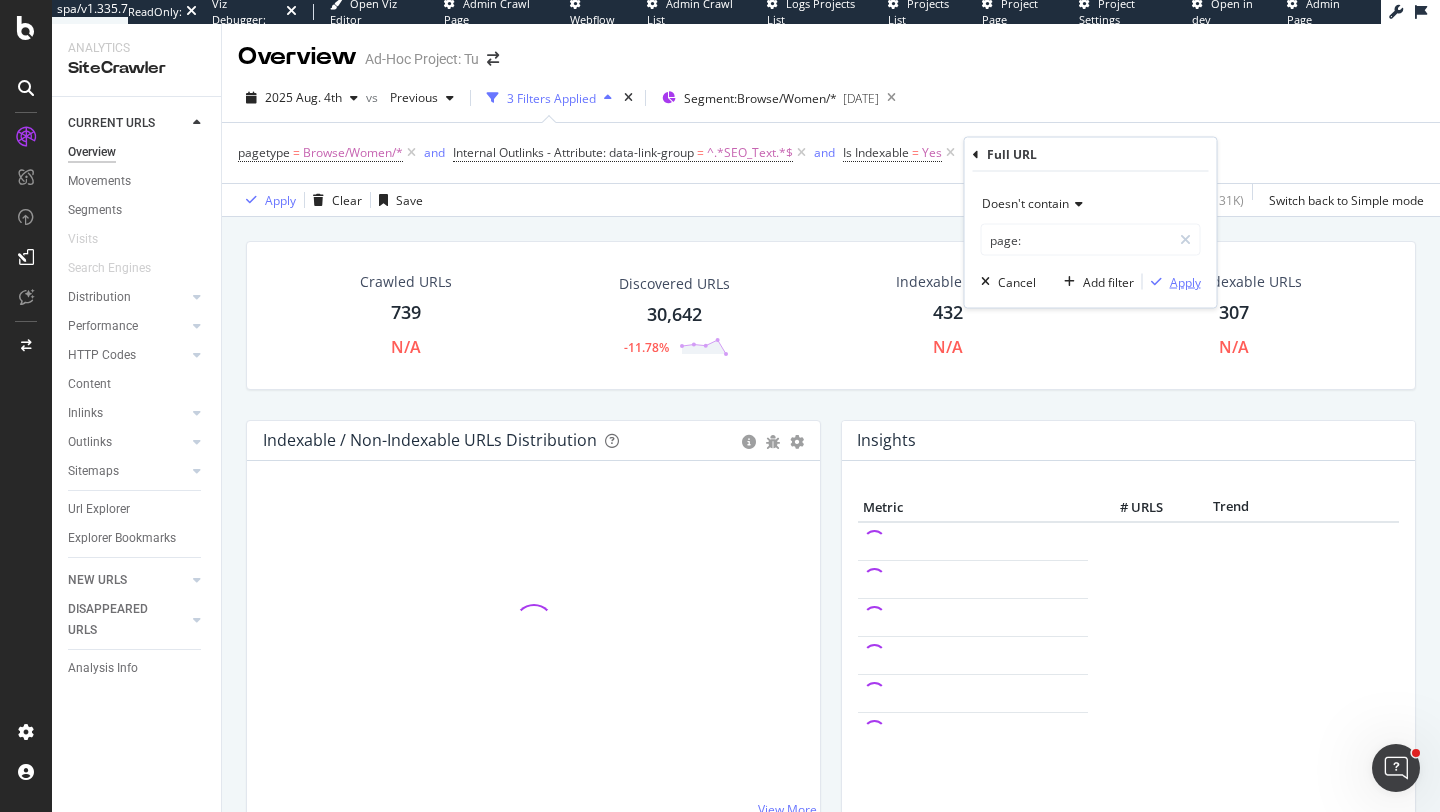 click on "Apply" at bounding box center [1185, 281] 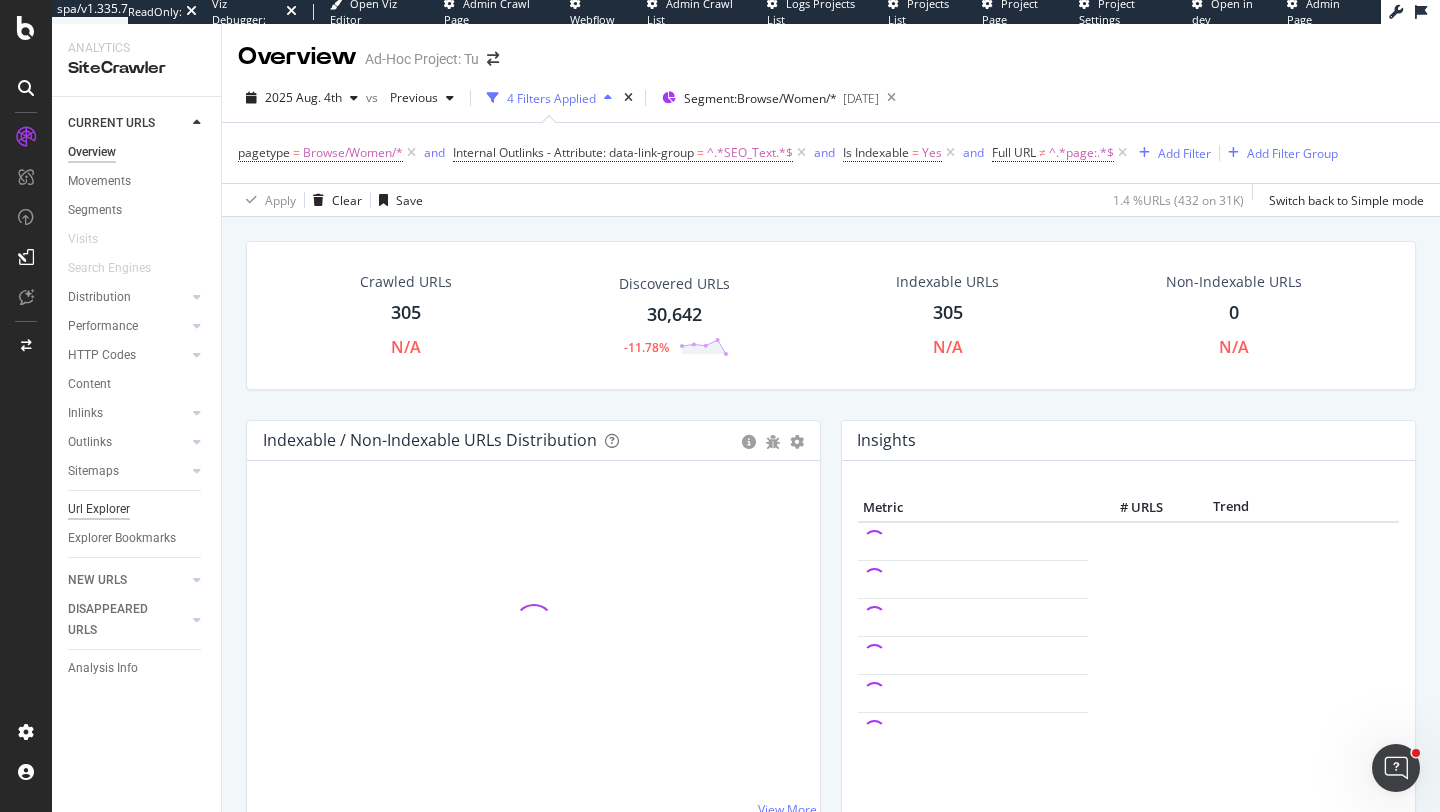 click on "Url Explorer" at bounding box center (99, 509) 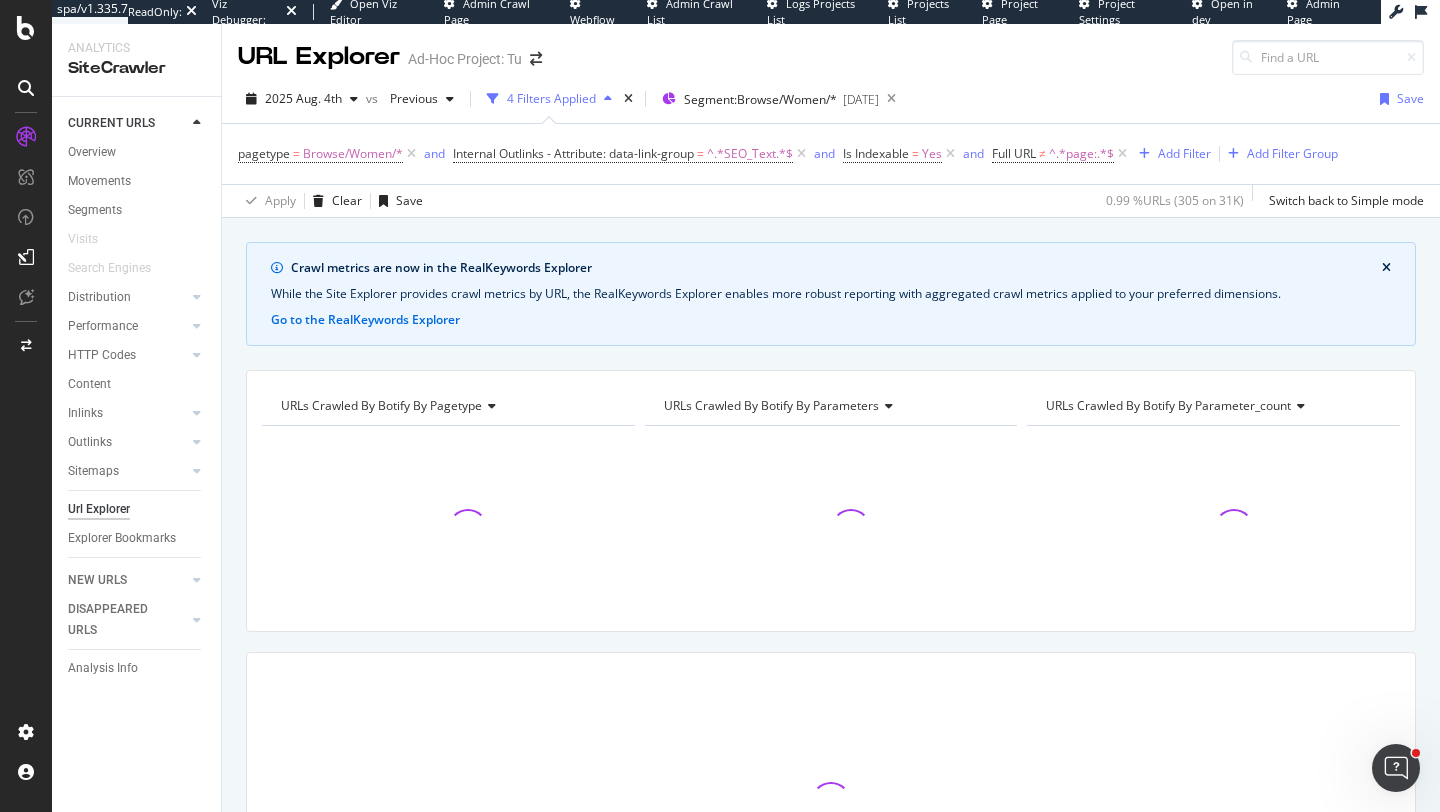scroll, scrollTop: 210, scrollLeft: 0, axis: vertical 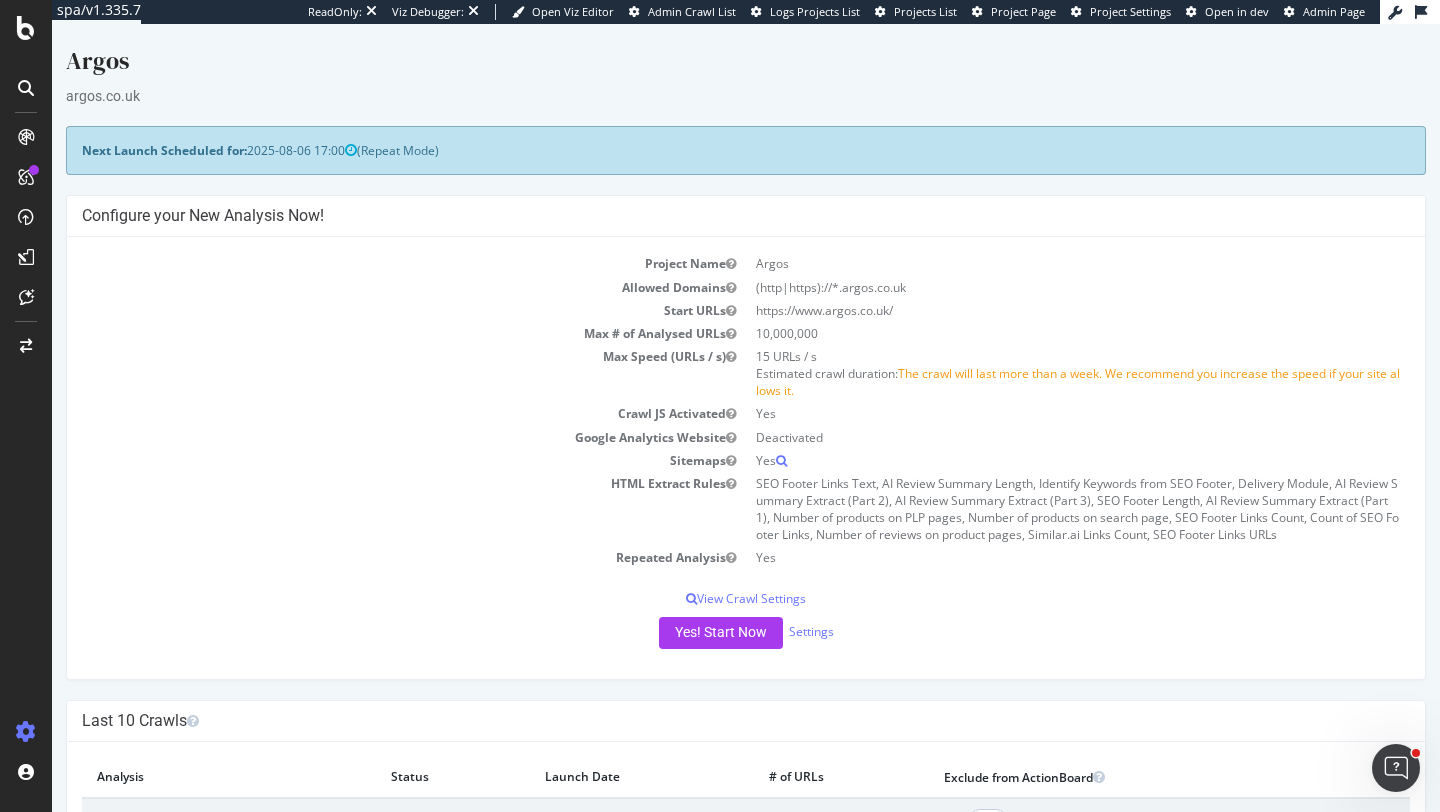 click on "SEO Footer Links Text, AI Review Summary Length, Identify Keywords from SEO Footer, Delivery Module, AI Review Summary Extract (Part 2), AI Review Summary Extract (Part 3), SEO Footer Length, AI Review Summary Extract (Part 1), Number of products on PLP pages, Number of products on search page, SEO Footer Links Count, Count of SEO Footer Links, Number of reviews on product pages, Similar.ai Links Count, SEO Footer Links URLs" at bounding box center (1078, 509) 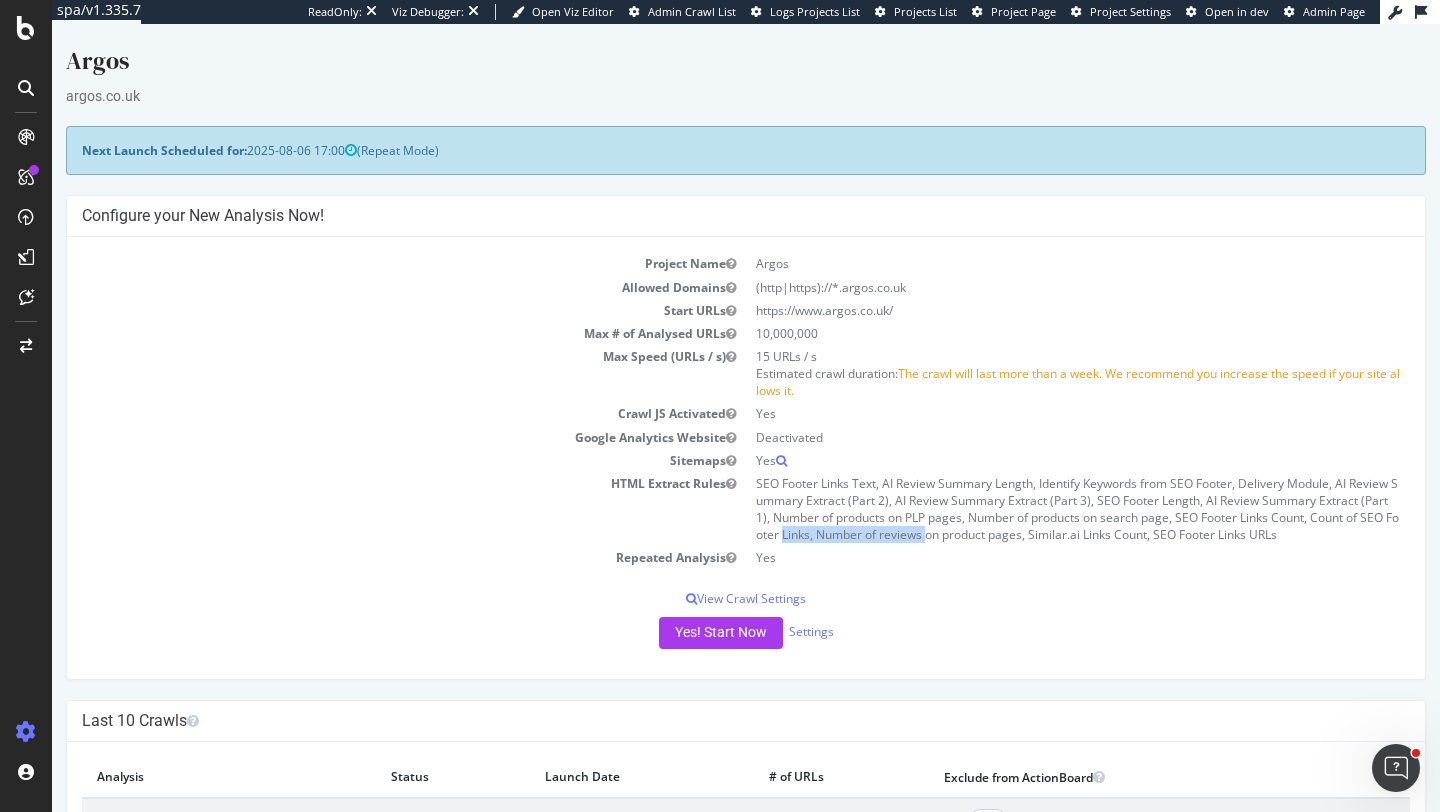 drag, startPoint x: 1335, startPoint y: 517, endPoint x: 799, endPoint y: 536, distance: 536.3367 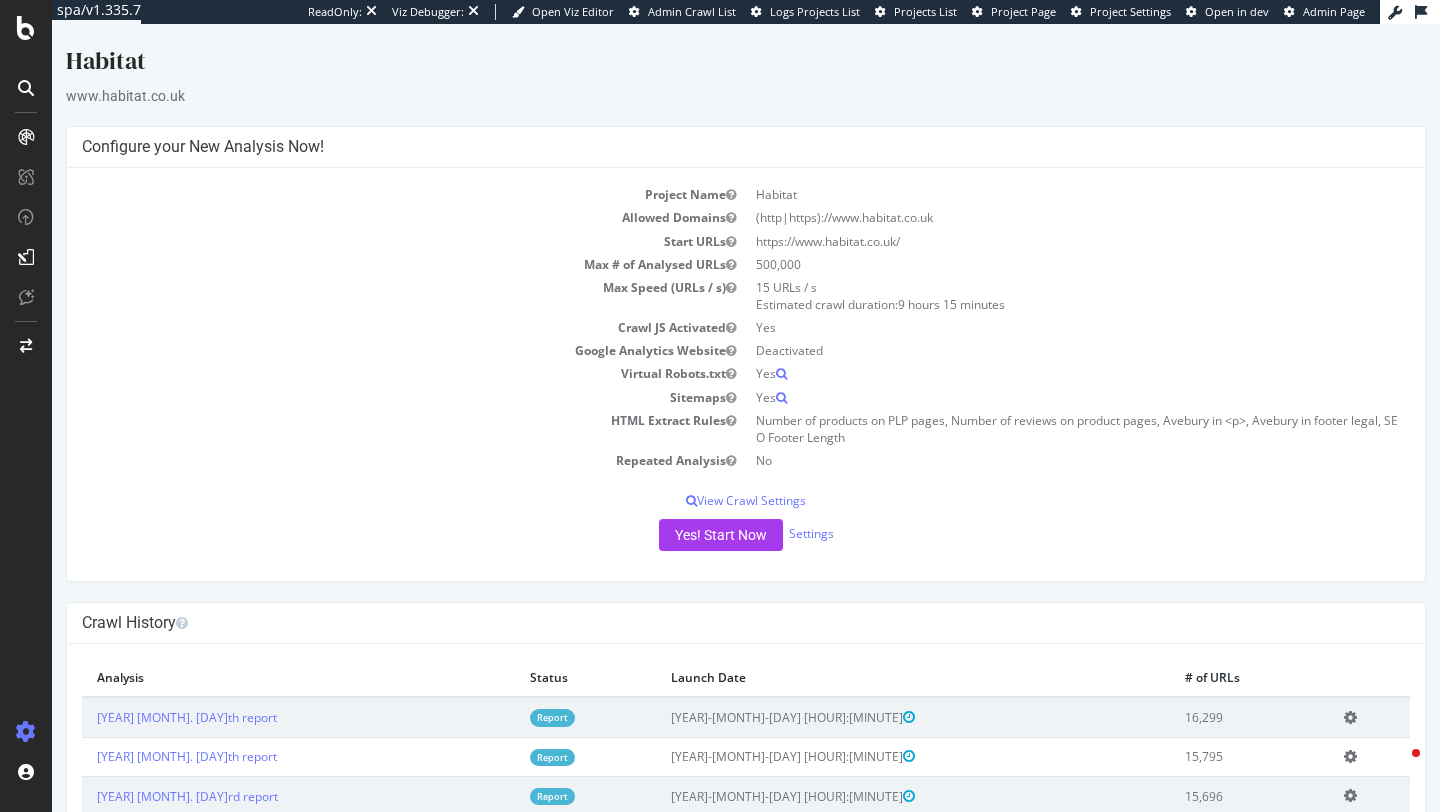 scroll, scrollTop: 0, scrollLeft: 0, axis: both 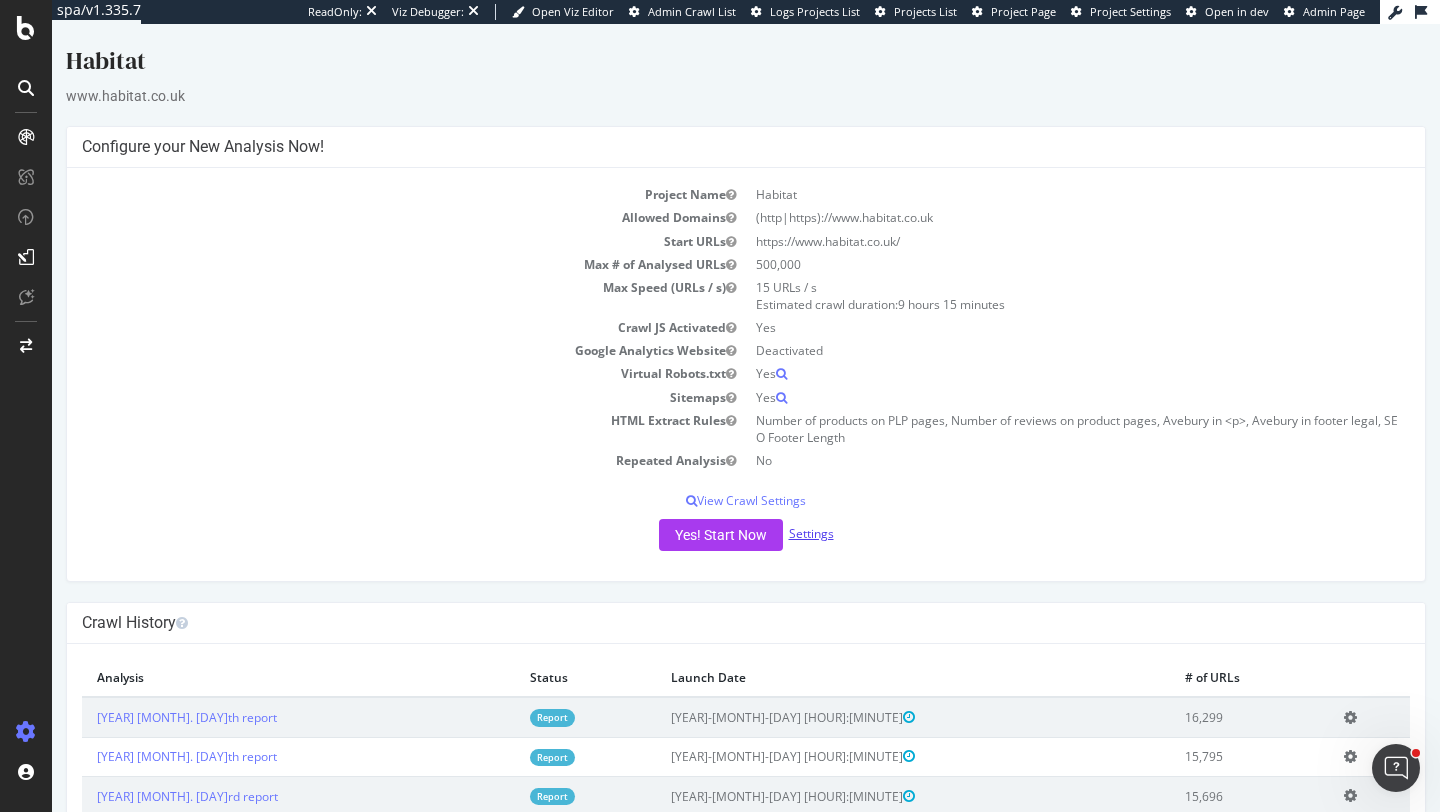 click on "Settings" at bounding box center (811, 533) 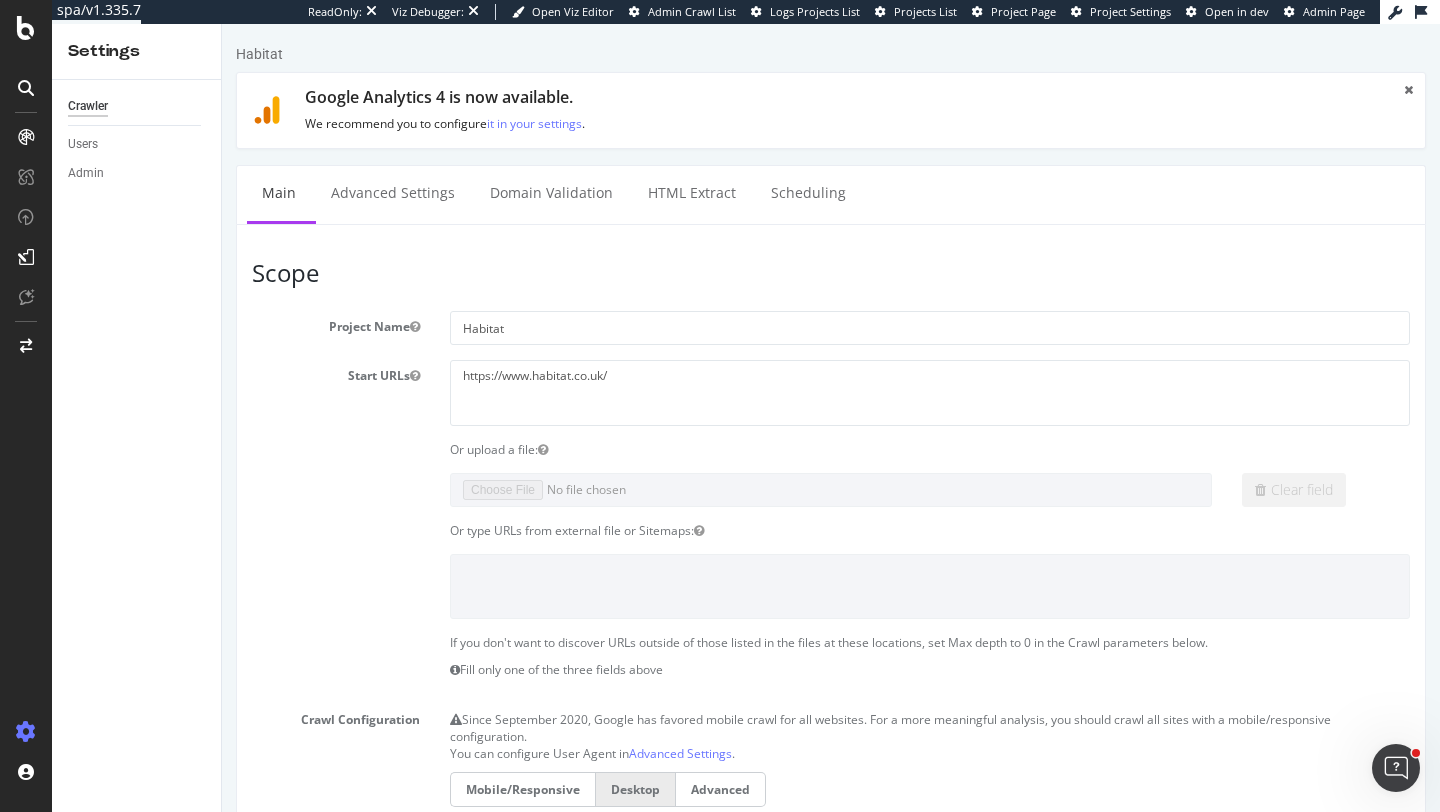 scroll, scrollTop: 0, scrollLeft: 0, axis: both 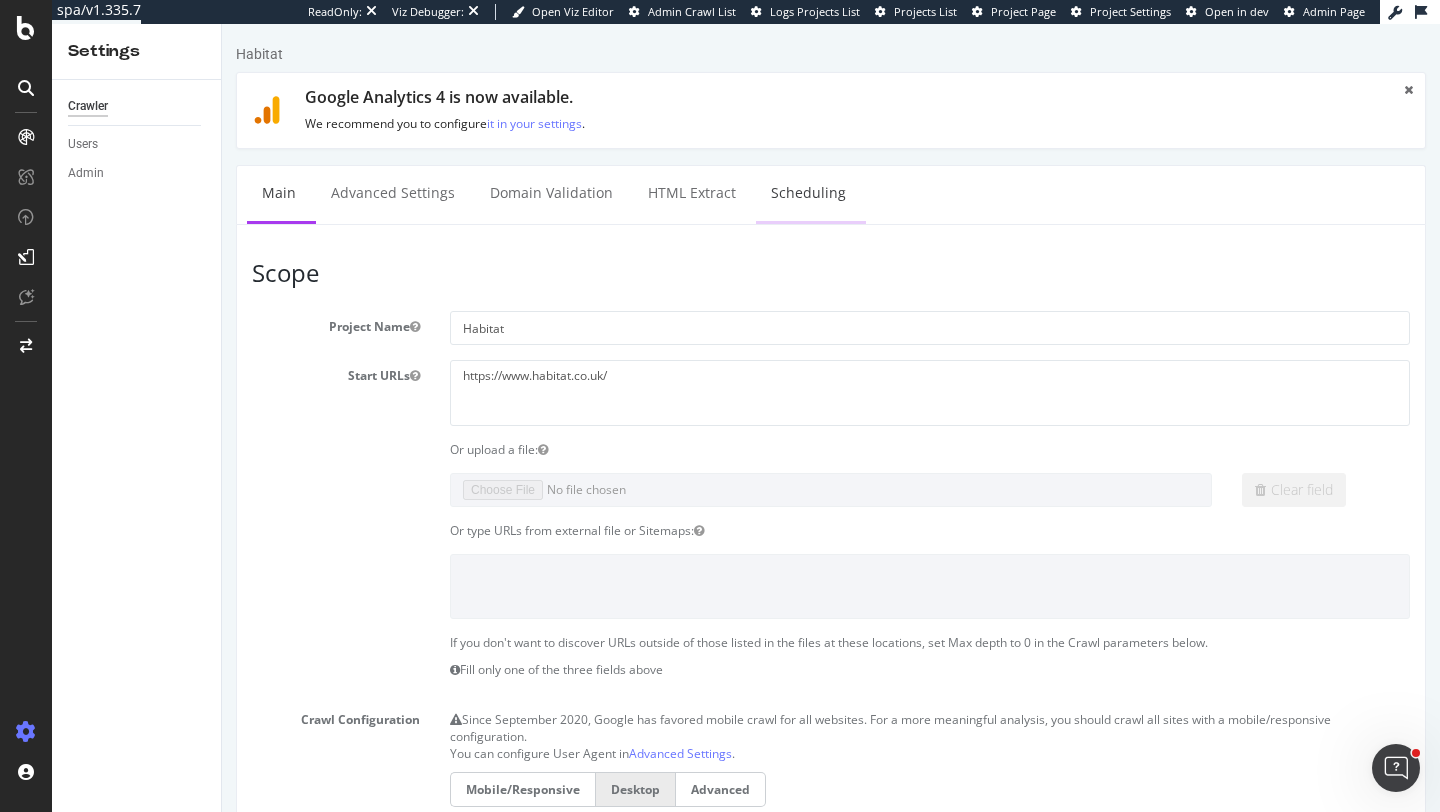 click on "Scheduling" at bounding box center [808, 193] 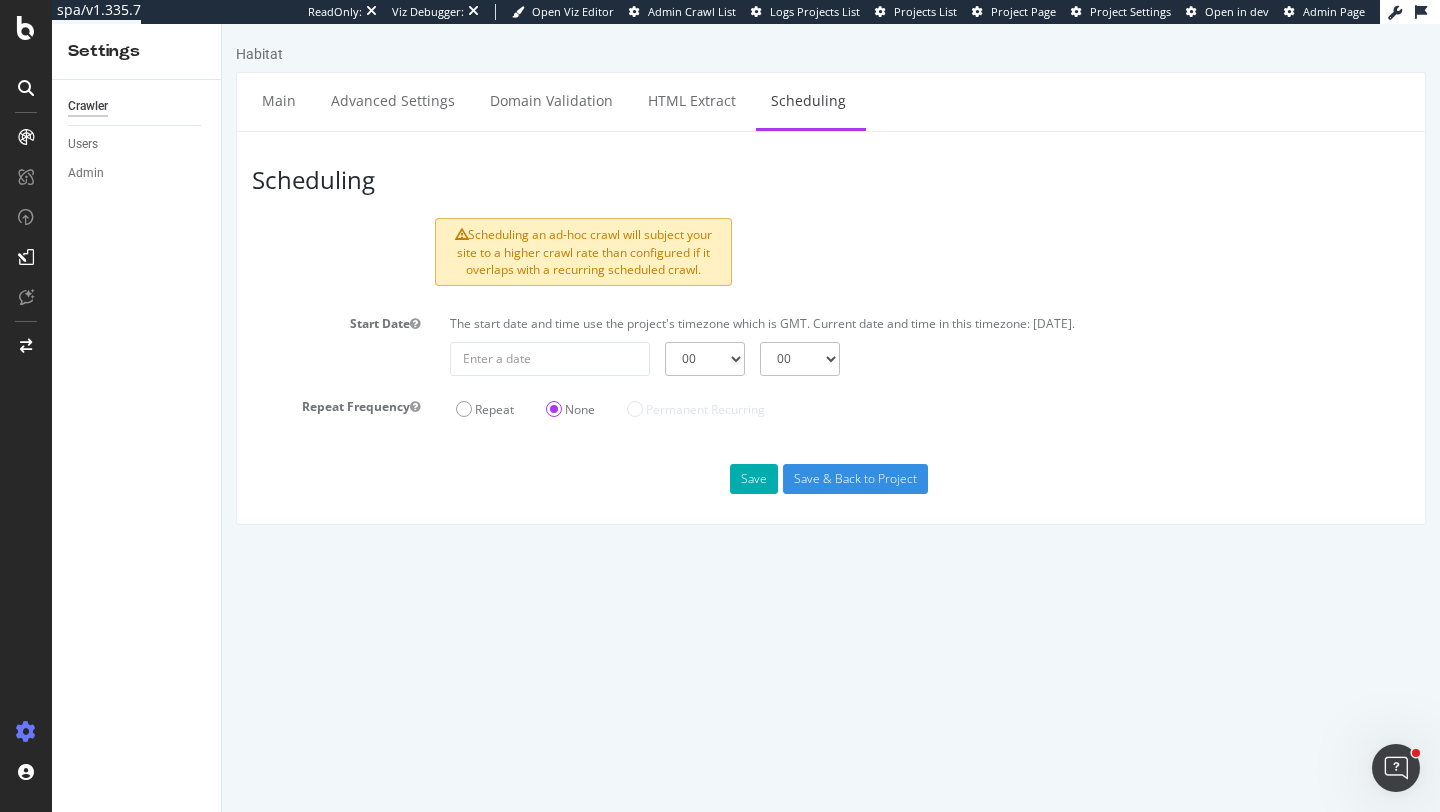scroll, scrollTop: 0, scrollLeft: 0, axis: both 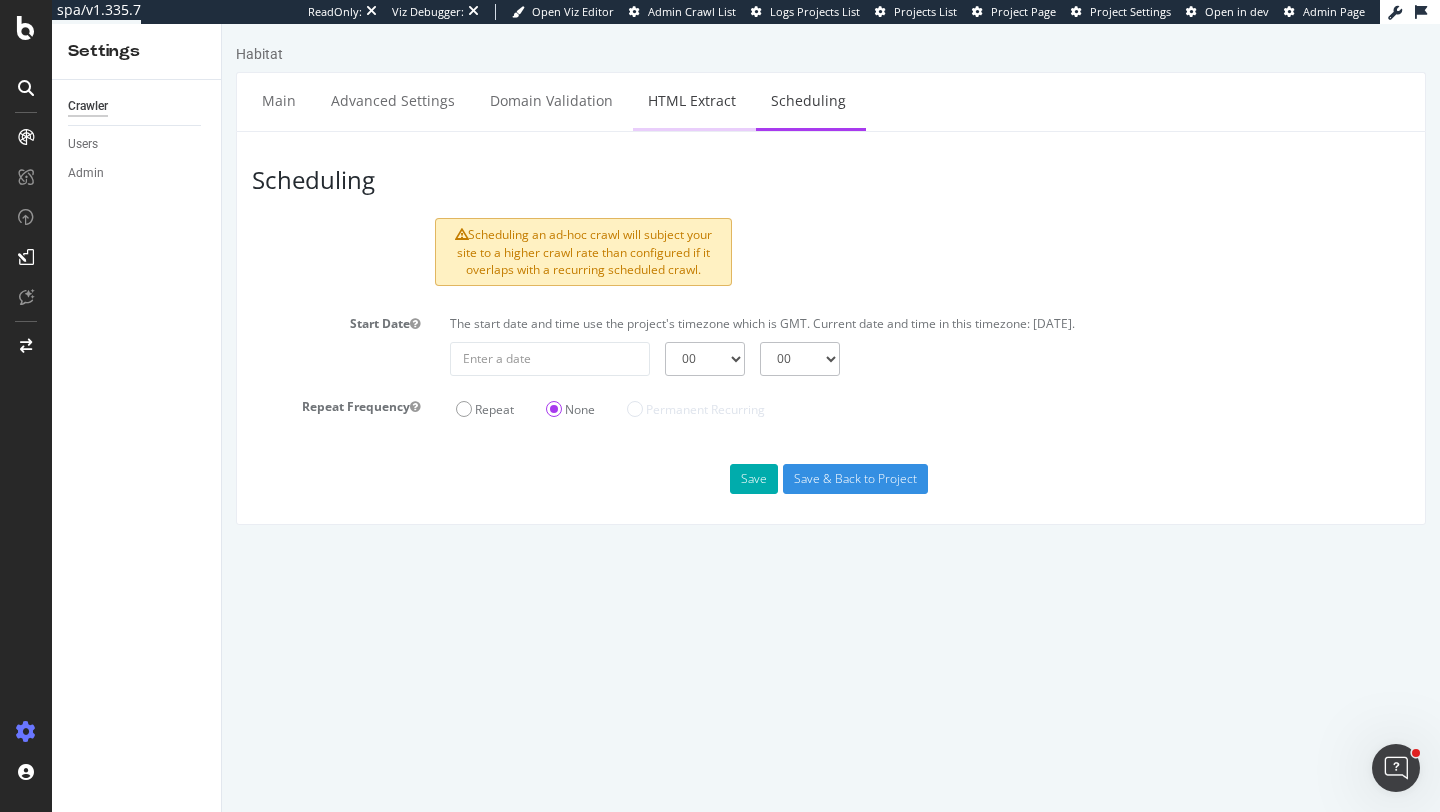 click on "HTML Extract" at bounding box center (692, 100) 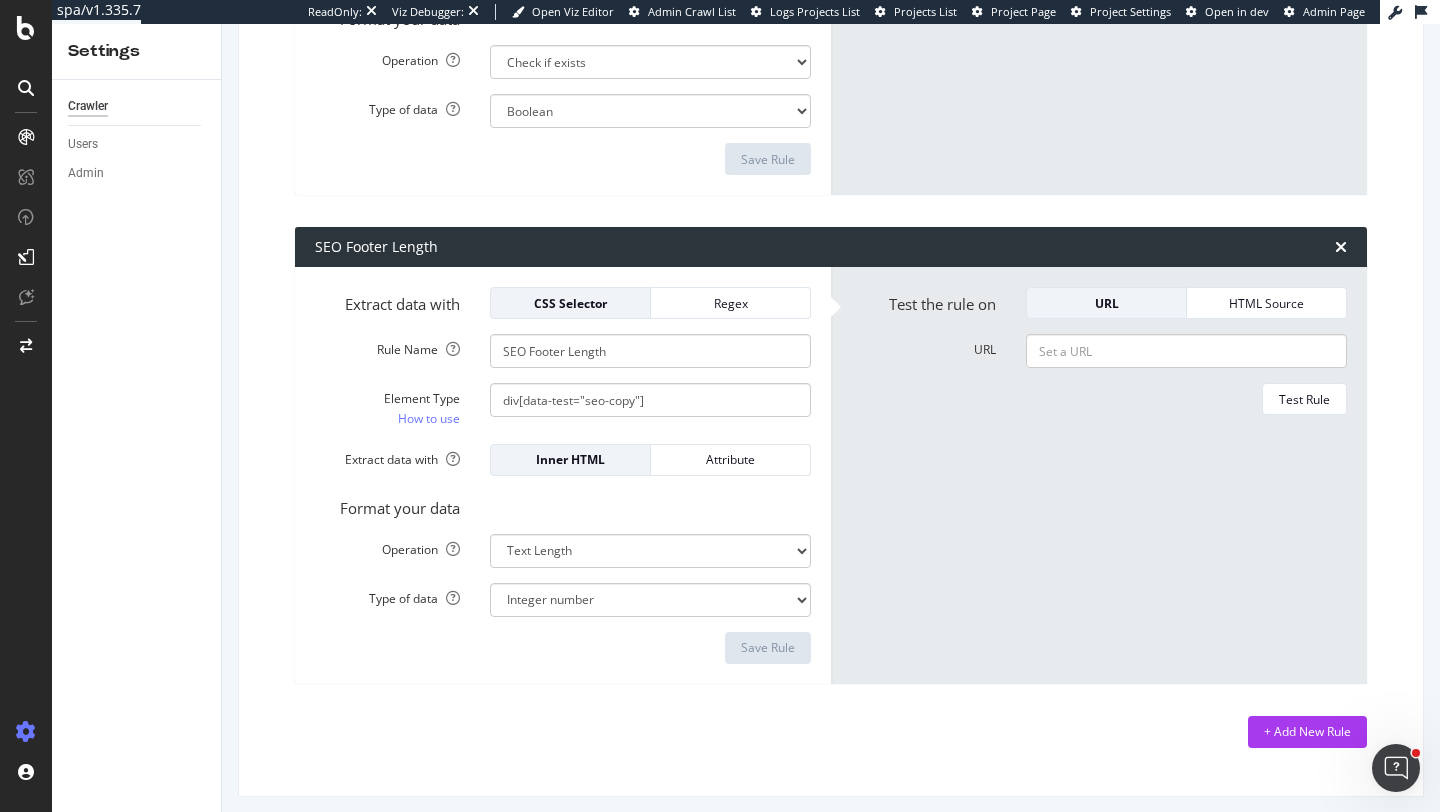 scroll, scrollTop: 2086, scrollLeft: 0, axis: vertical 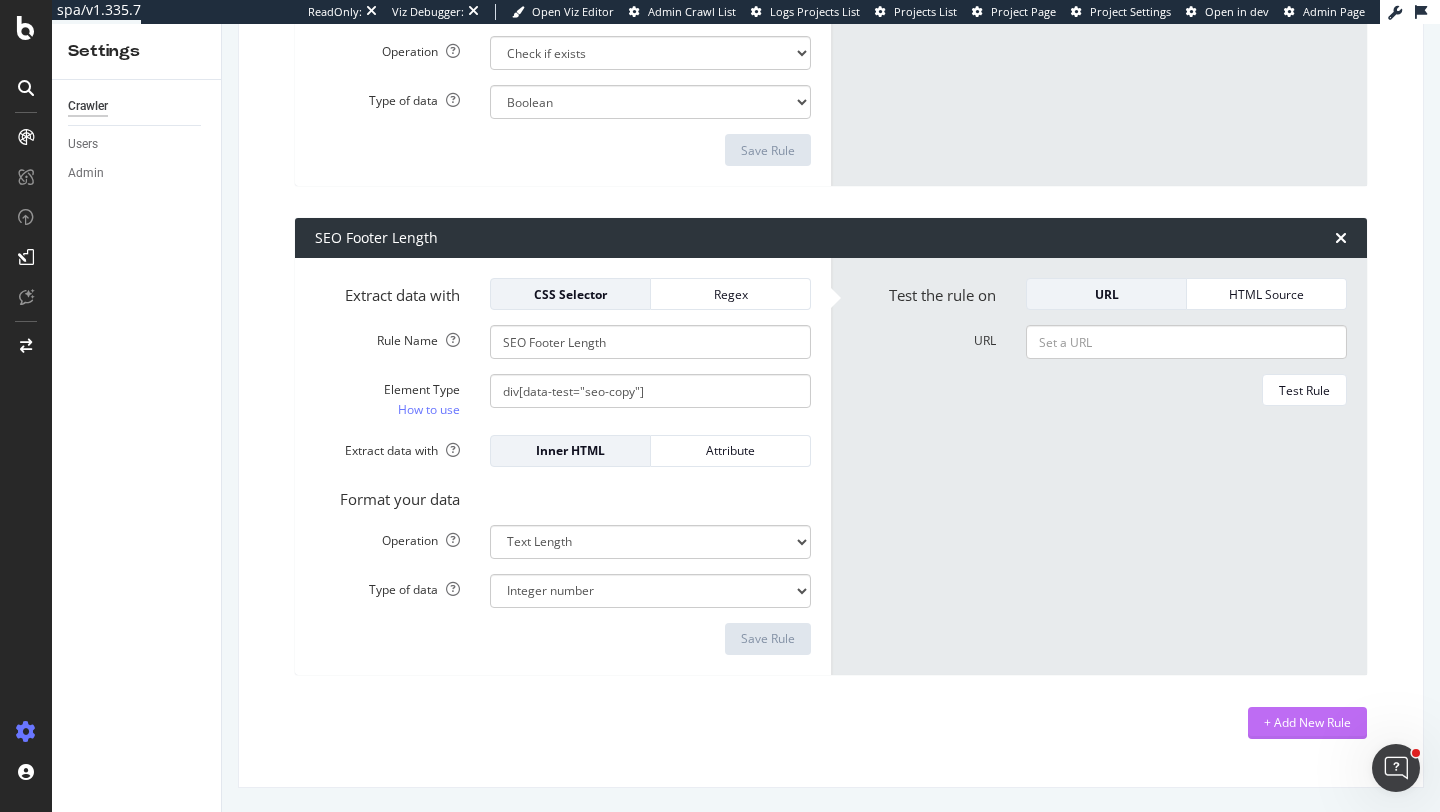 click on "+ Add New Rule" at bounding box center (1307, 722) 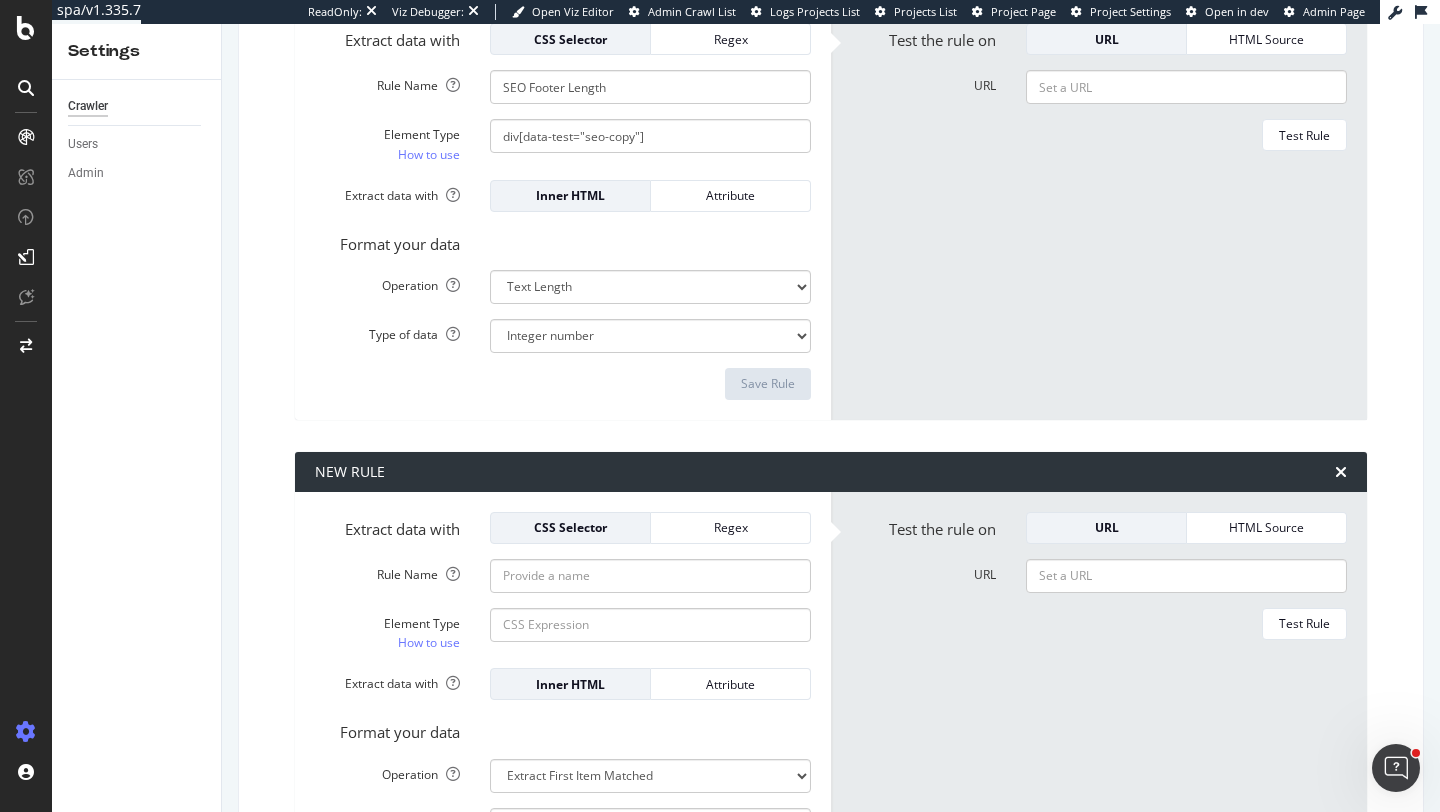 scroll, scrollTop: 2321, scrollLeft: 0, axis: vertical 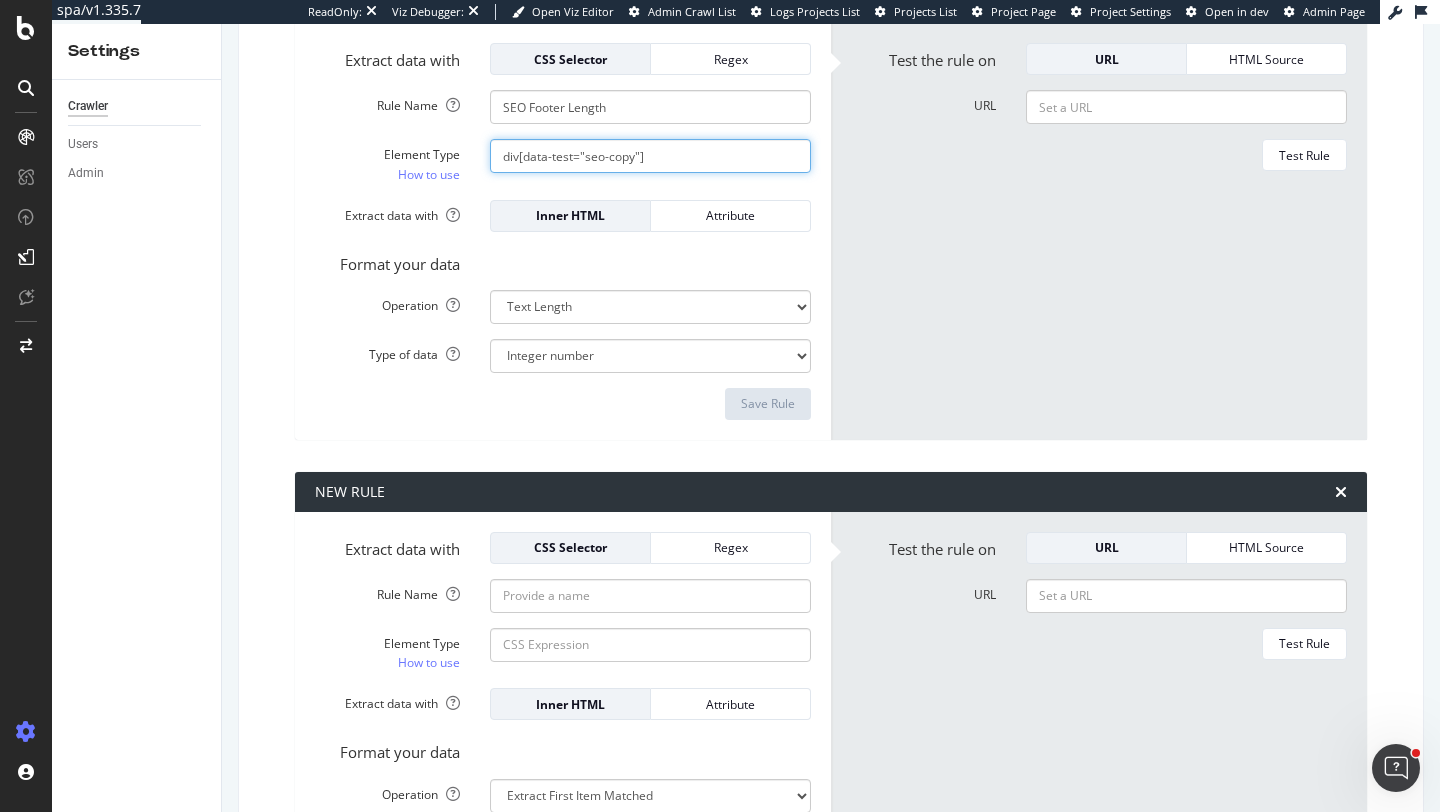 click on "div[data-test="seo-copy"]" at bounding box center [650, -1272] 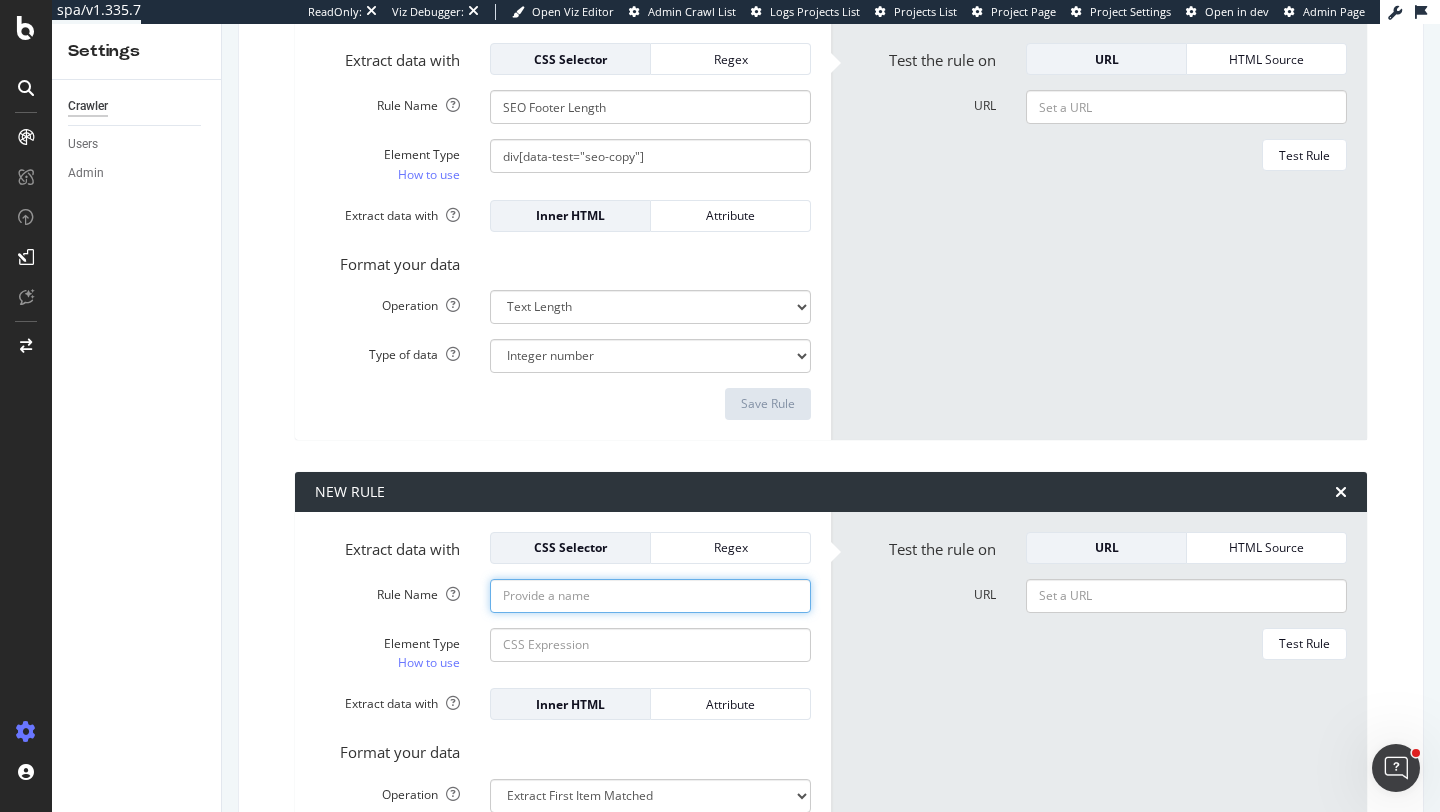 click on "Rule Name" at bounding box center [650, -1840] 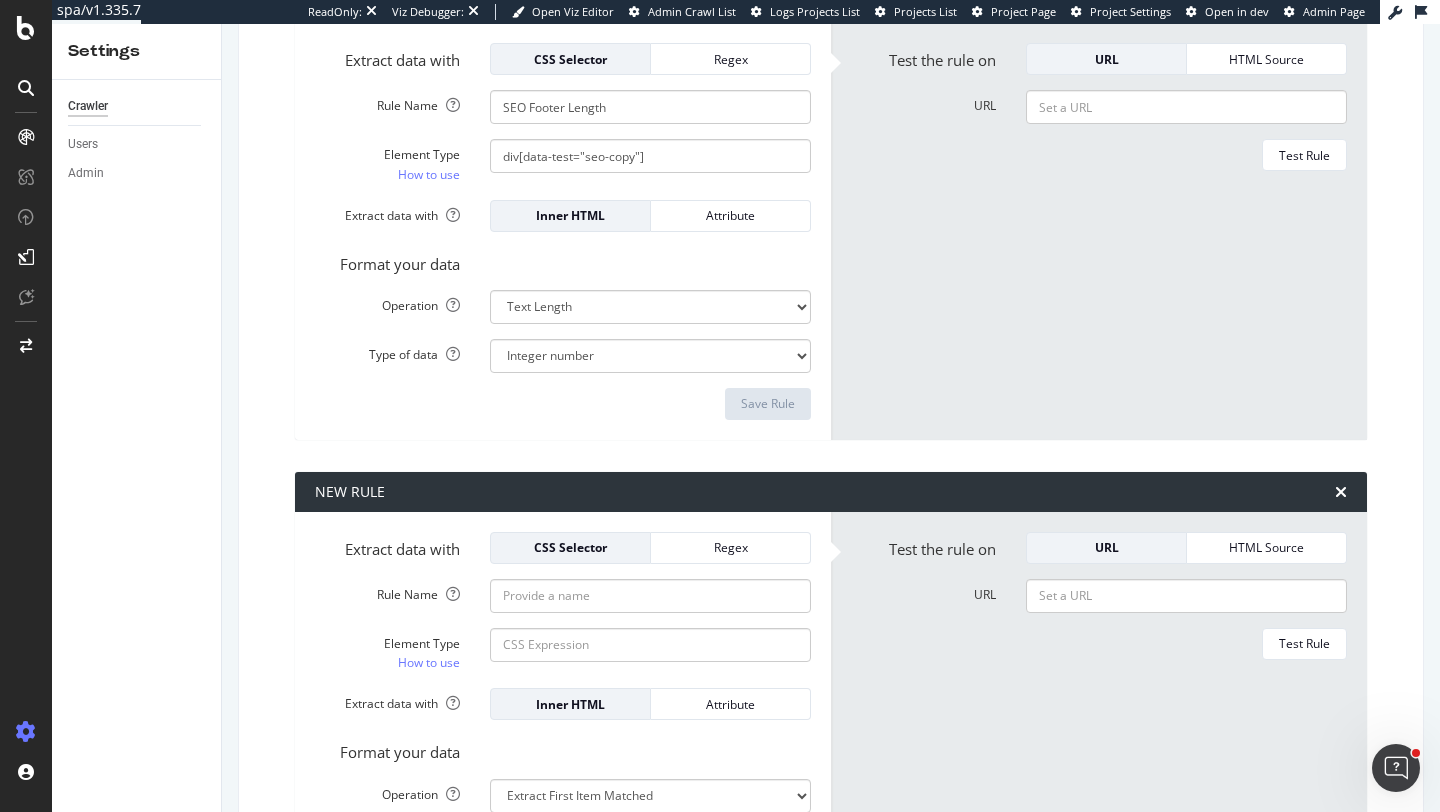 click on "Element Type How to use" at bounding box center (563, 650) 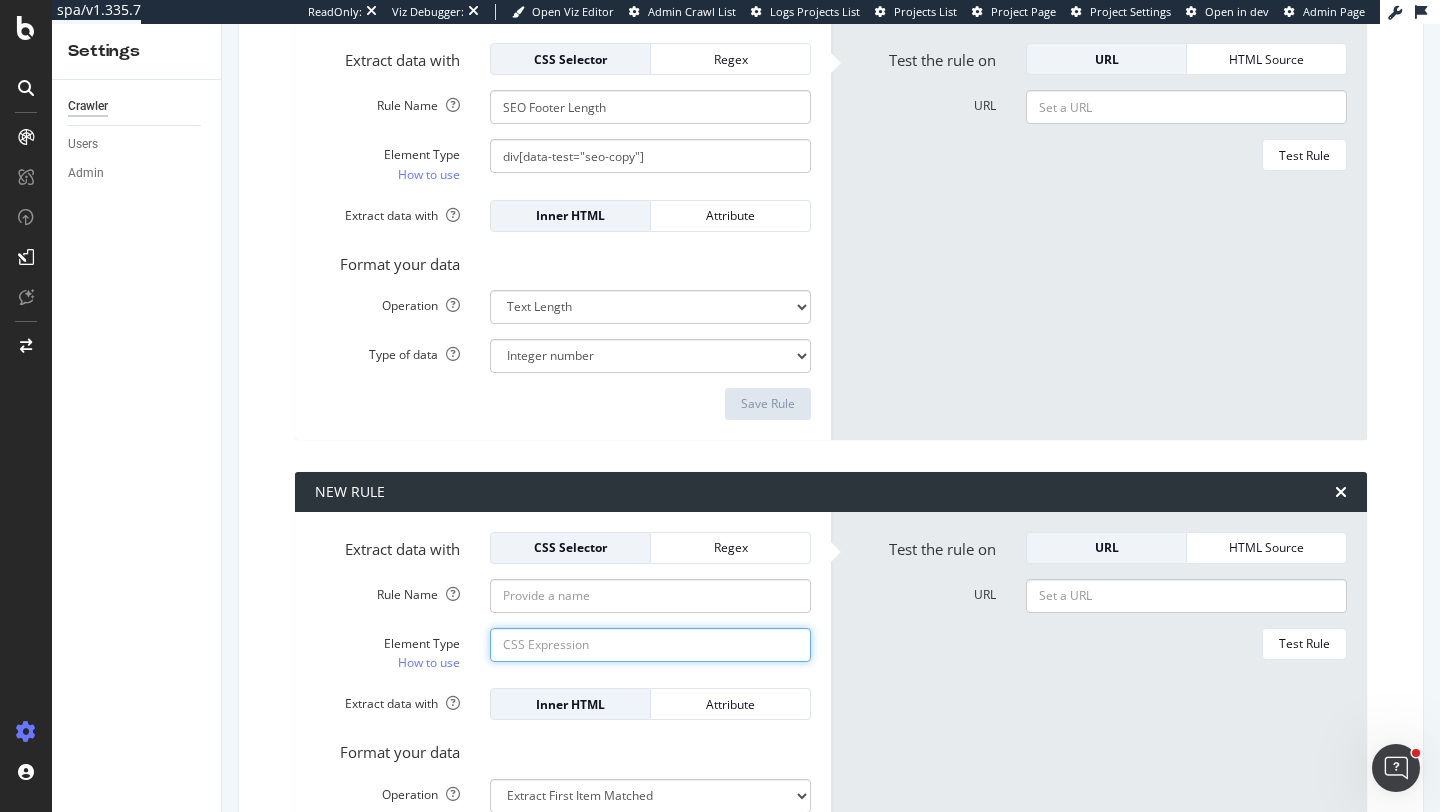 click on "Element Type How to use" at bounding box center [650, -1272] 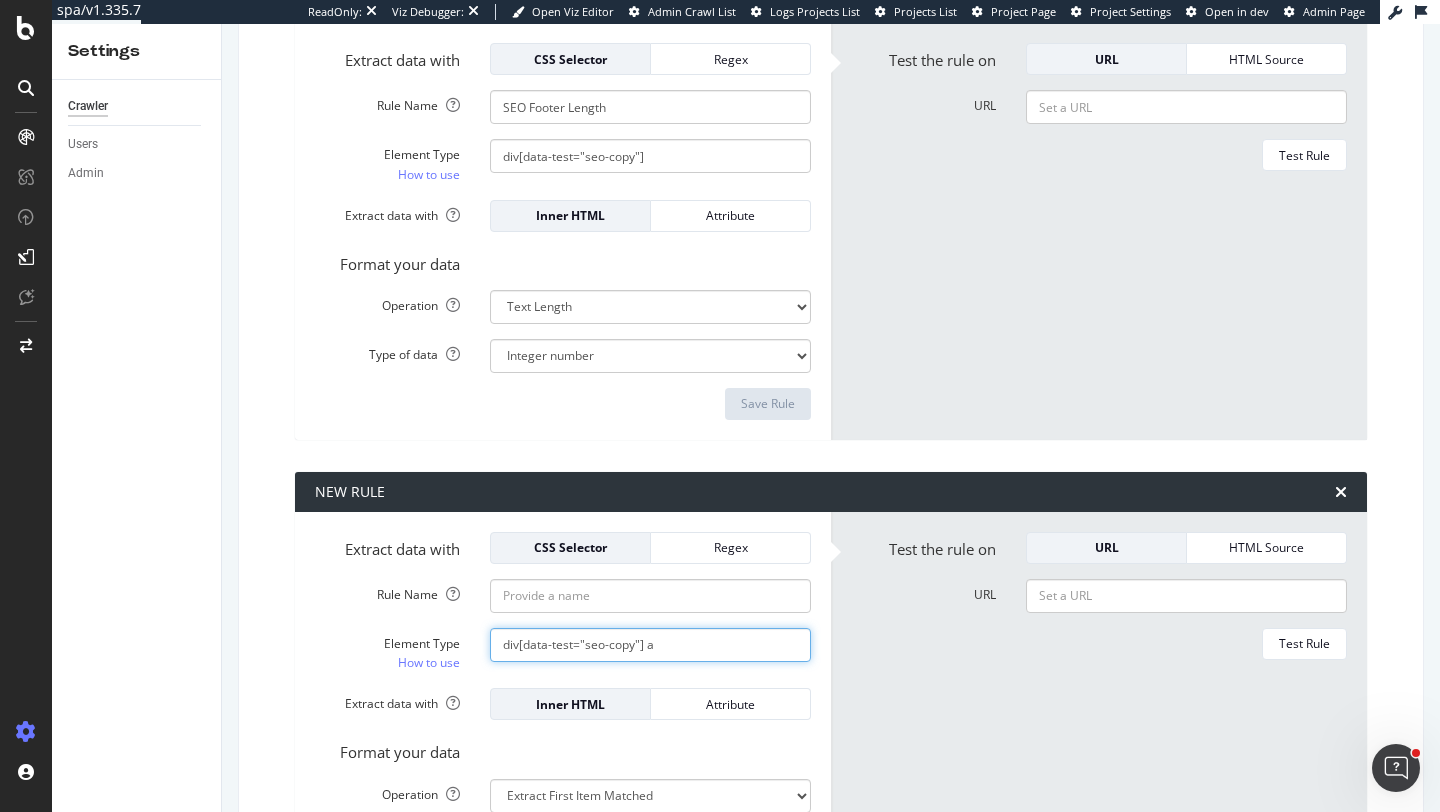 type on "div[data-test="seo-copy"] a" 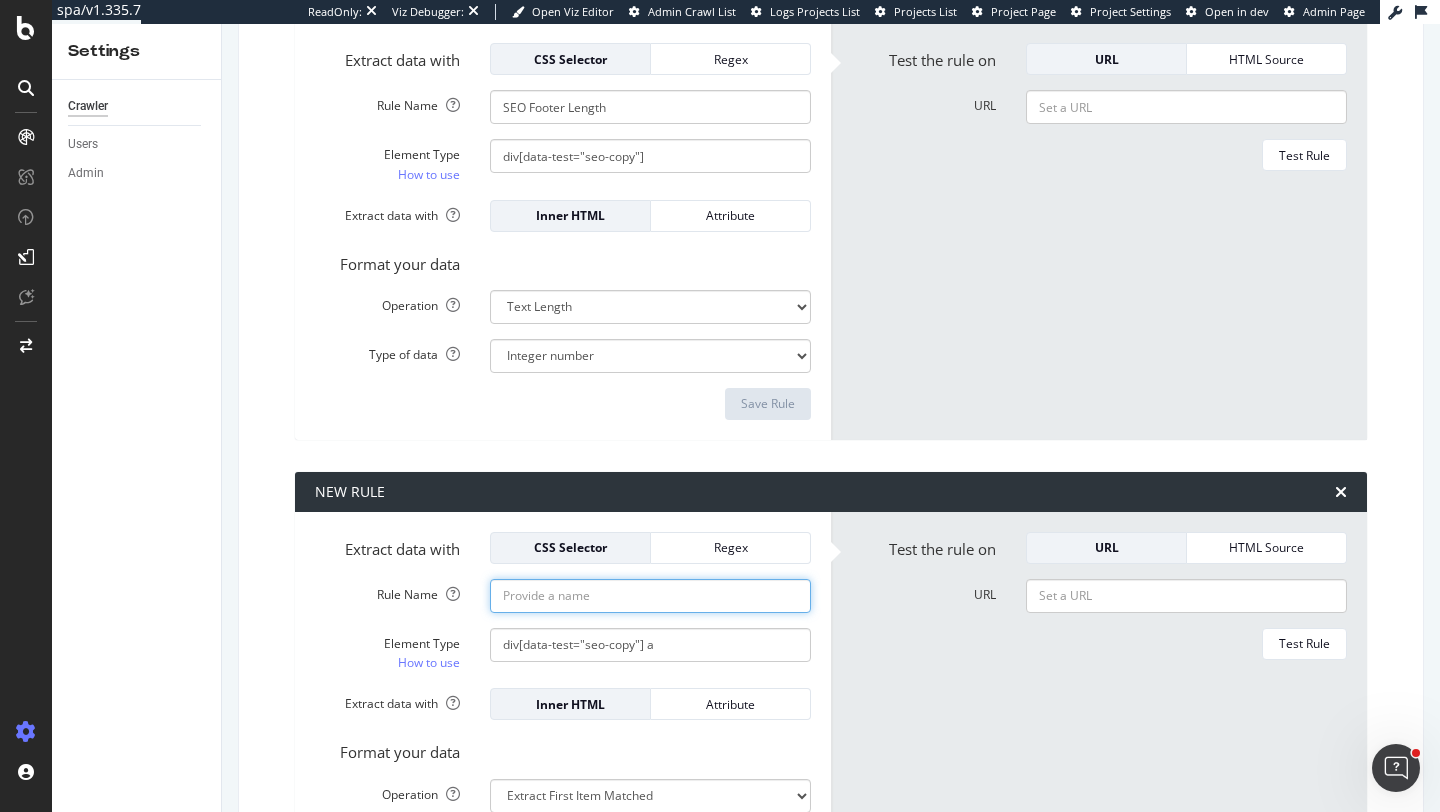 click on "Rule Name" at bounding box center (650, -1840) 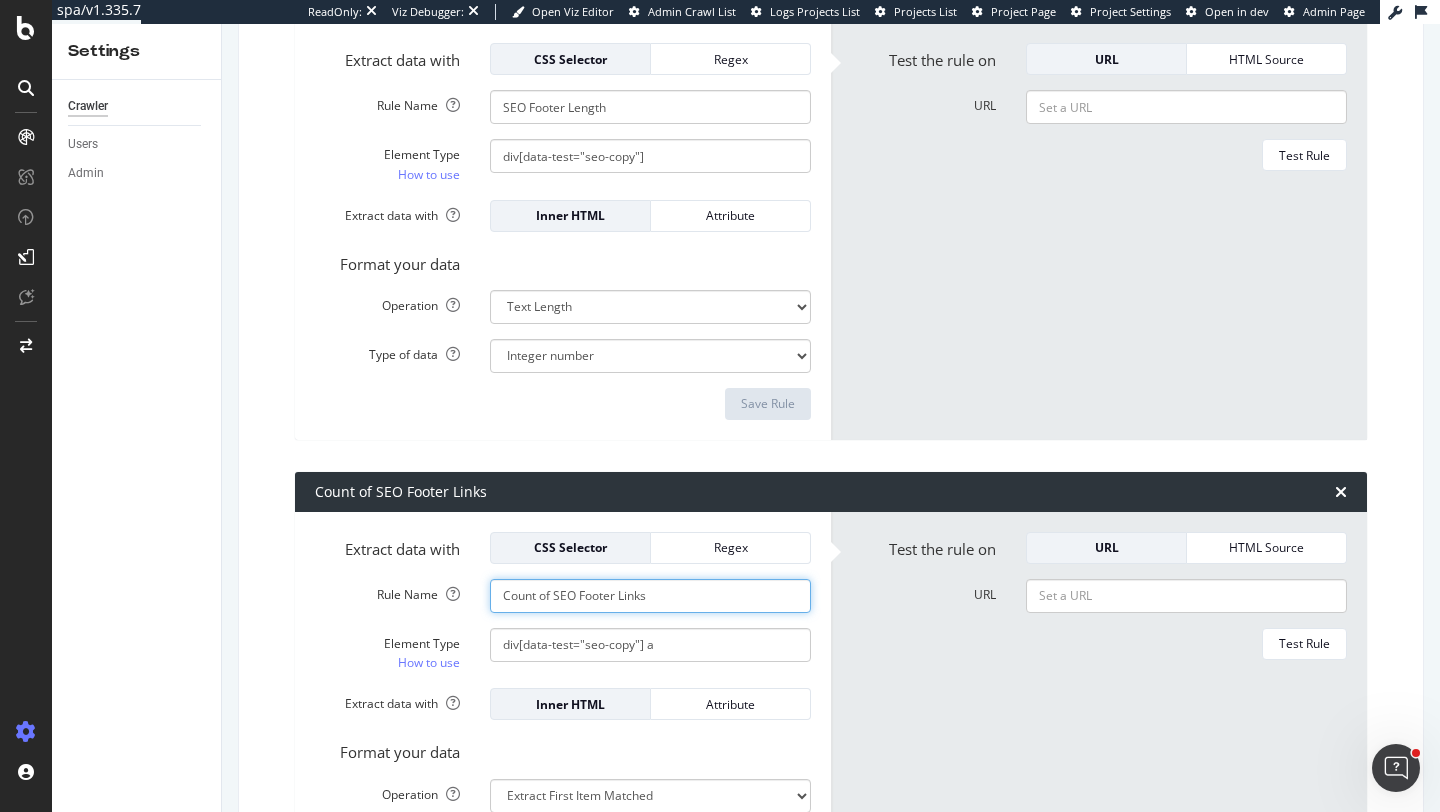 scroll, scrollTop: 2468, scrollLeft: 0, axis: vertical 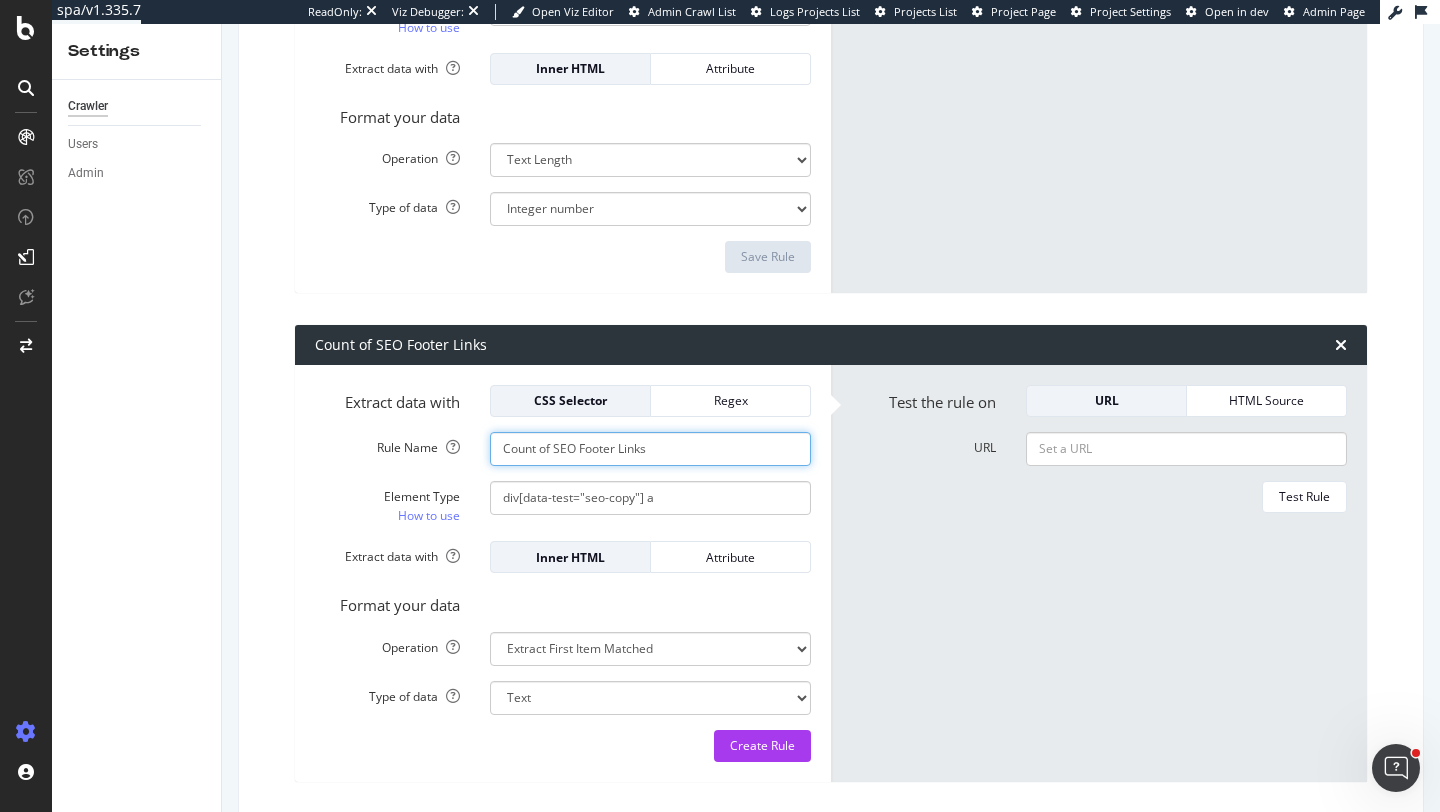 type on "Count of SEO Footer Links" 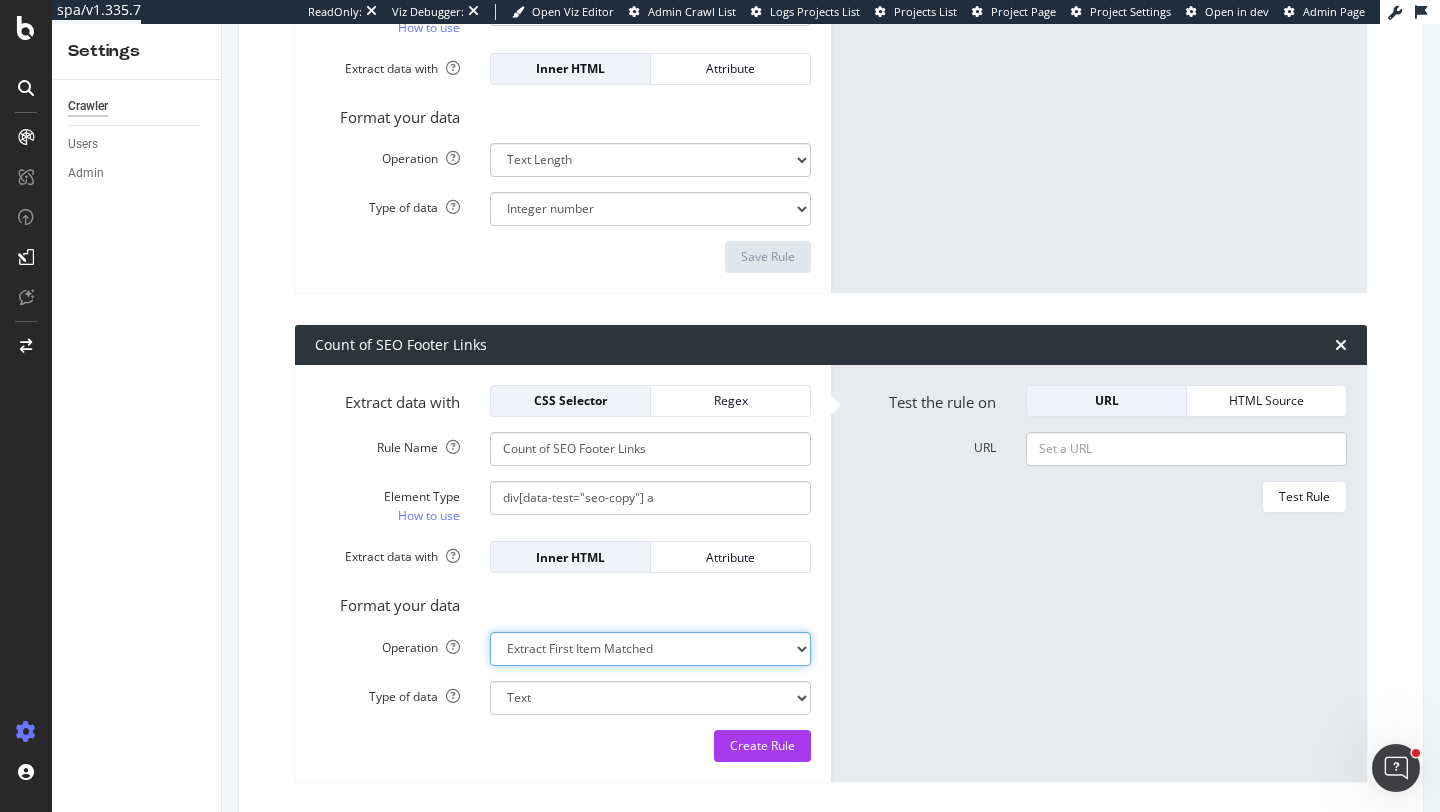 click on "Extract First Item Matched Extract First 3 Items Matched Count Number of Occurences Check if exists Text Length" at bounding box center (650, -1806) 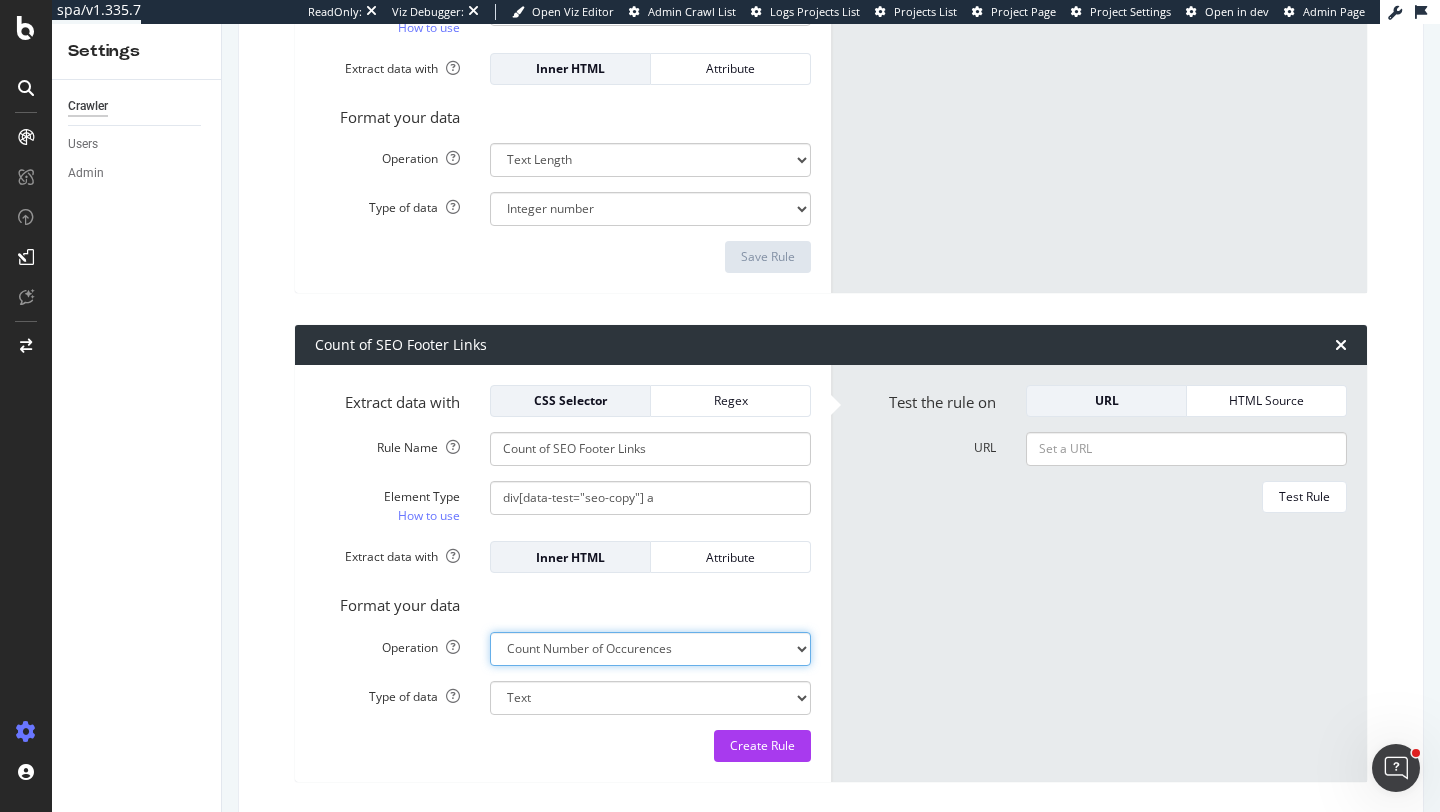select on "i" 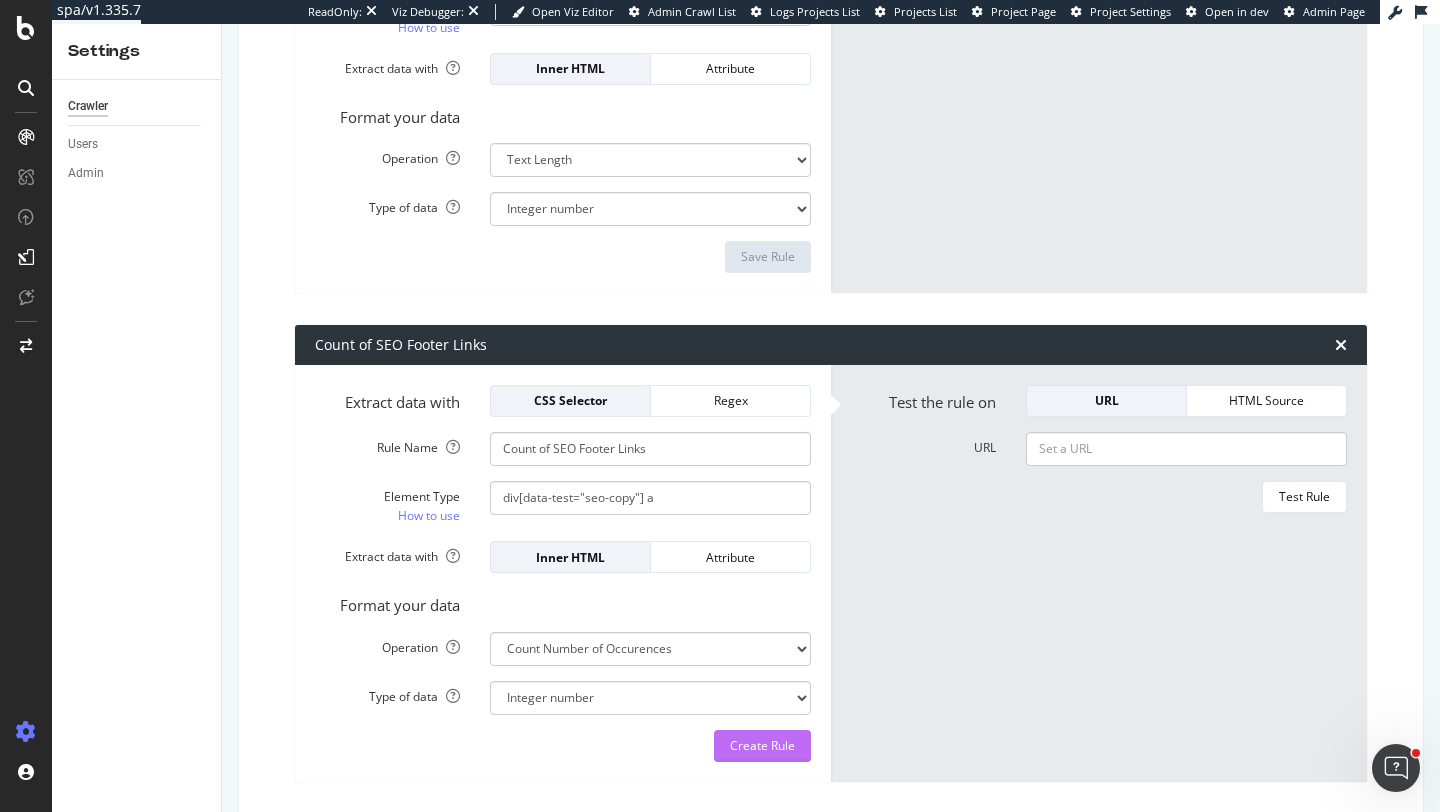 click on "Create Rule" at bounding box center [762, 745] 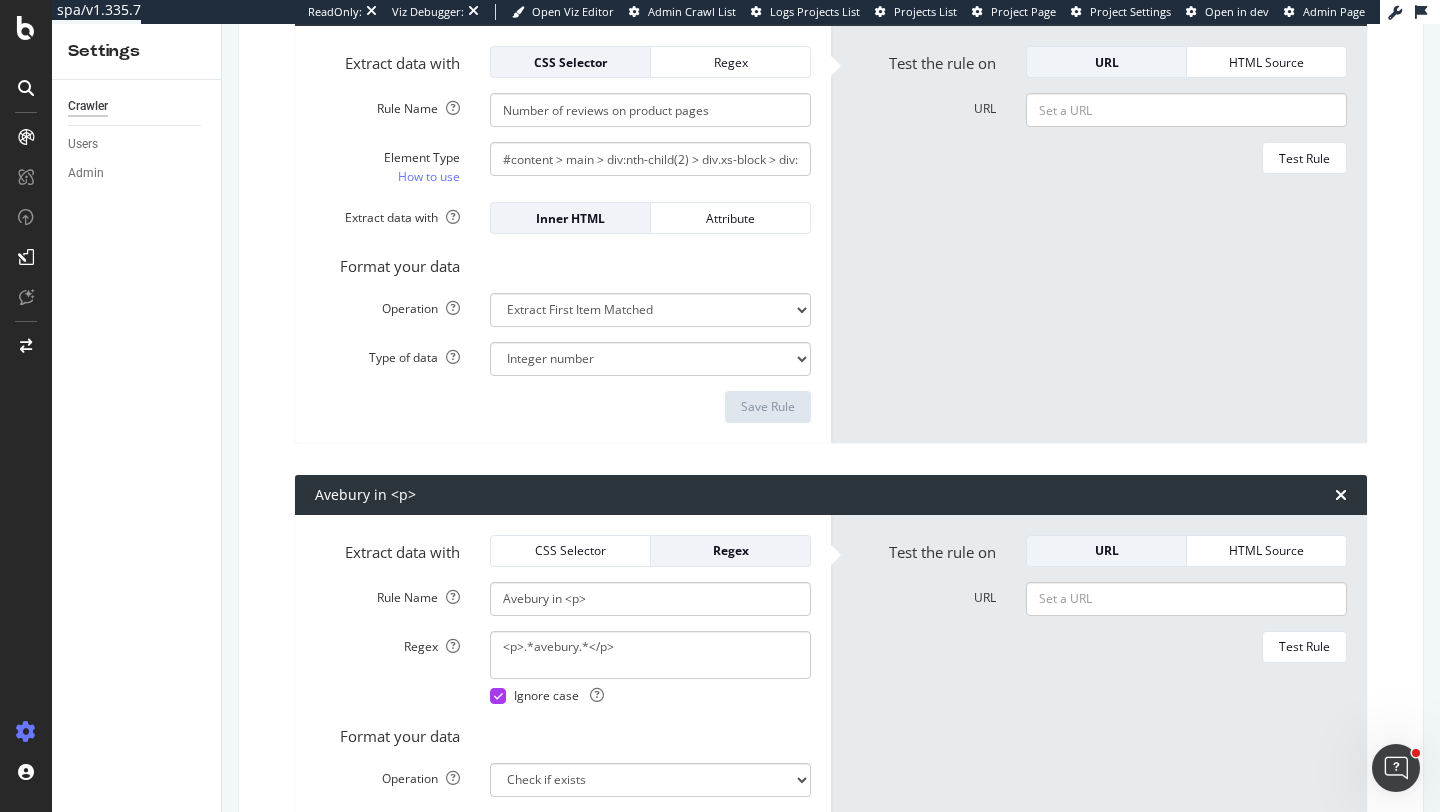 scroll, scrollTop: 0, scrollLeft: 0, axis: both 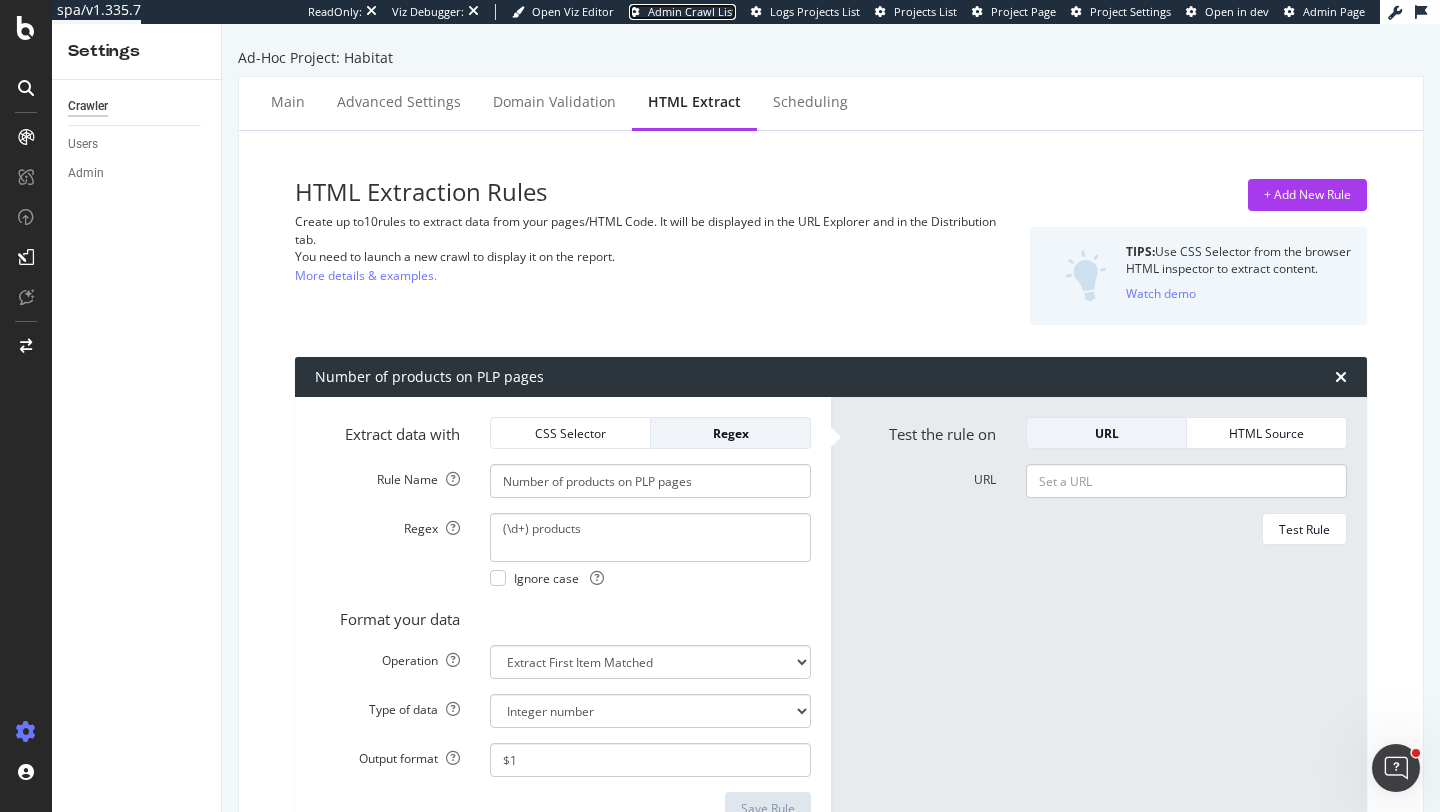 click on "Admin Crawl List" at bounding box center (692, 11) 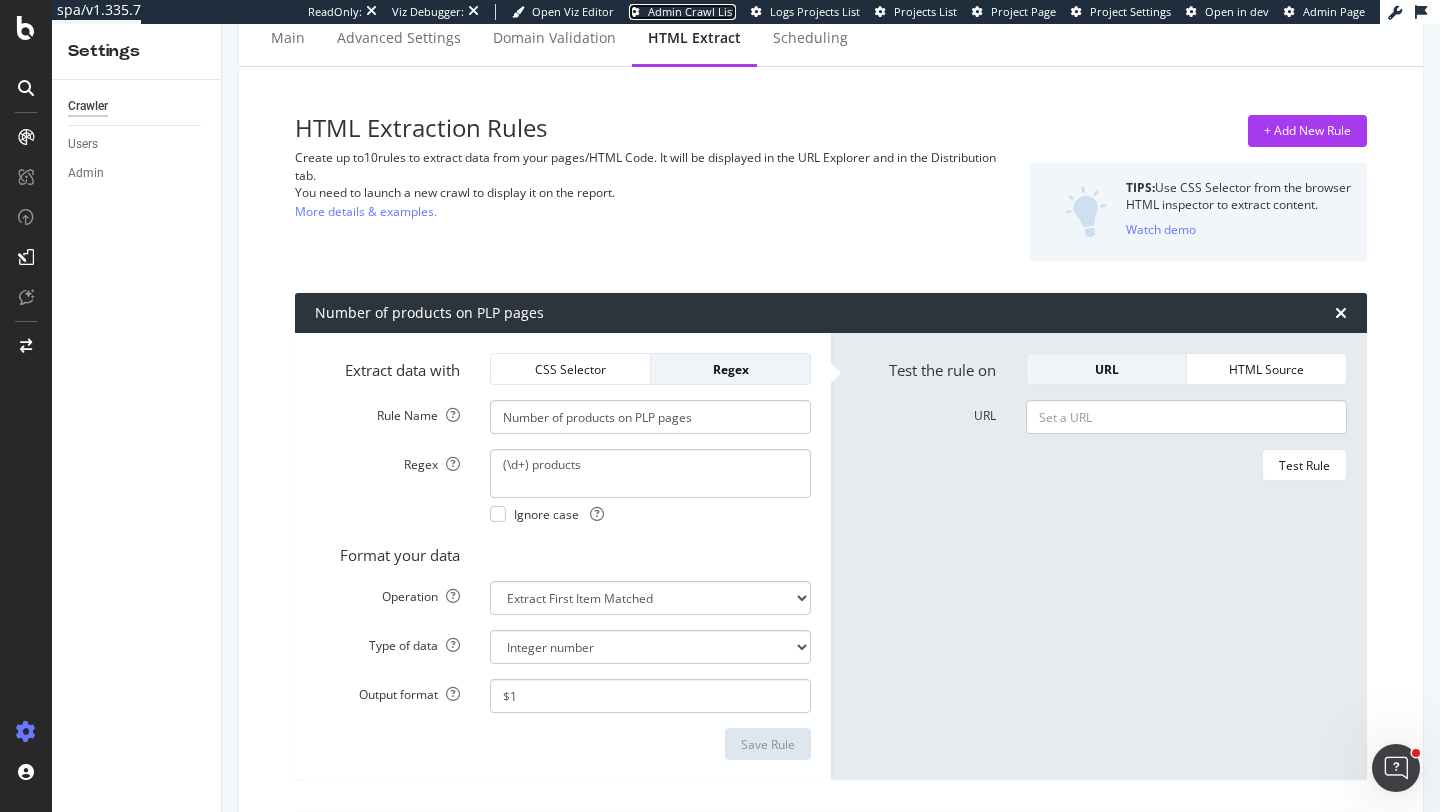 scroll, scrollTop: 96, scrollLeft: 0, axis: vertical 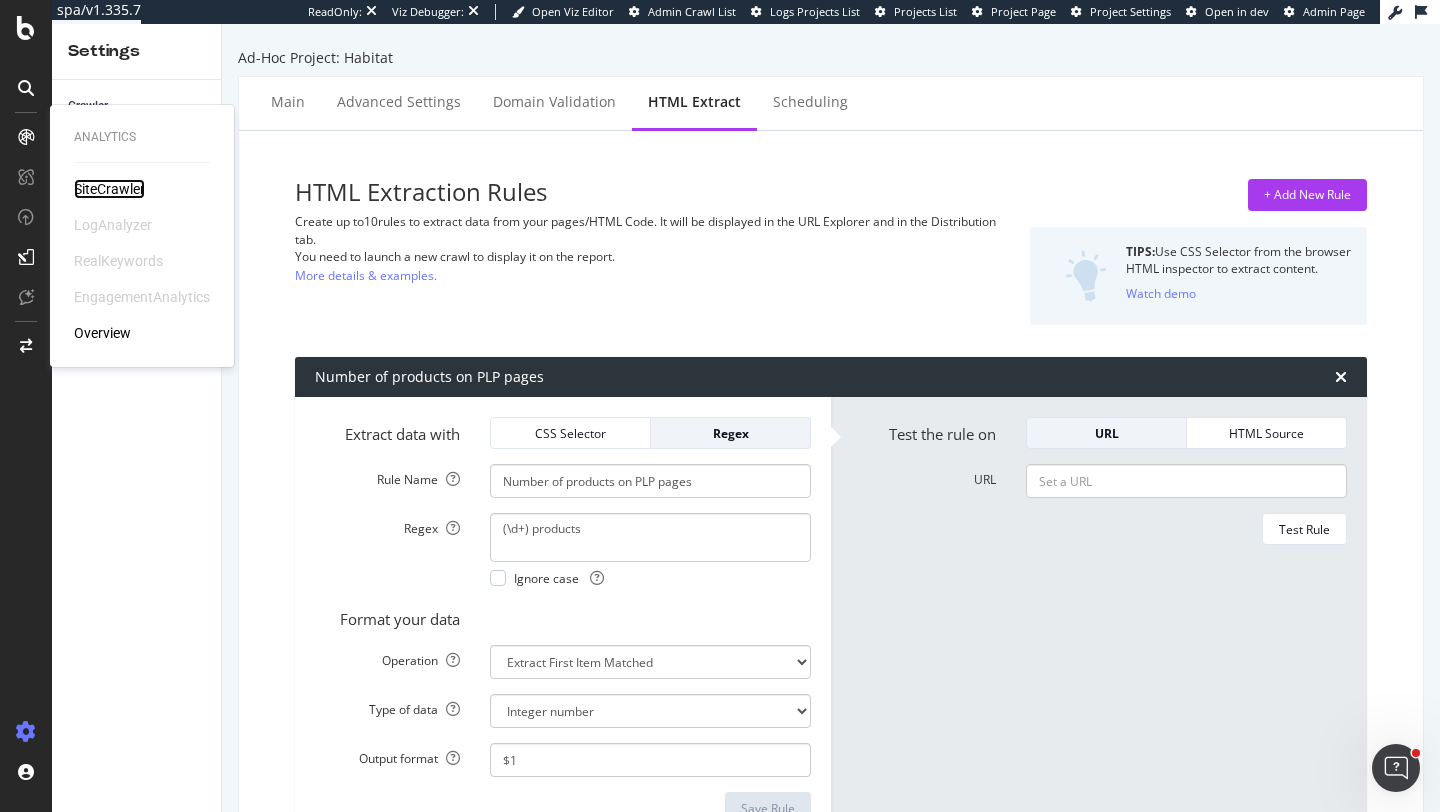 click on "SiteCrawler" at bounding box center (109, 189) 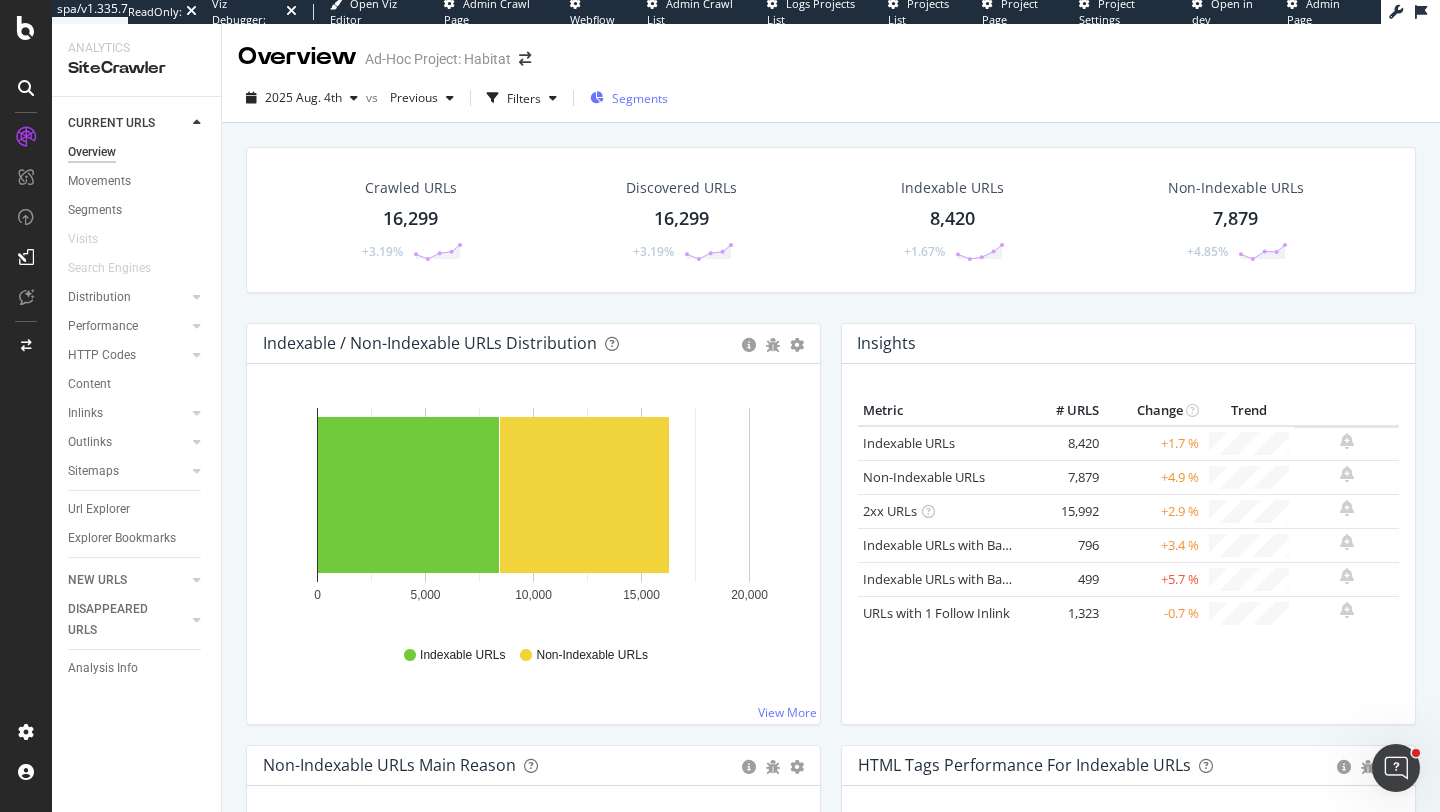 click on "Segments" at bounding box center (629, 98) 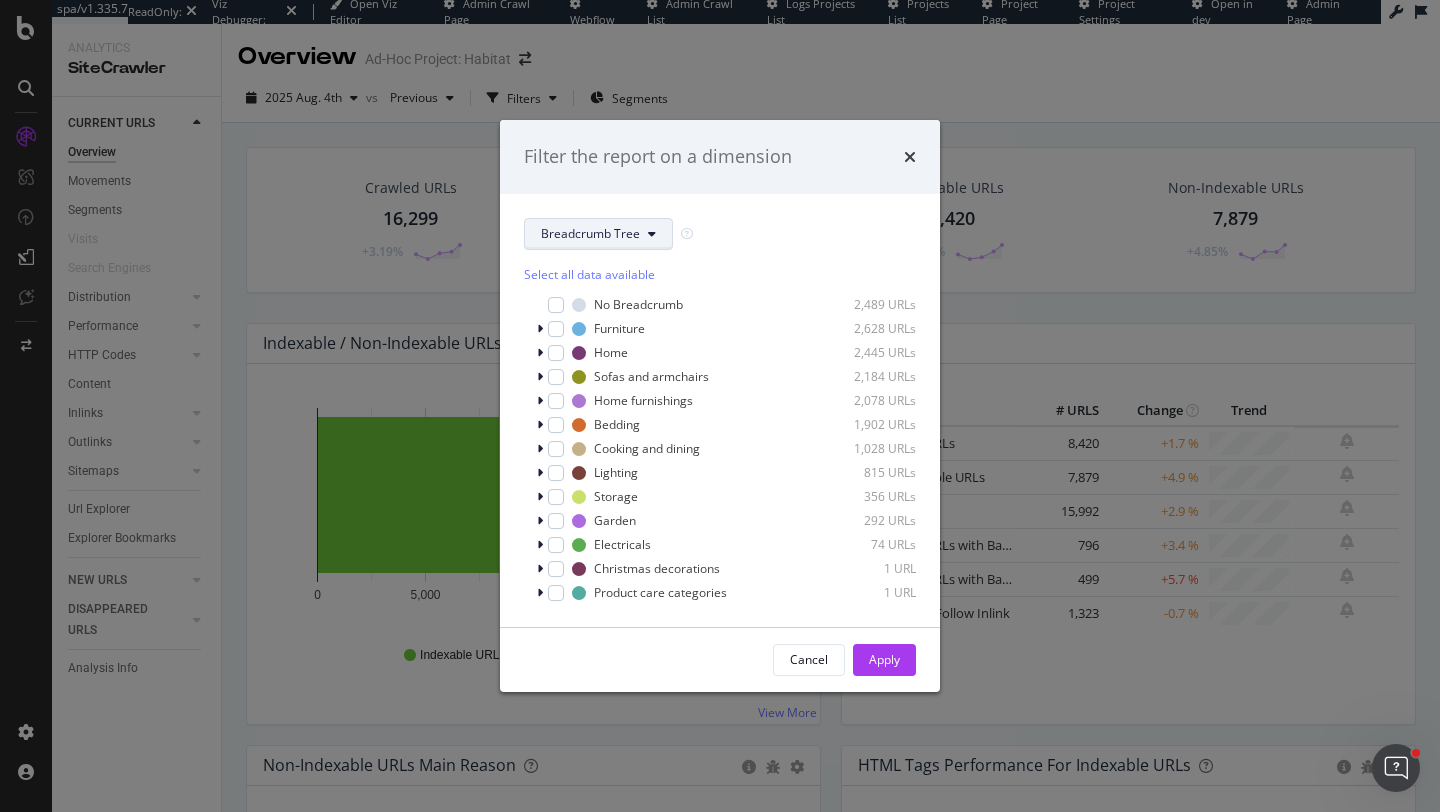 click on "Breadcrumb Tree" at bounding box center [598, 234] 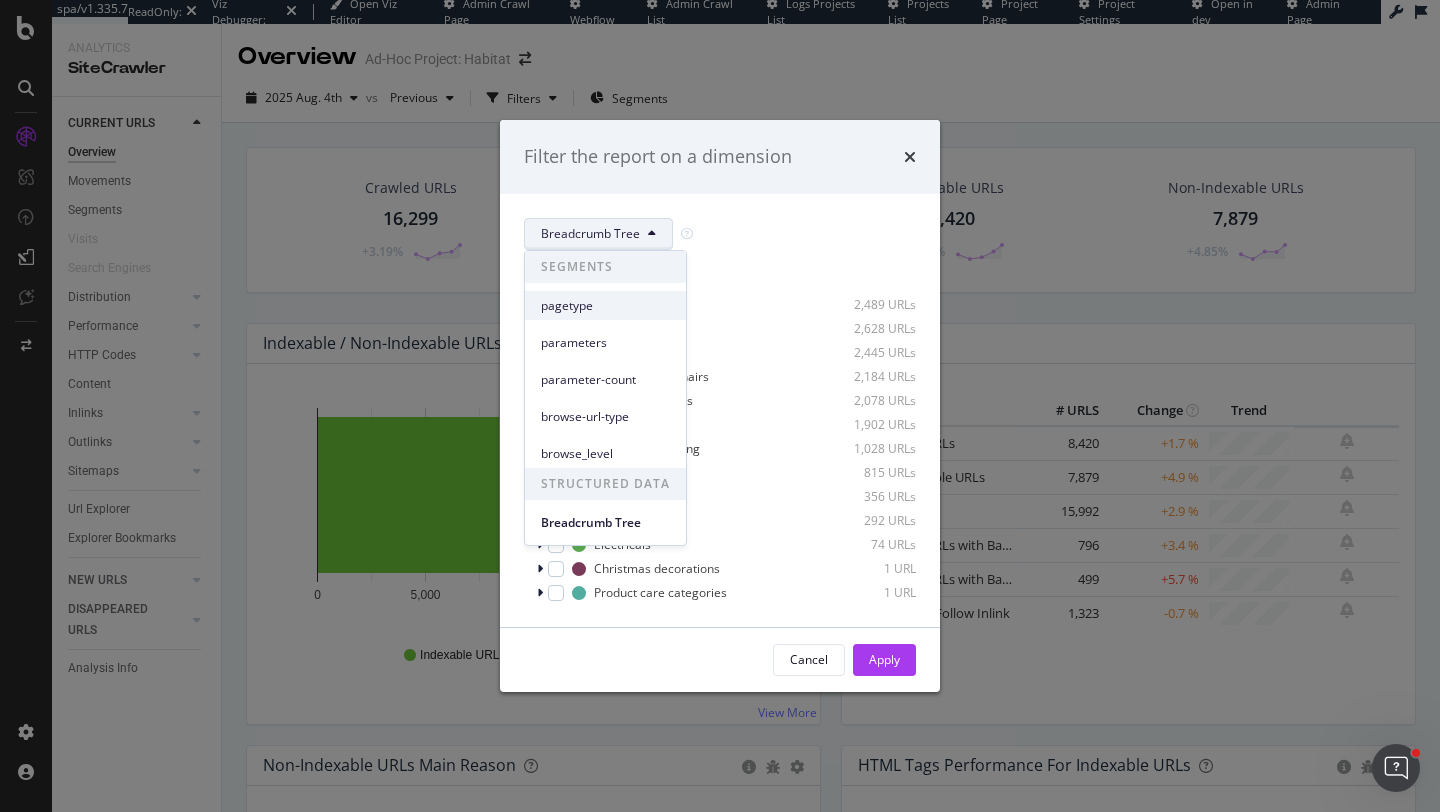 click on "pagetype" at bounding box center [605, 306] 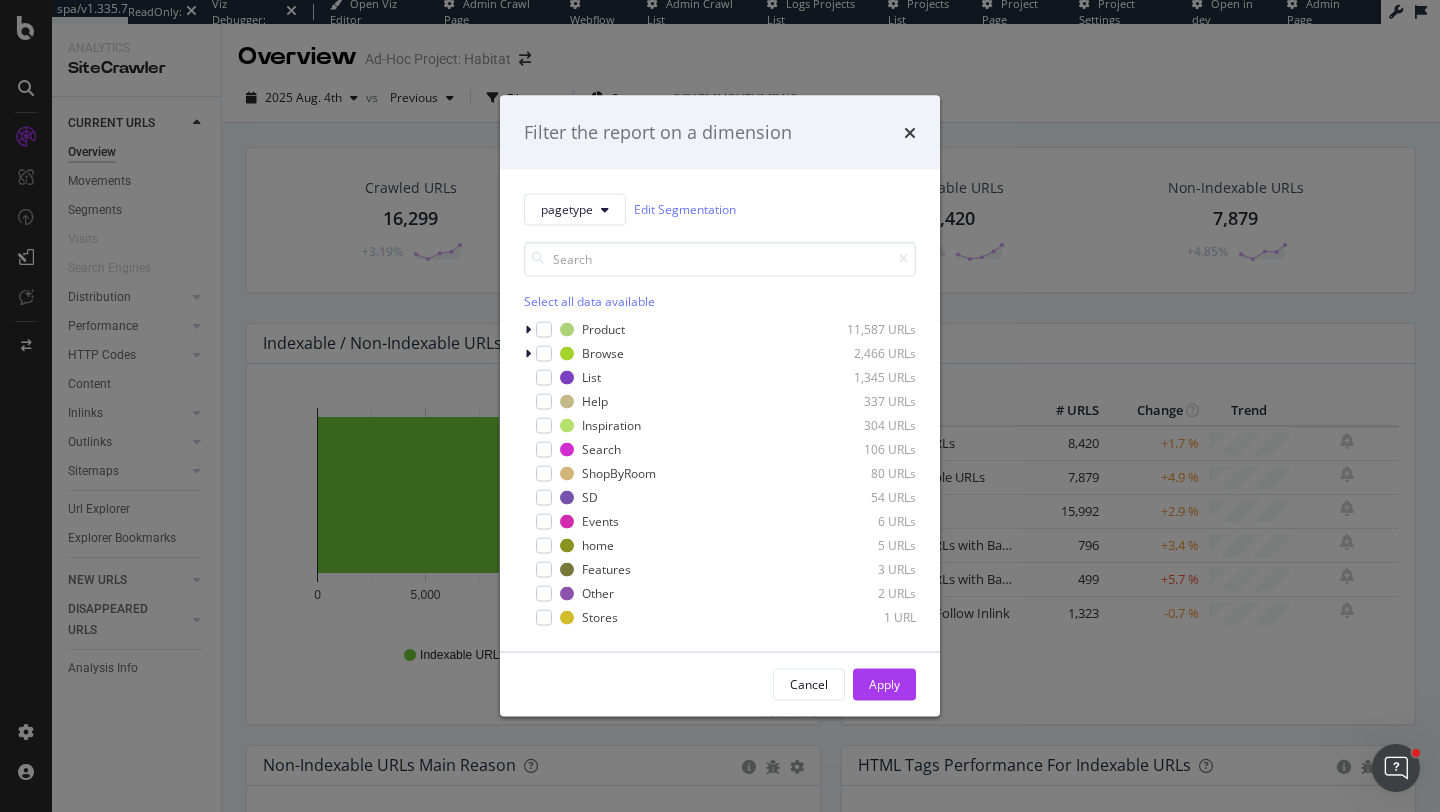 click on "pagetype Edit Segmentation Select all data available Product 11,587   URLs Browse 2,466   URLs List 1,345   URLs Help 337   URLs Inspiration 304   URLs Search 106   URLs ShopByRoom 80   URLs SD 54   URLs Events 6   URLs home 5   URLs Features 3   URLs Other 2   URLs Stores 1   URL" at bounding box center (720, 410) 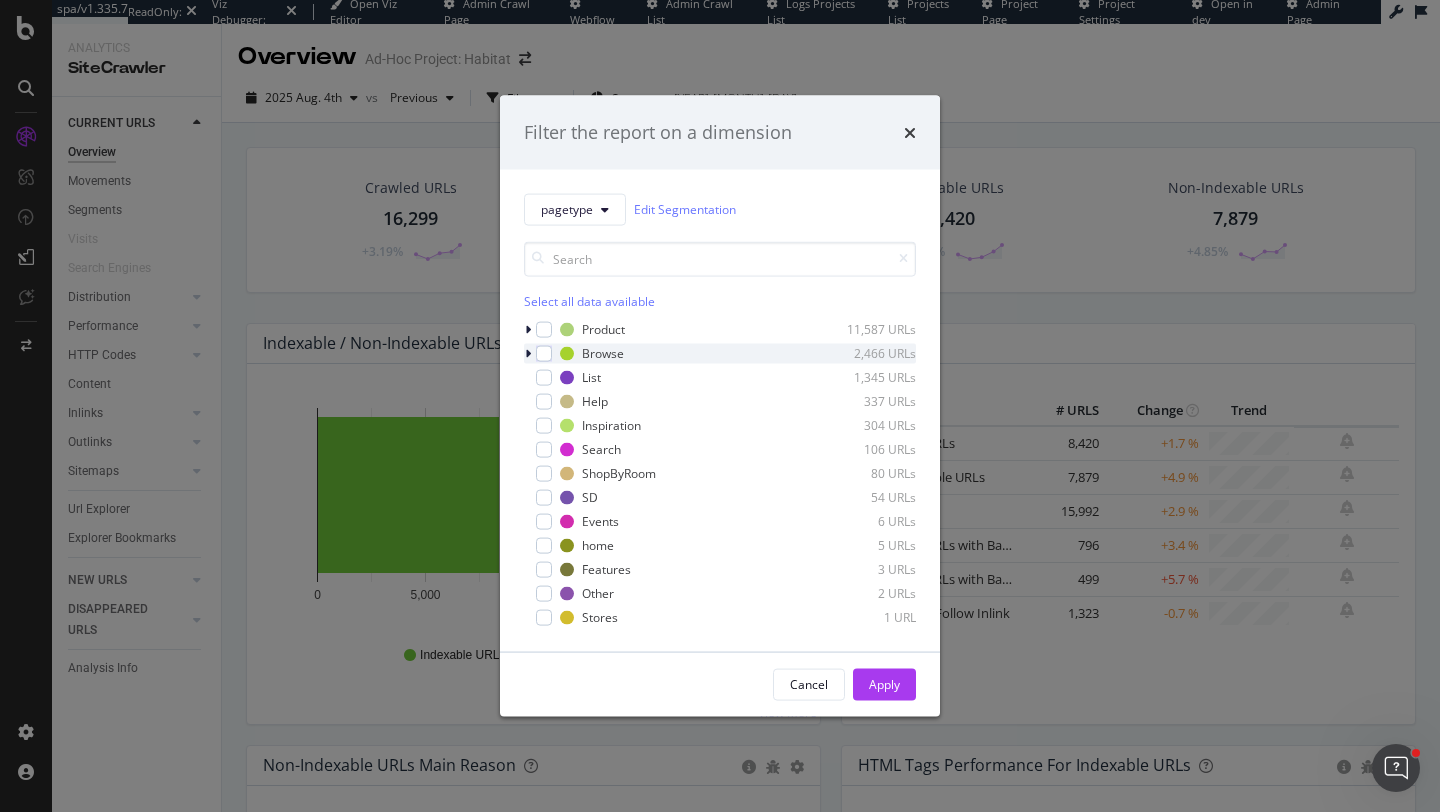 click at bounding box center (528, 353) 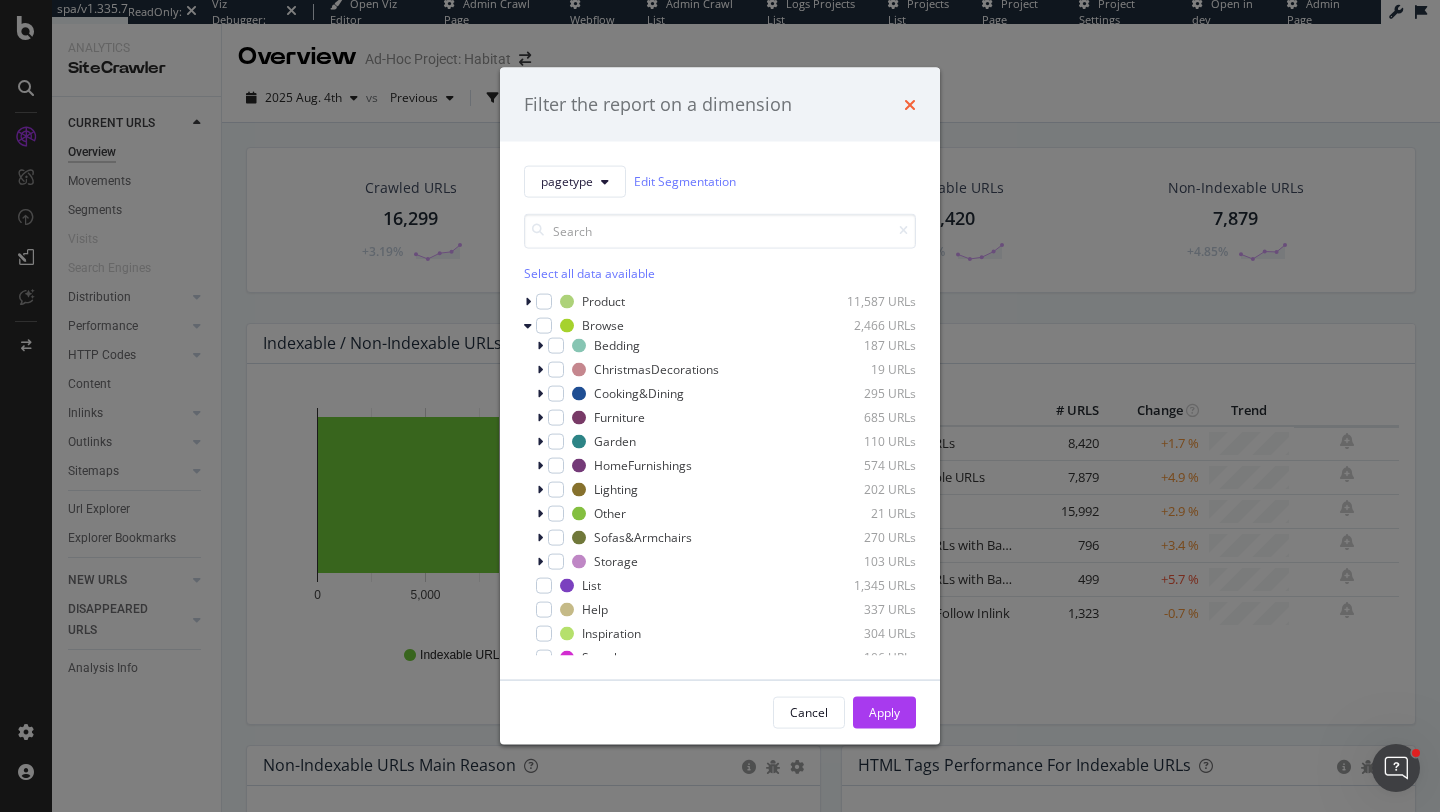 click at bounding box center [910, 104] 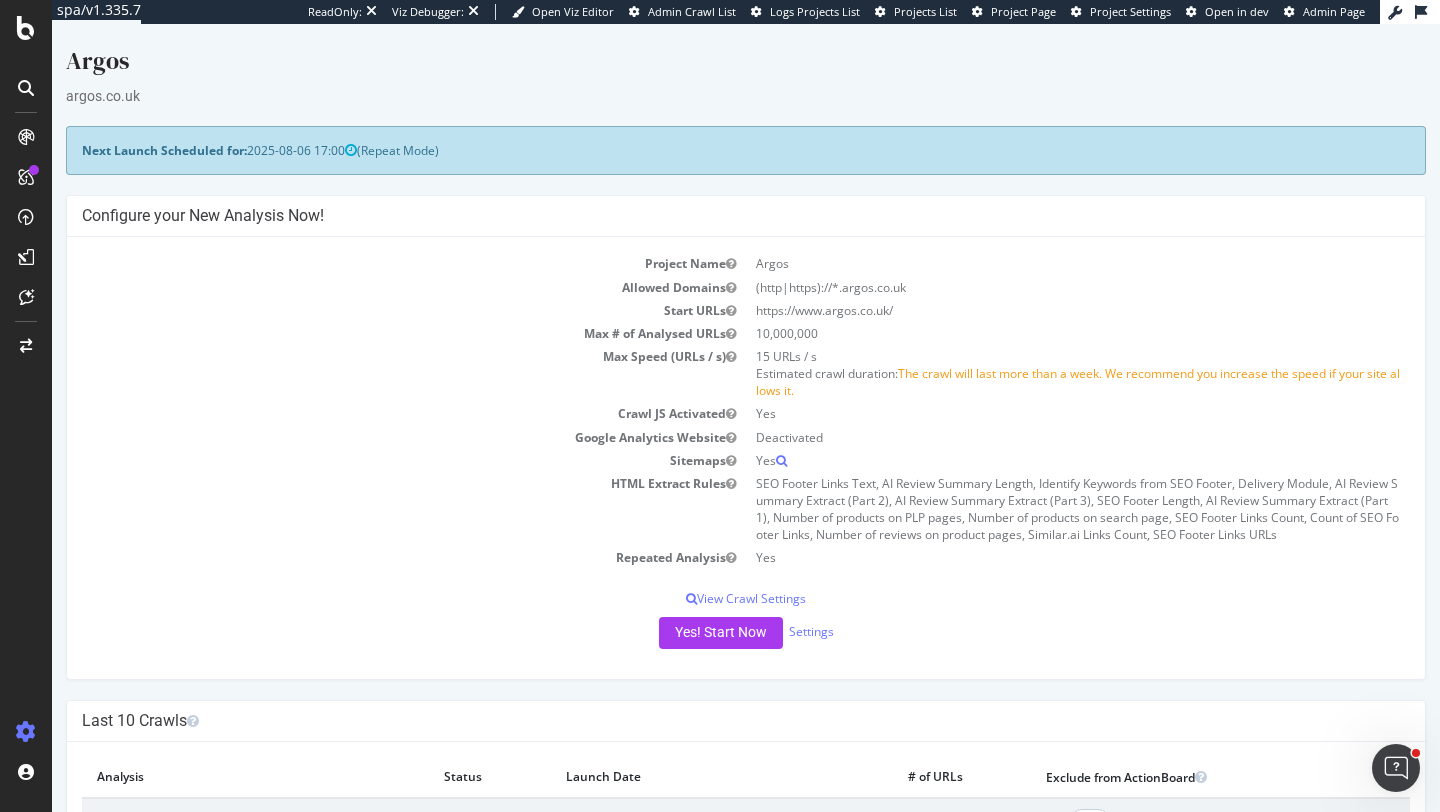 scroll, scrollTop: 0, scrollLeft: 0, axis: both 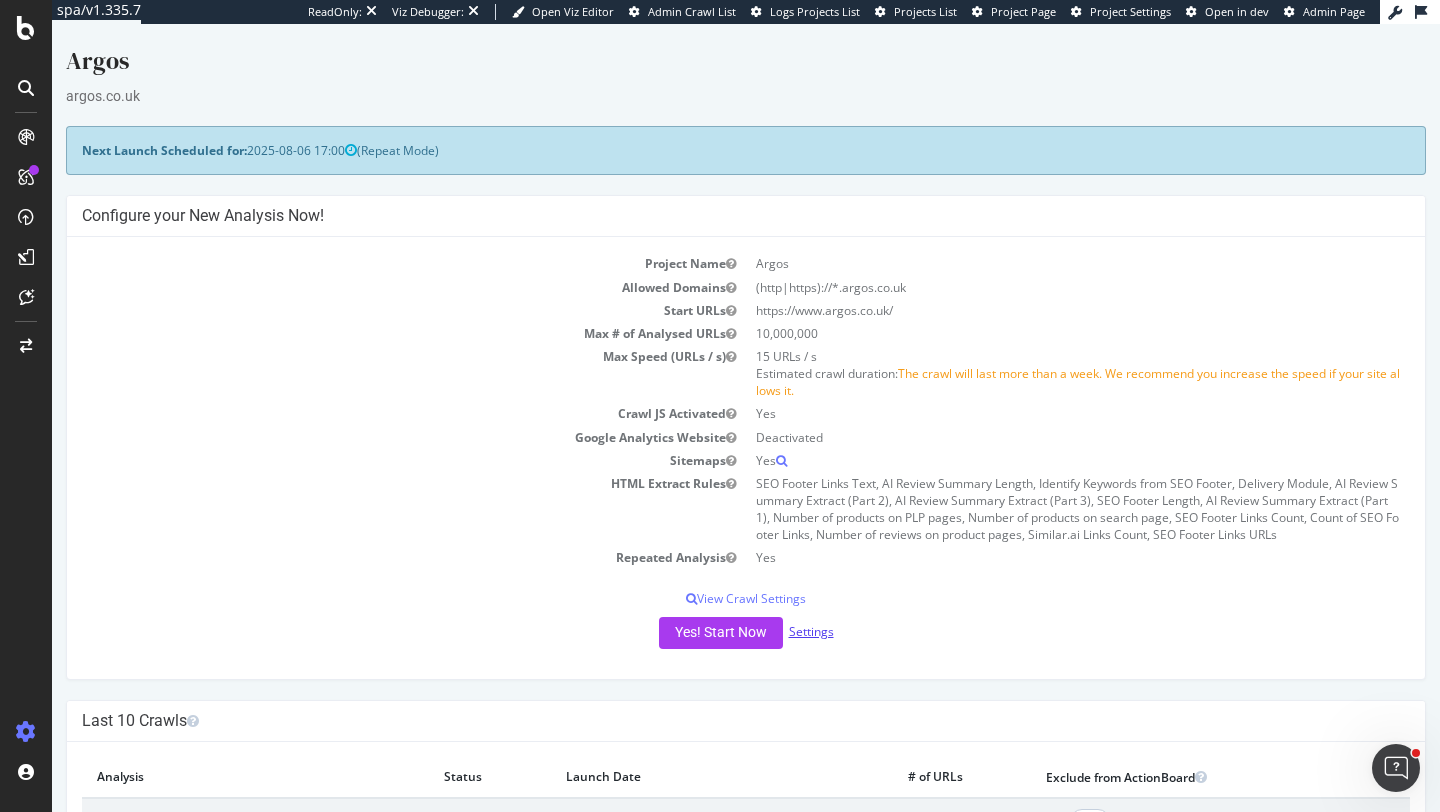 click on "Settings" at bounding box center [811, 631] 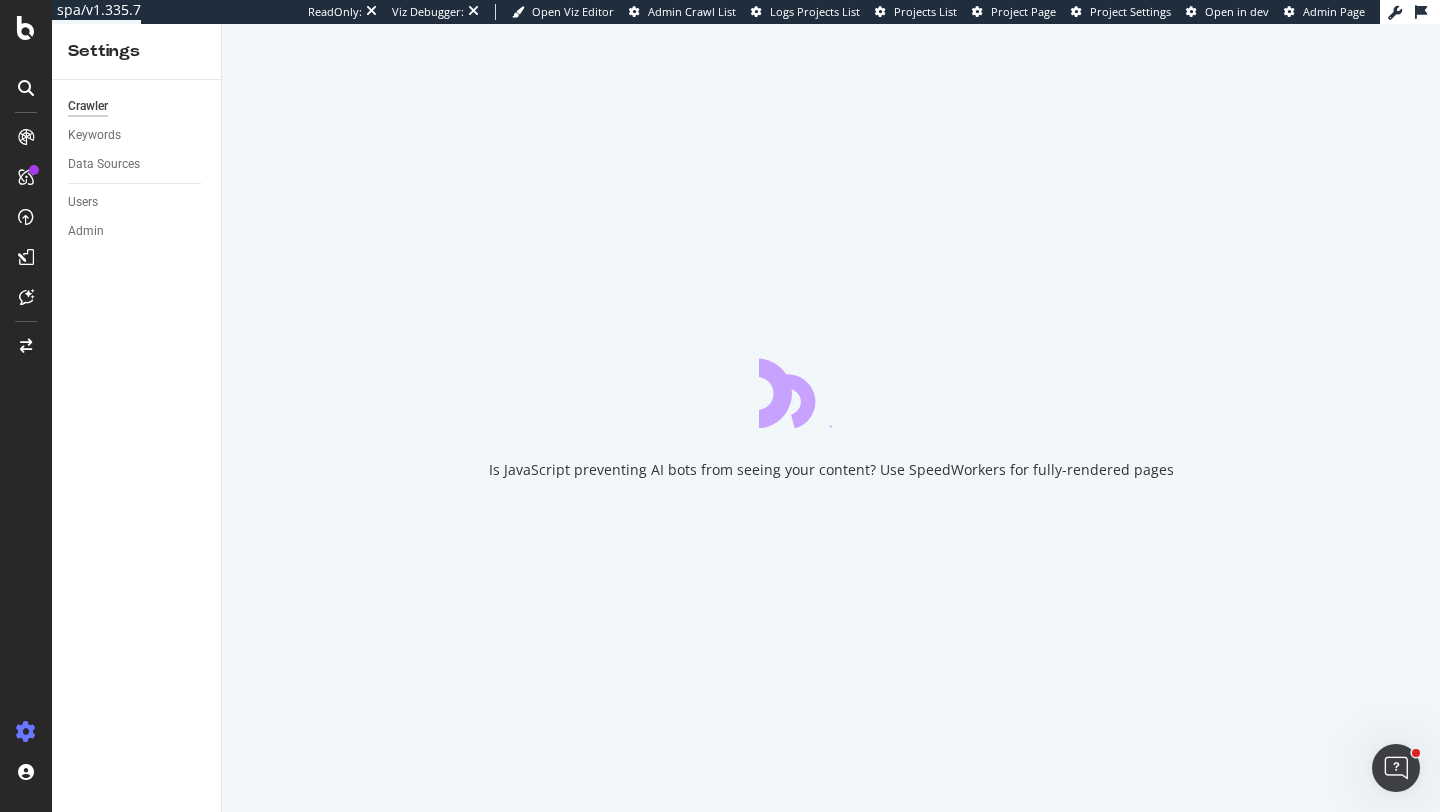 scroll, scrollTop: 0, scrollLeft: 0, axis: both 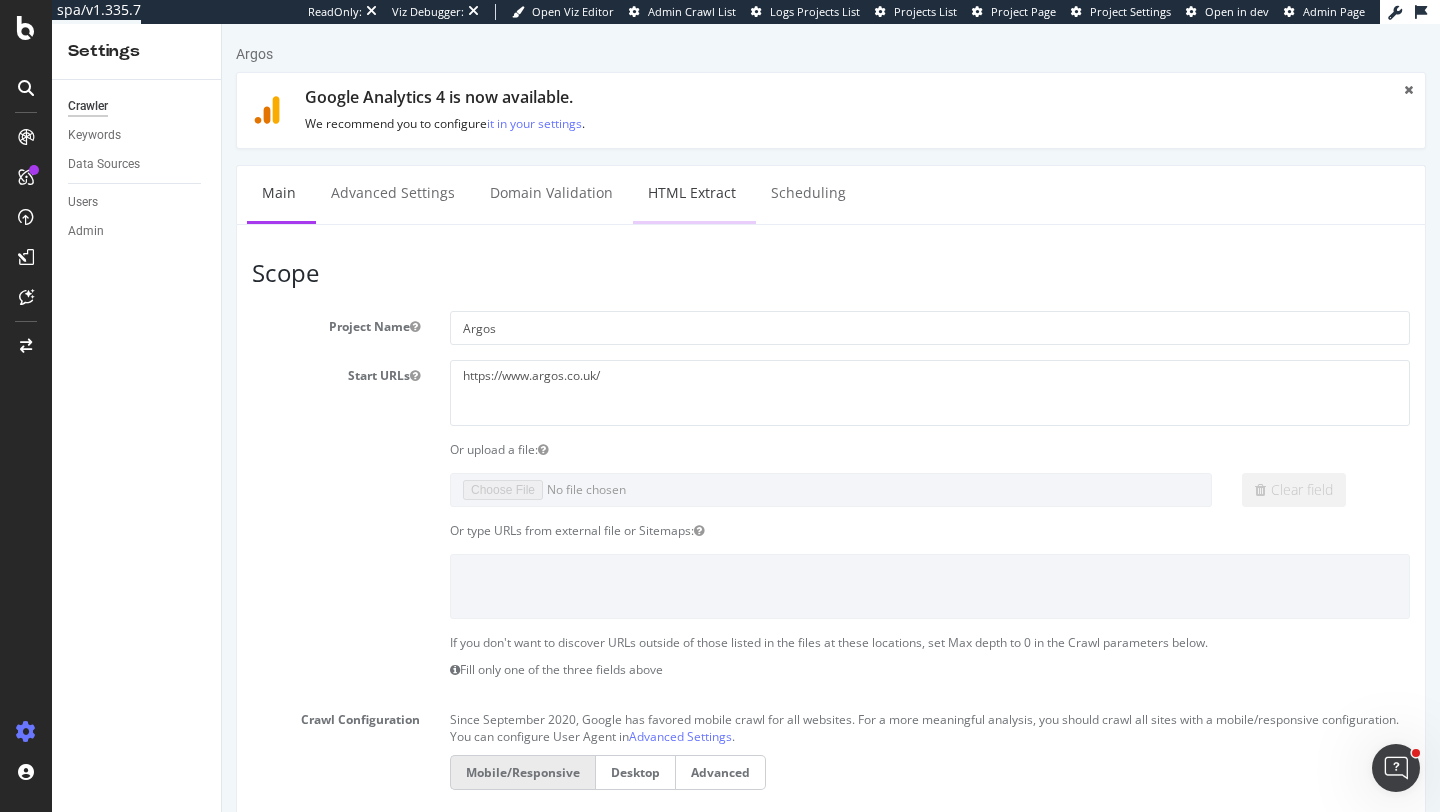click on "HTML Extract" at bounding box center [692, 193] 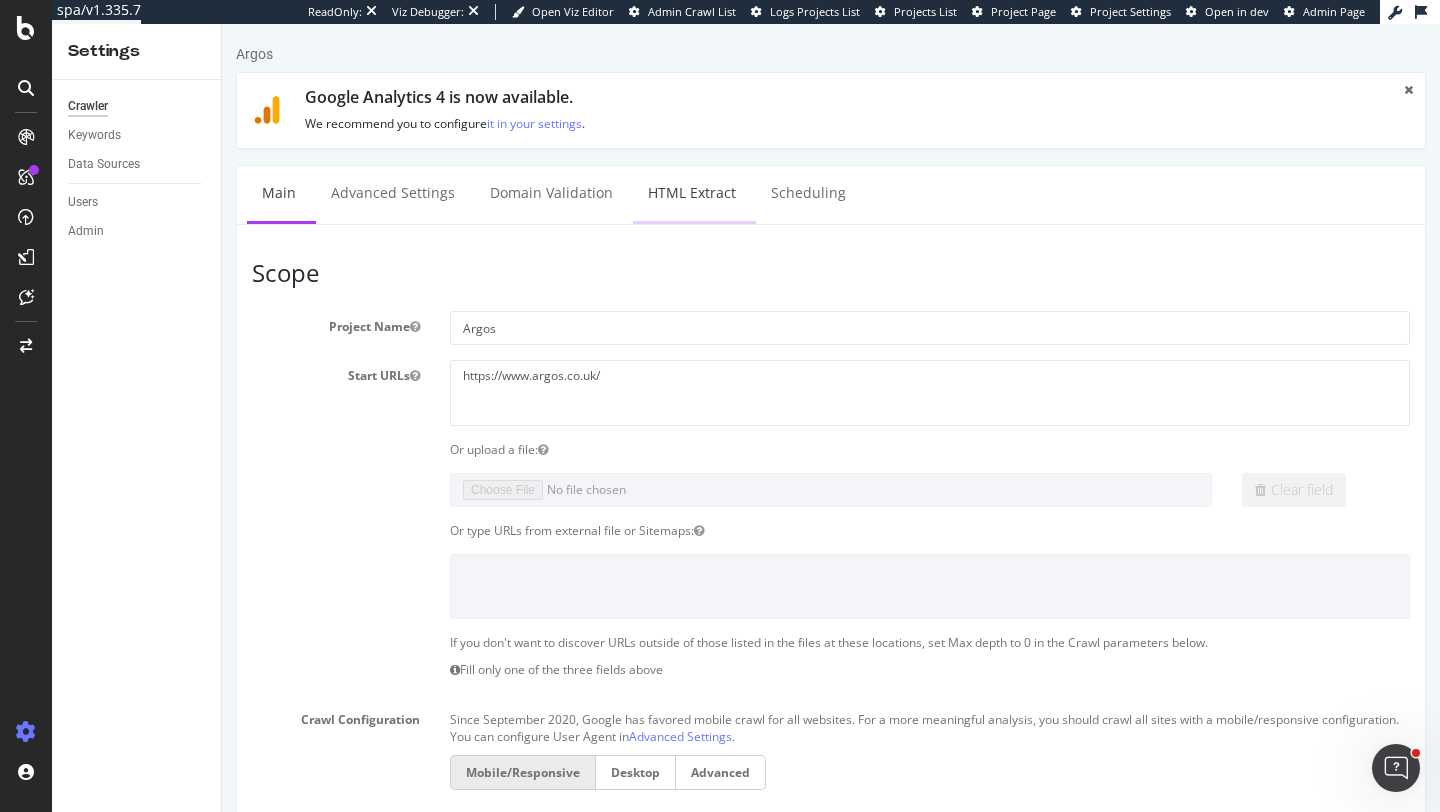 select on "html.length" 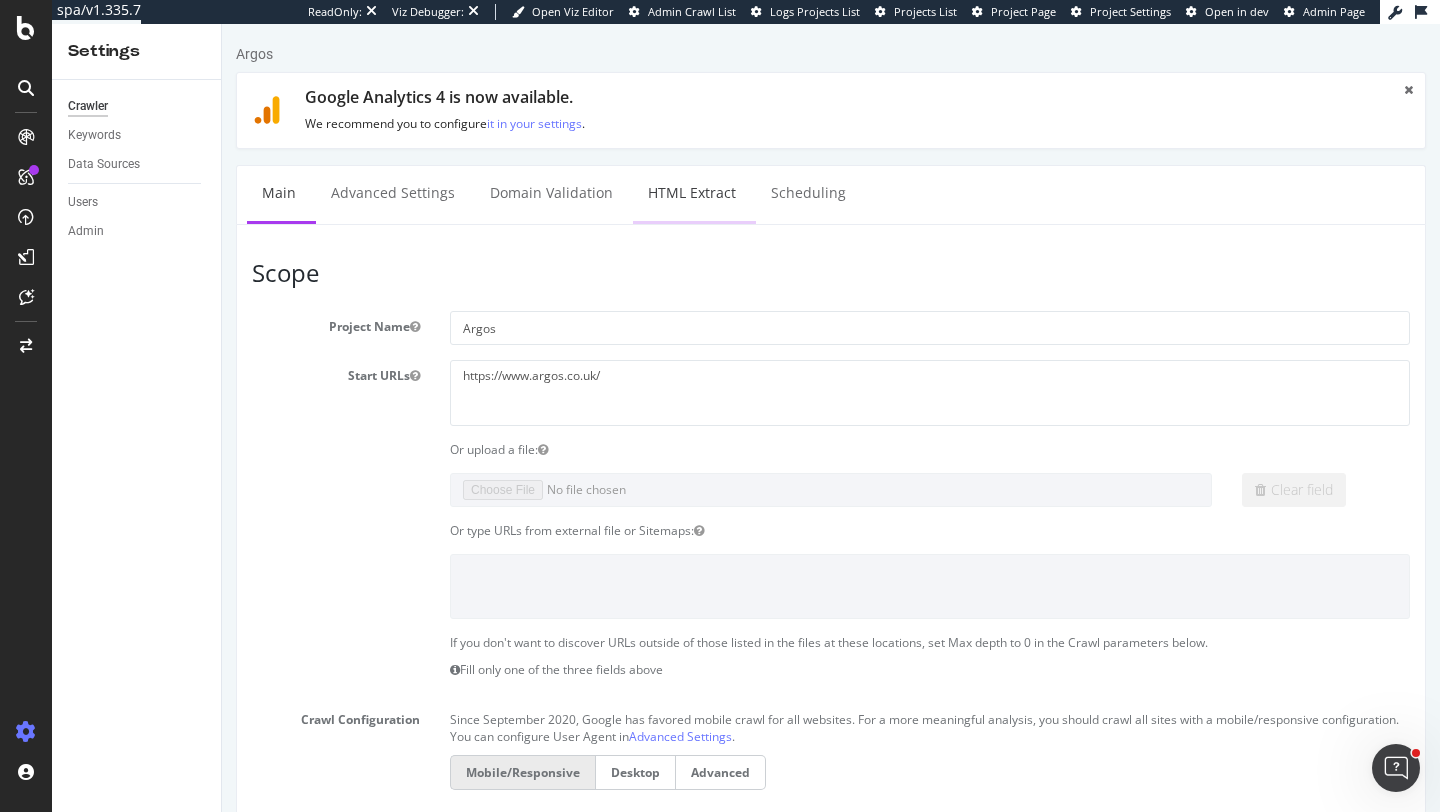select on "count" 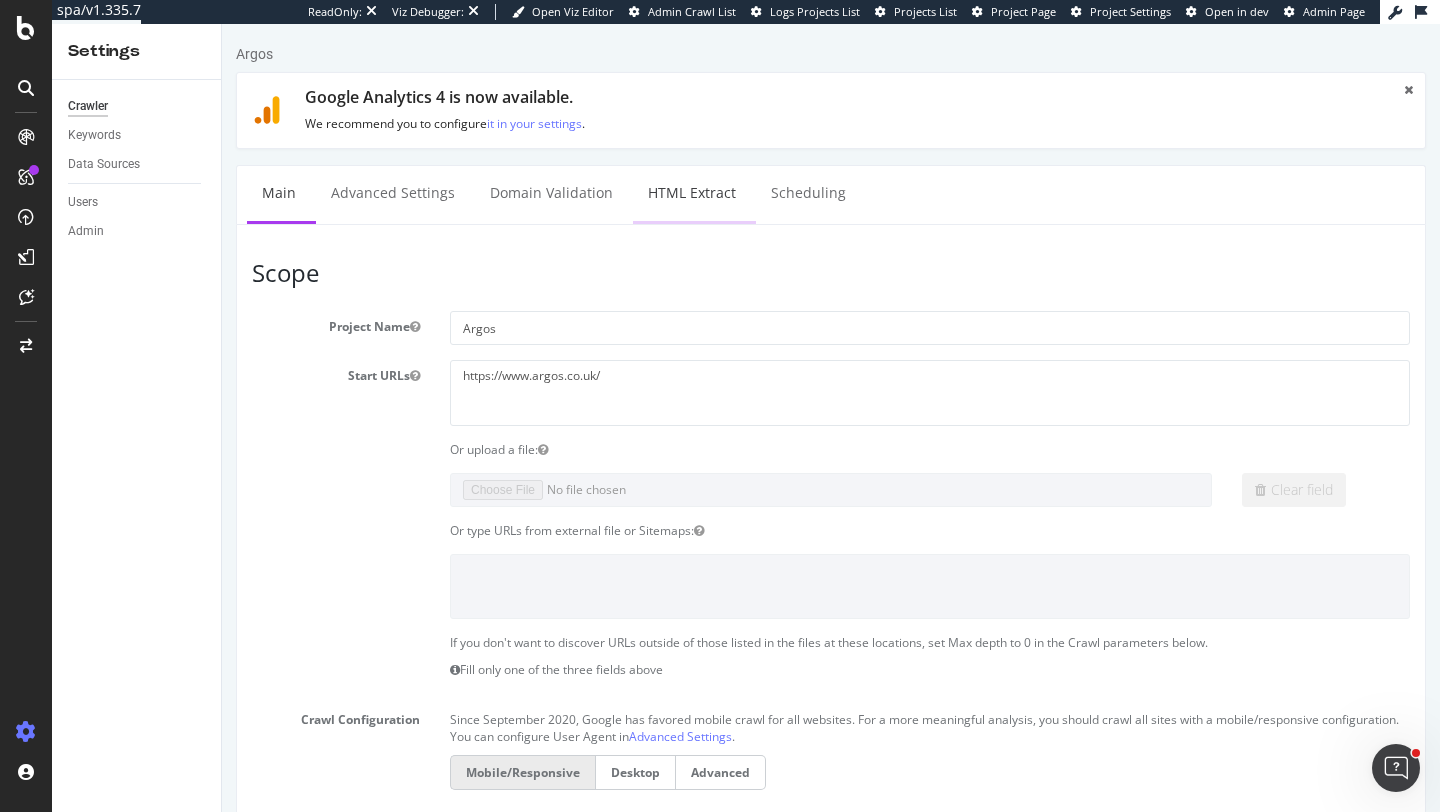 select on "i" 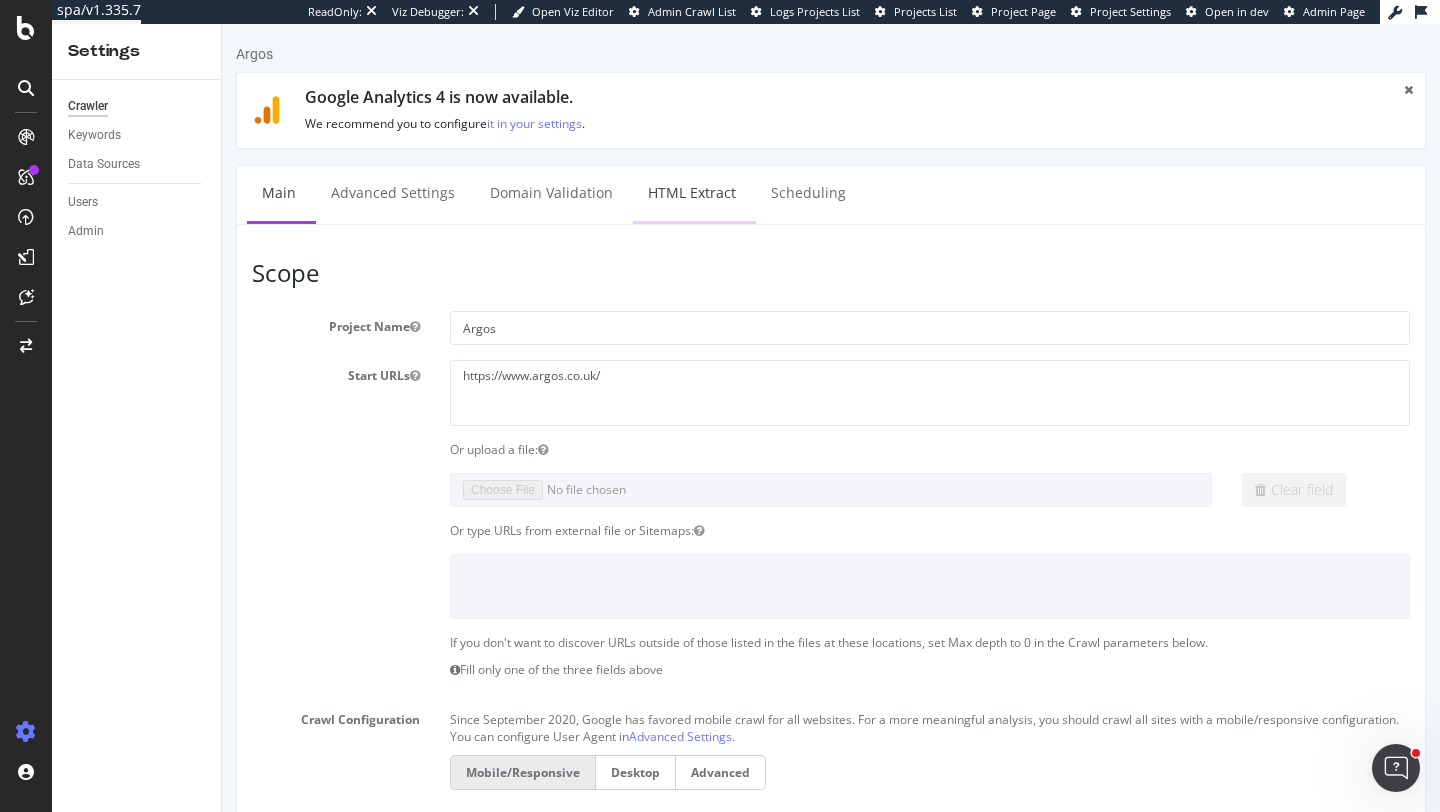 select on "i" 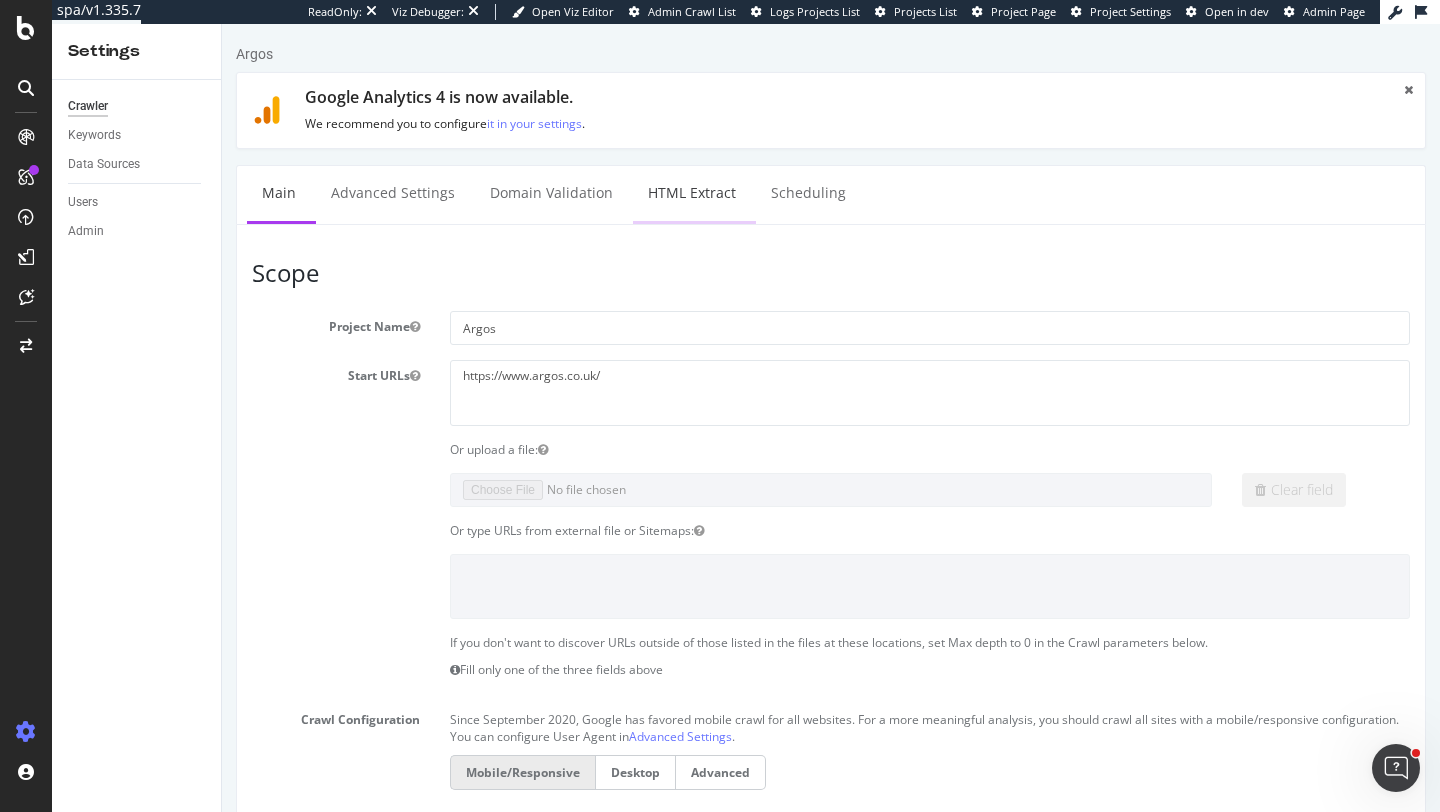 select on "count" 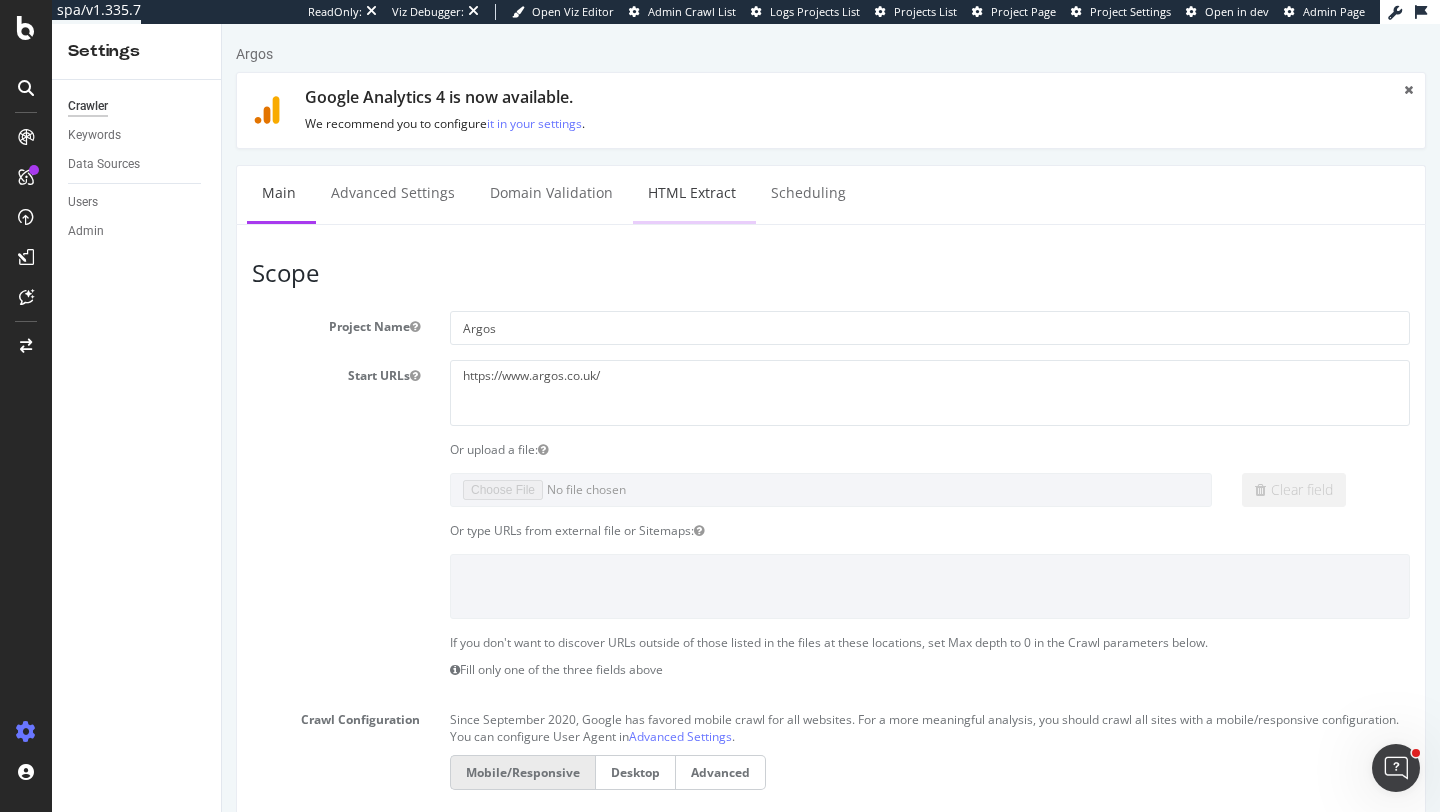select on "list" 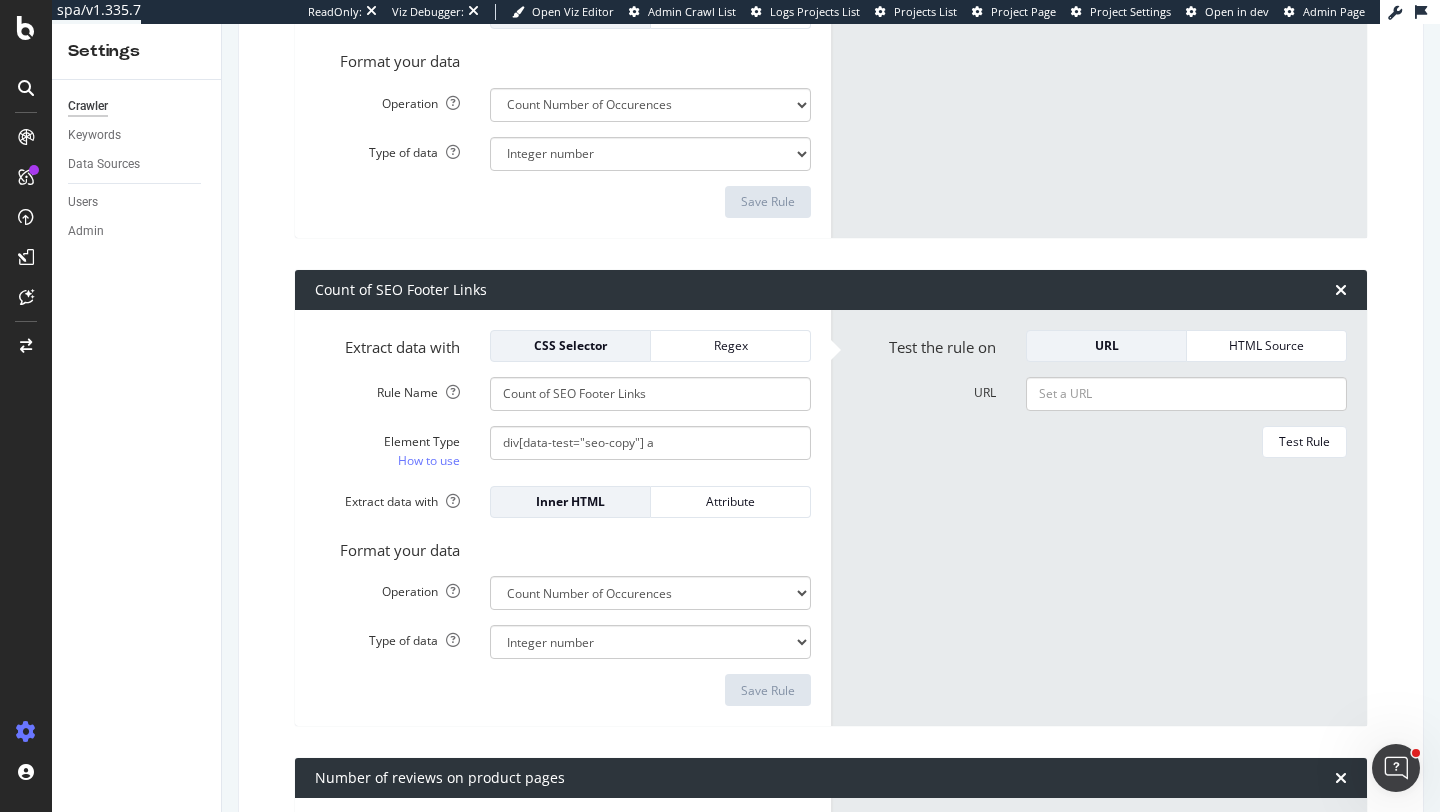 scroll, scrollTop: 5617, scrollLeft: 0, axis: vertical 